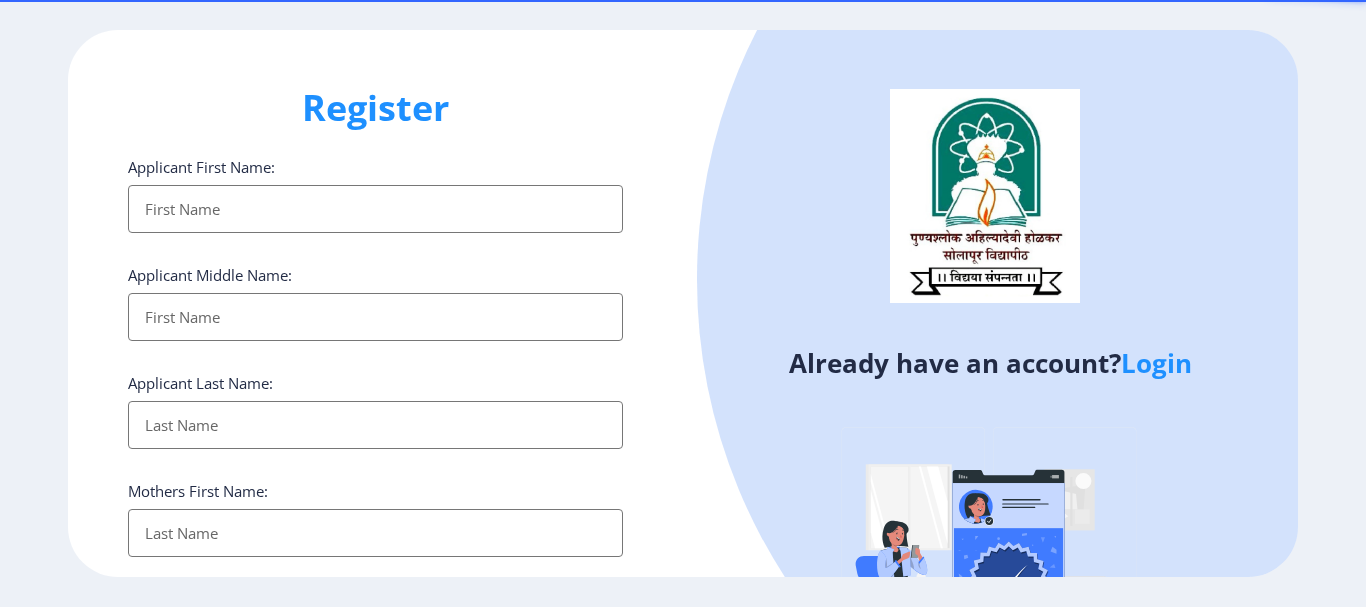 select 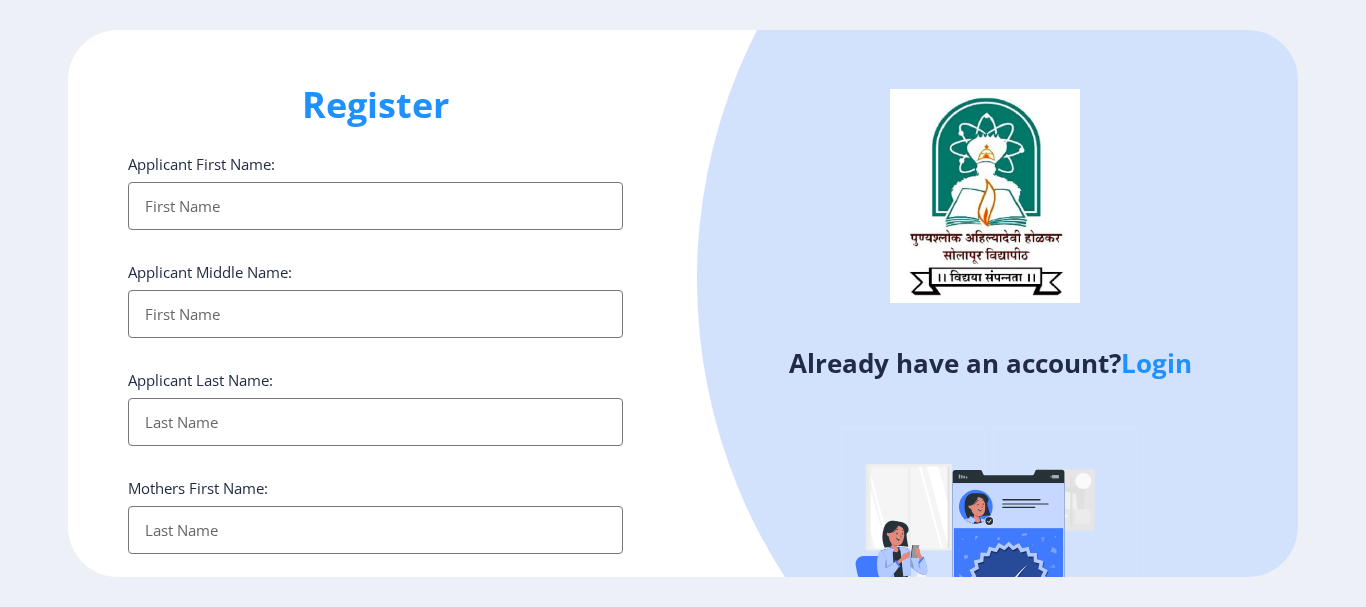 scroll, scrollTop: 0, scrollLeft: 0, axis: both 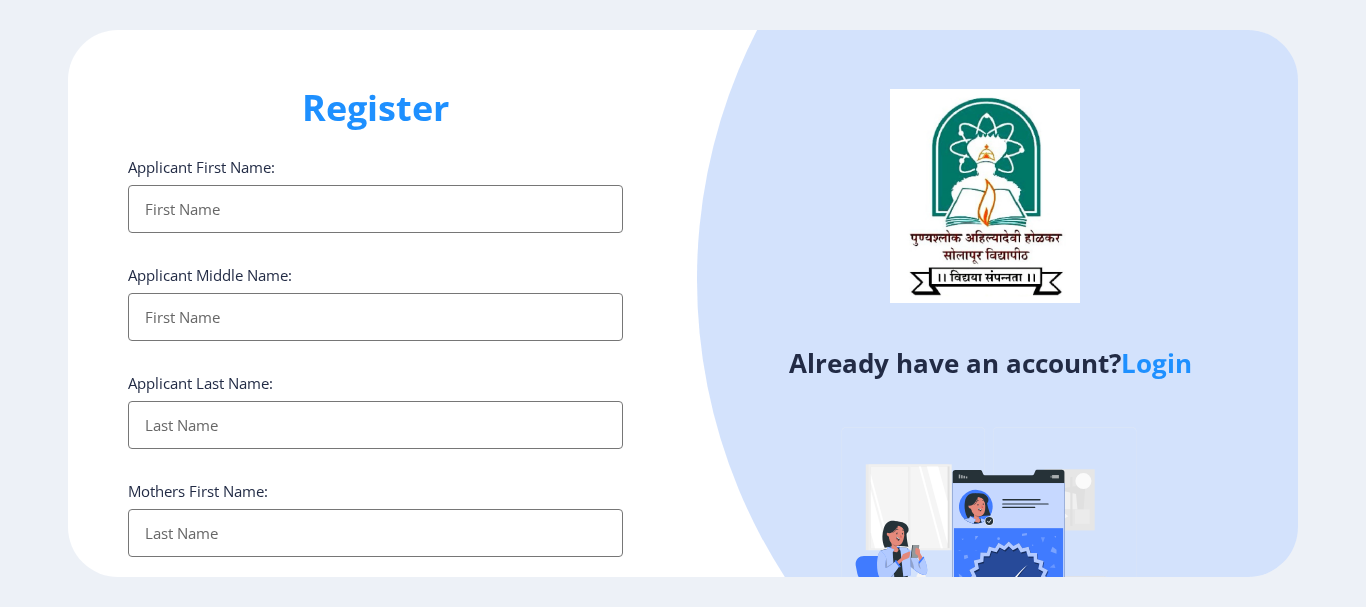 drag, startPoint x: 317, startPoint y: 209, endPoint x: 417, endPoint y: 195, distance: 100.97524 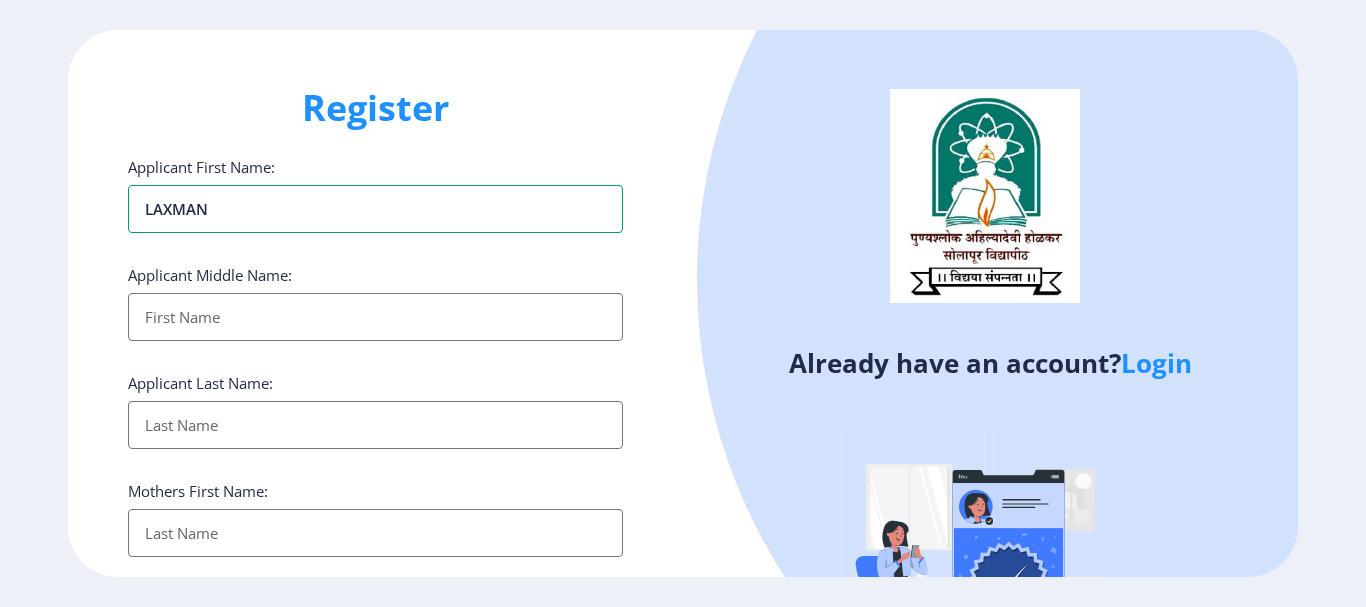 type on "LAXMAN" 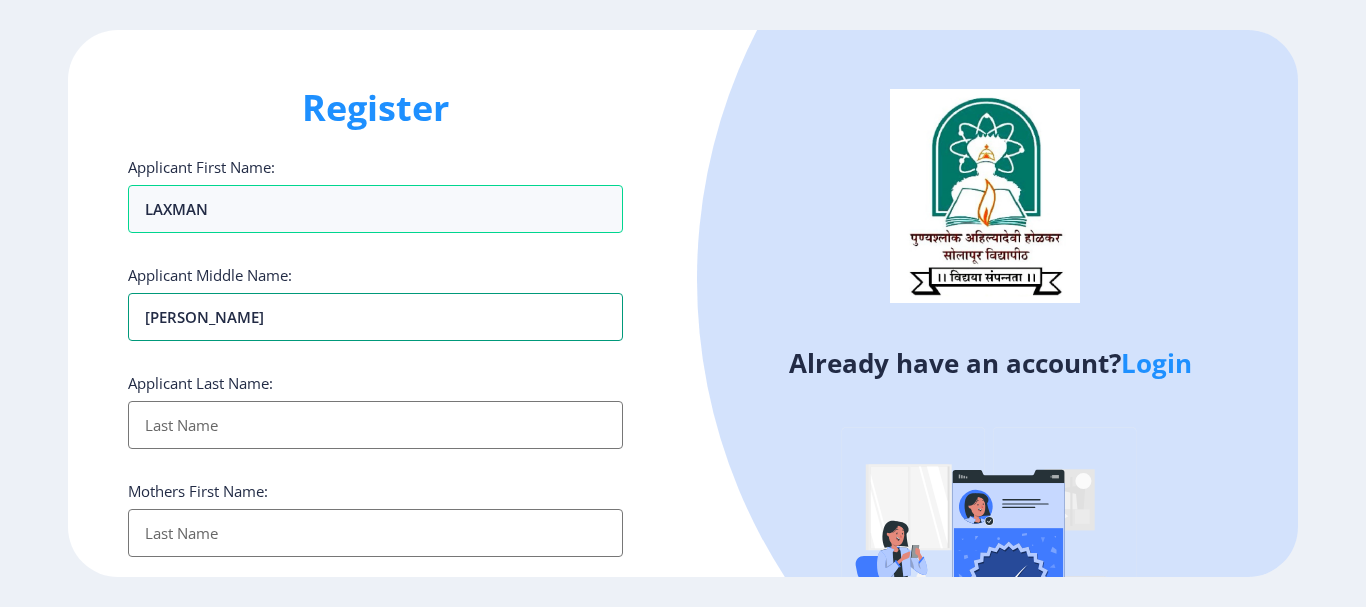 type on "[PERSON_NAME]" 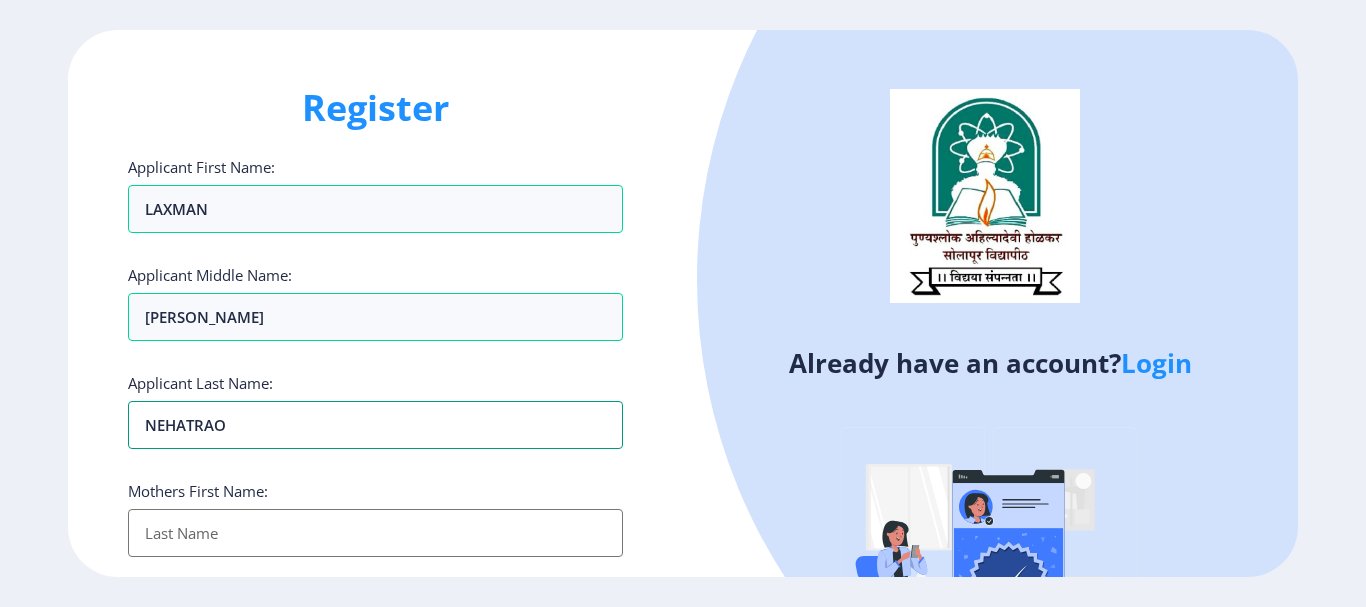 type on "NEHATRAO" 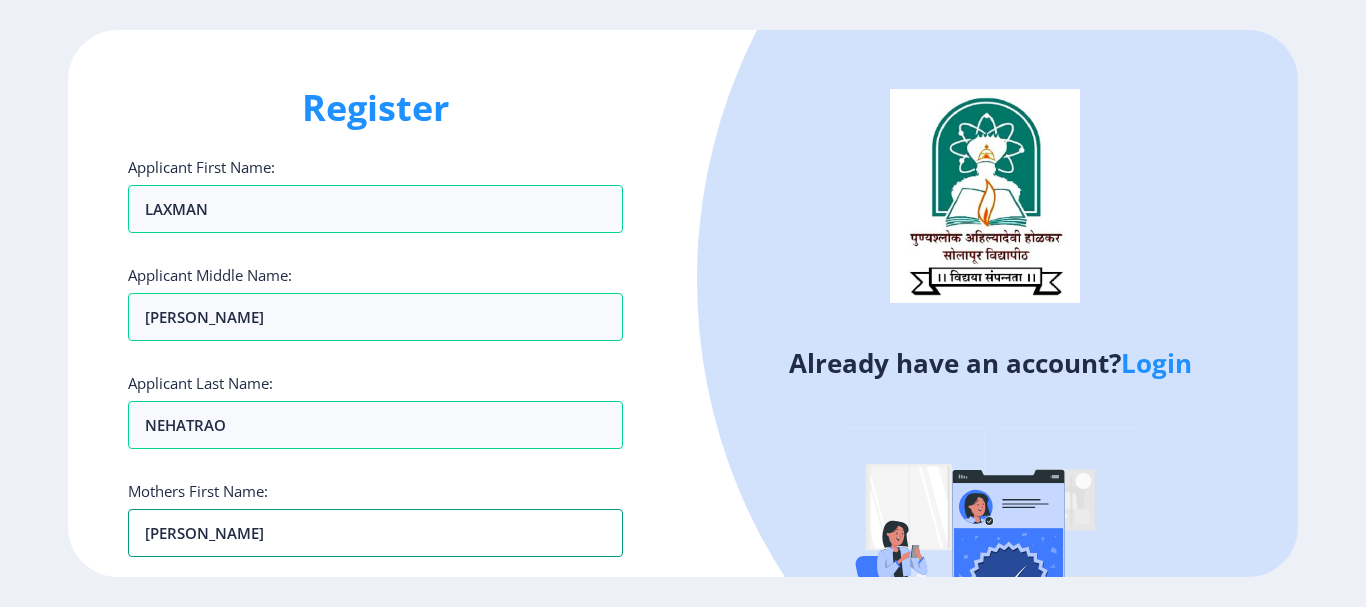 type on "[PERSON_NAME]" 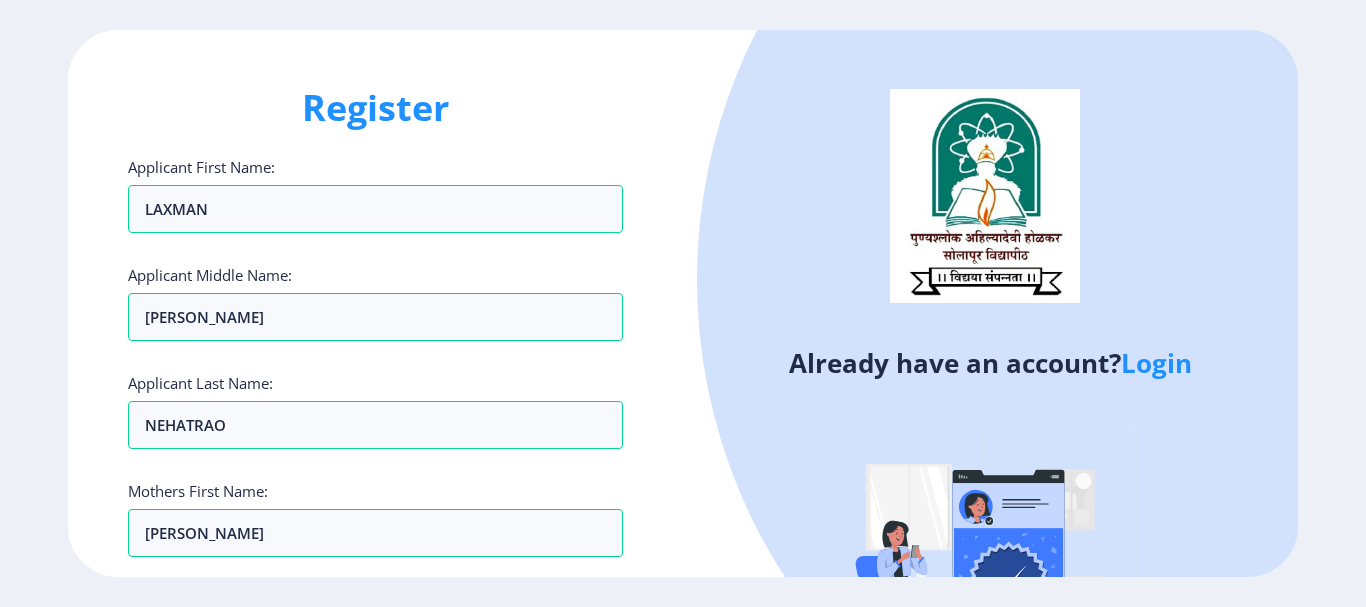scroll, scrollTop: 357, scrollLeft: 0, axis: vertical 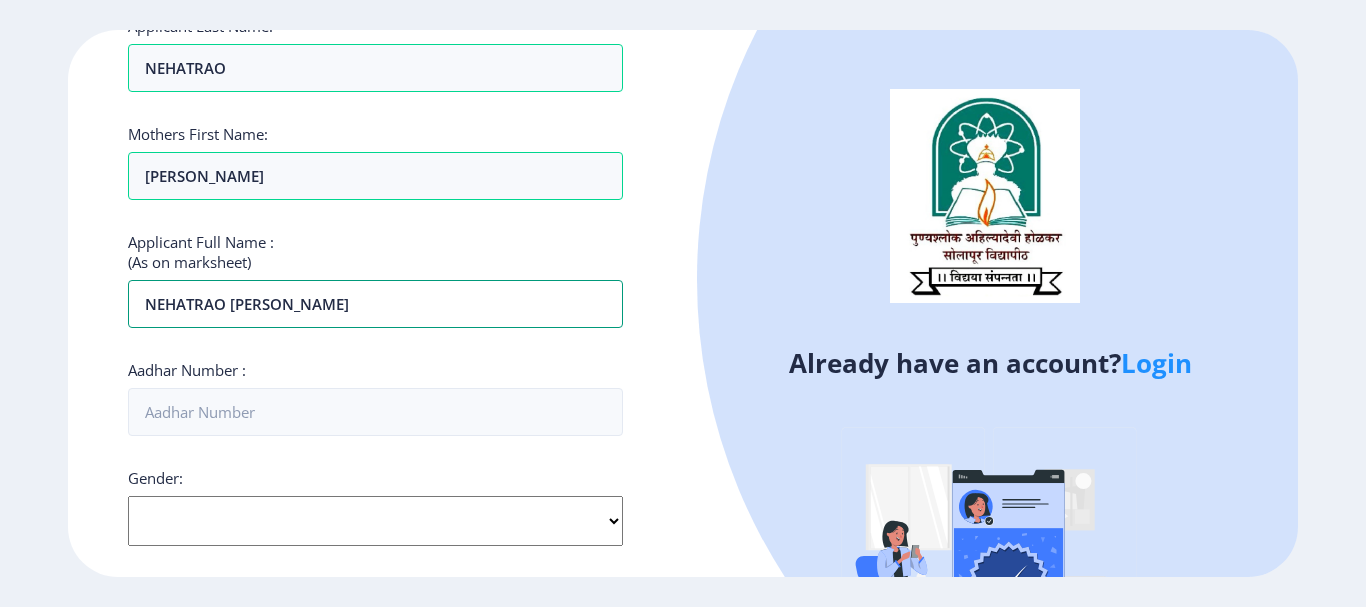 type on "NEHATRAO [PERSON_NAME]" 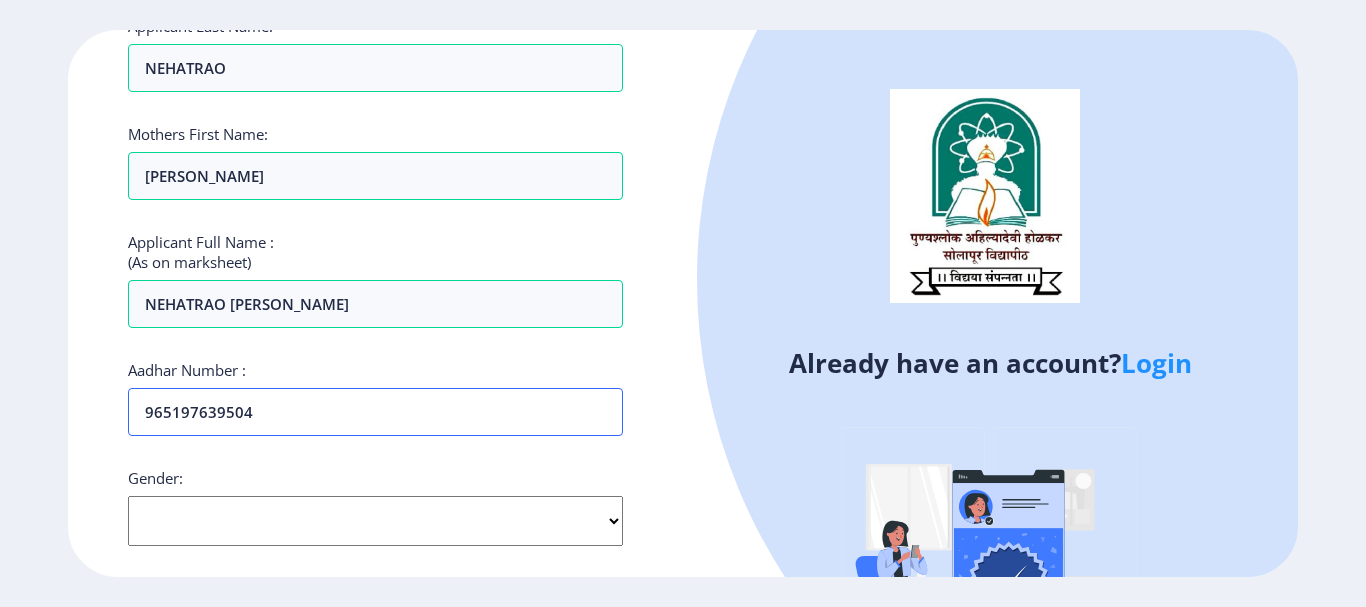 type on "965197639504" 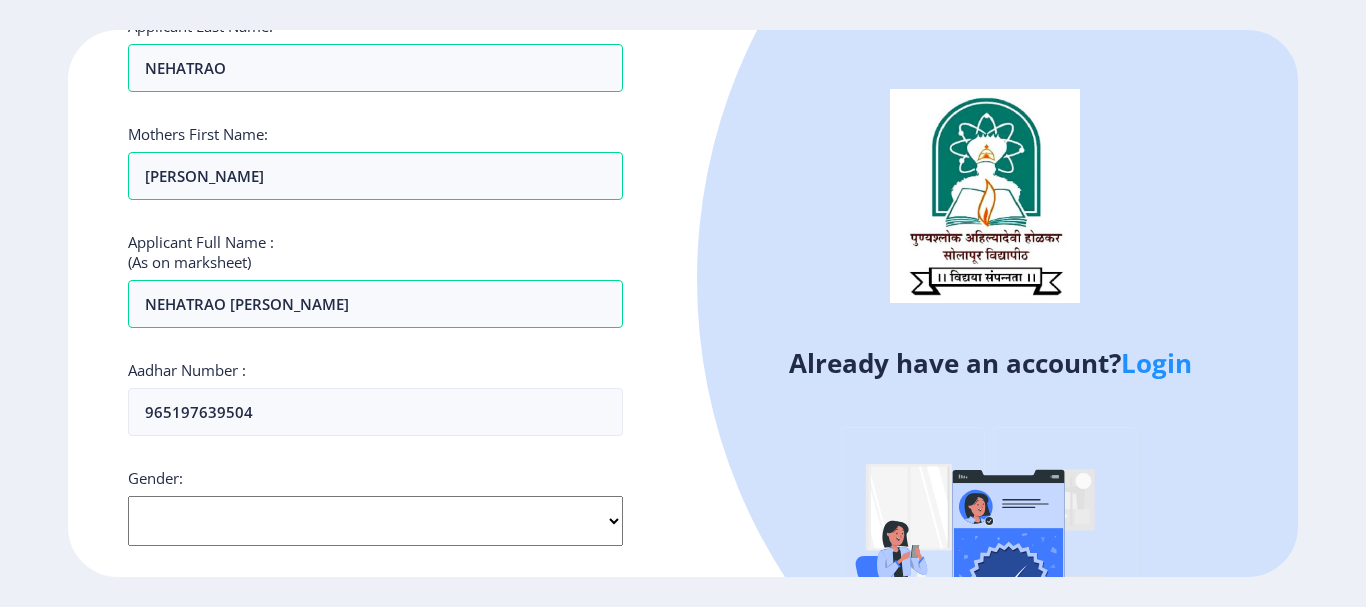 click on "Applicant First Name: LAXMAN Applicant Middle Name: [PERSON_NAME] Applicant Last Name: NEHATRAO Mothers First Name: [PERSON_NAME] Applicant Full Name : (As on marksheet) [PERSON_NAME] Number :  965197639504 Gender: Select Gender [DEMOGRAPHIC_DATA] [DEMOGRAPHIC_DATA] Other  Country Code and Mobile number  *  +91 [GEOGRAPHIC_DATA] ([GEOGRAPHIC_DATA]) +91 [GEOGRAPHIC_DATA] (‫[GEOGRAPHIC_DATA]‬‎) +93 [GEOGRAPHIC_DATA] ([GEOGRAPHIC_DATA]) +355 [GEOGRAPHIC_DATA] (‫[GEOGRAPHIC_DATA]‬‎) +213 [US_STATE] +1 [GEOGRAPHIC_DATA] +376 [GEOGRAPHIC_DATA] +244 [GEOGRAPHIC_DATA] +1 [GEOGRAPHIC_DATA] +1 [GEOGRAPHIC_DATA] +54 [GEOGRAPHIC_DATA] ([GEOGRAPHIC_DATA]) +374 [GEOGRAPHIC_DATA] +297 [GEOGRAPHIC_DATA] +61 [GEOGRAPHIC_DATA] ([GEOGRAPHIC_DATA]) +43 [GEOGRAPHIC_DATA] ([GEOGRAPHIC_DATA]) +994 [GEOGRAPHIC_DATA] +1 [GEOGRAPHIC_DATA] ([GEOGRAPHIC_DATA][GEOGRAPHIC_DATA]‬‎) +973 [GEOGRAPHIC_DATA] ([GEOGRAPHIC_DATA]) +880 [GEOGRAPHIC_DATA] +1 [GEOGRAPHIC_DATA] ([GEOGRAPHIC_DATA]) +375 [GEOGRAPHIC_DATA] ([GEOGRAPHIC_DATA]) +32 [GEOGRAPHIC_DATA] +501 [GEOGRAPHIC_DATA] ([GEOGRAPHIC_DATA]) +229 [GEOGRAPHIC_DATA] +1 [GEOGRAPHIC_DATA] (འབྲུག) +975 [GEOGRAPHIC_DATA] +591 [GEOGRAPHIC_DATA] ([GEOGRAPHIC_DATA]) +387 [GEOGRAPHIC_DATA] +267 [GEOGRAPHIC_DATA] ([GEOGRAPHIC_DATA]) +55 [GEOGRAPHIC_DATA] +246" 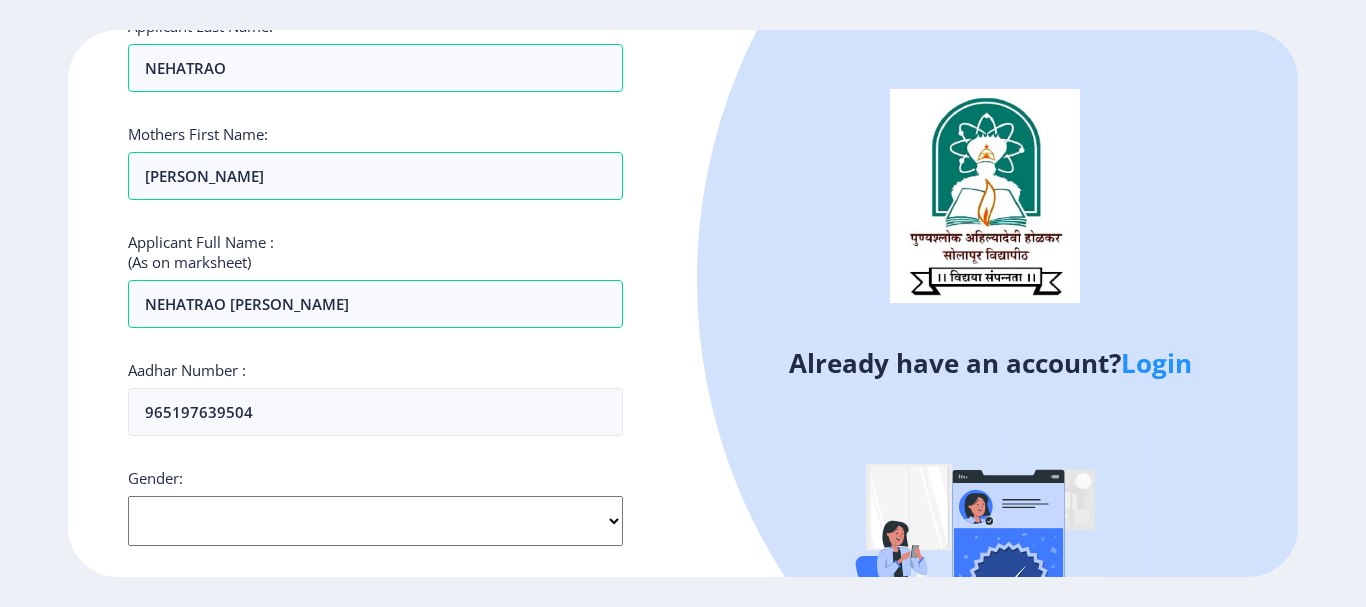 click on "Select Gender [DEMOGRAPHIC_DATA] [DEMOGRAPHIC_DATA] Other" 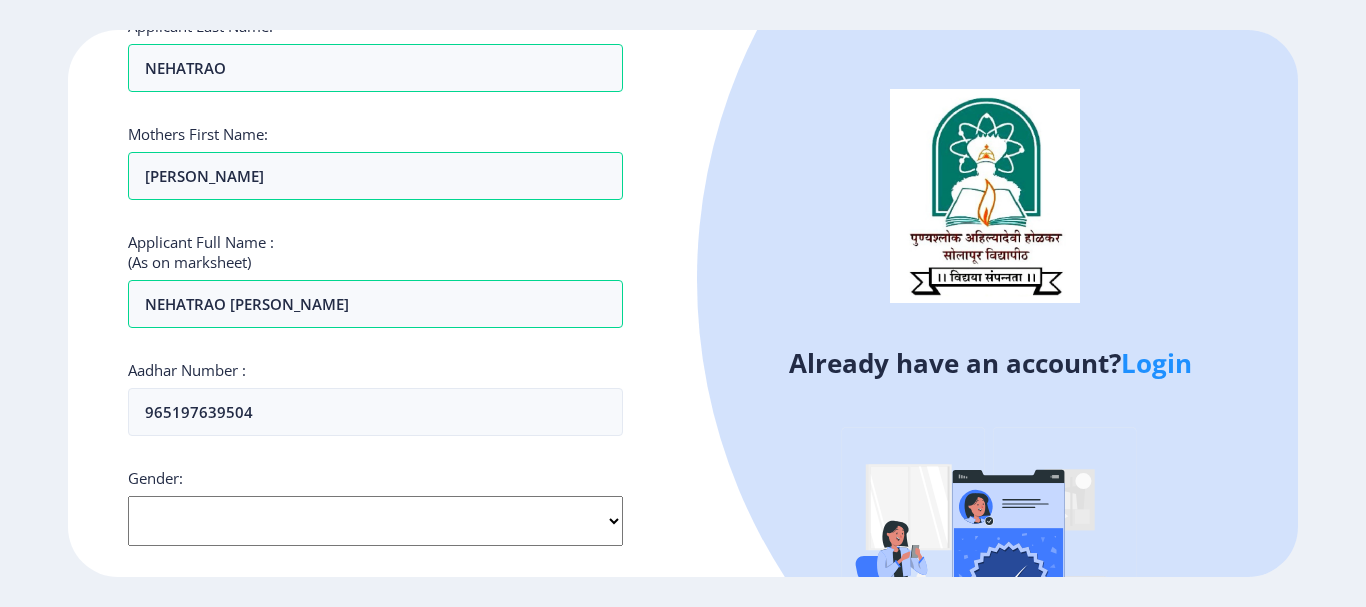 select on "[DEMOGRAPHIC_DATA]" 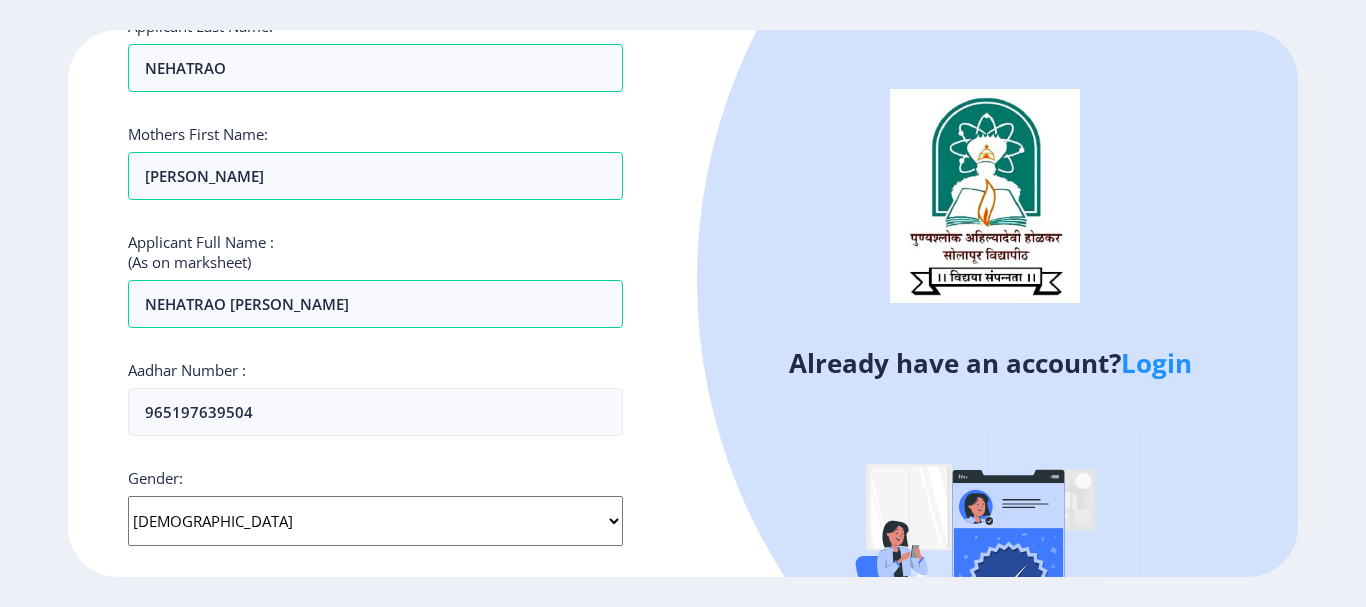click on "Select Gender [DEMOGRAPHIC_DATA] [DEMOGRAPHIC_DATA] Other" 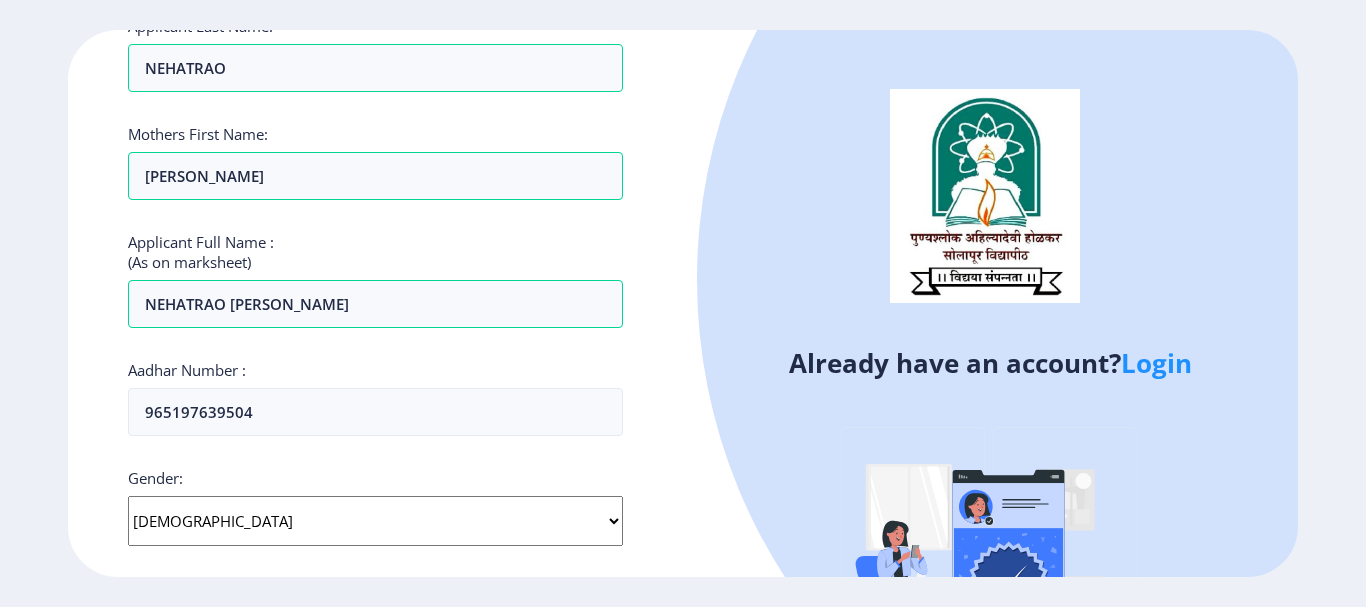 click on "Already have an account?  Login" 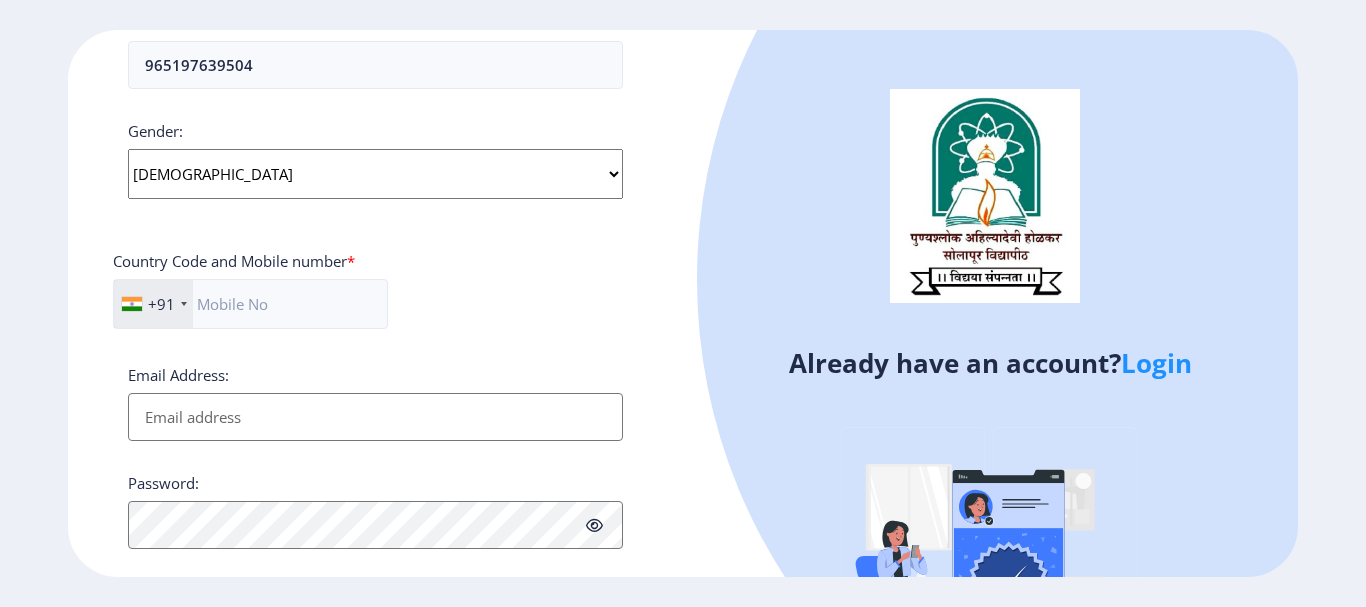 scroll, scrollTop: 757, scrollLeft: 0, axis: vertical 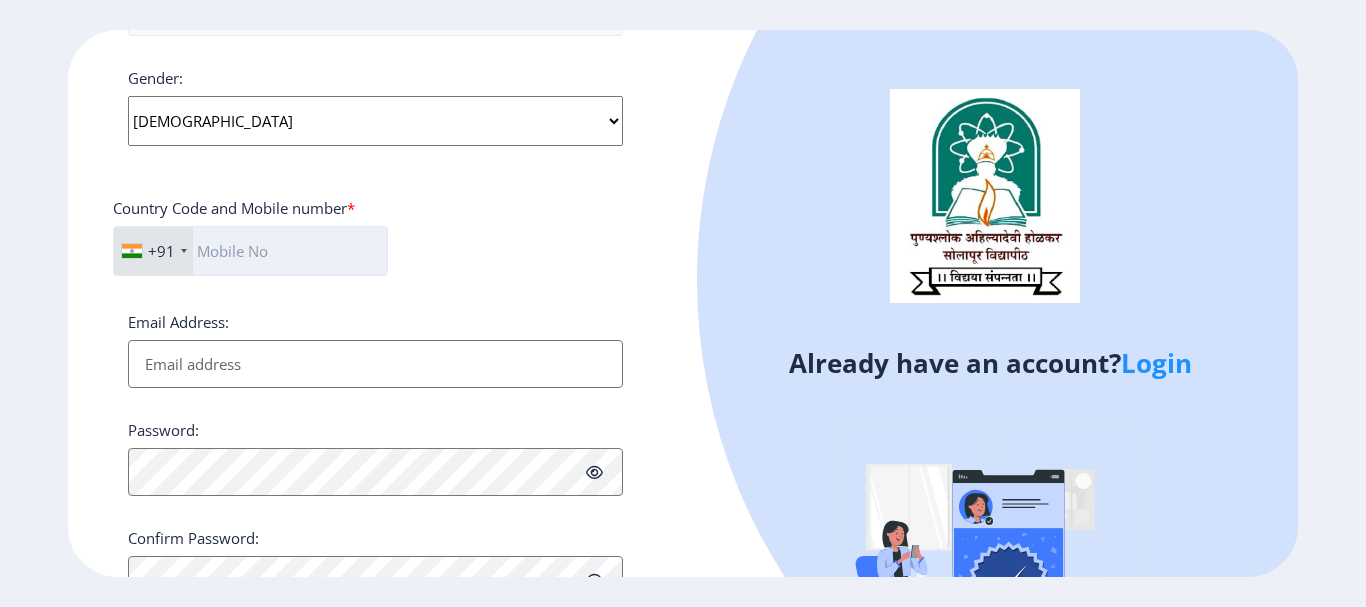 click 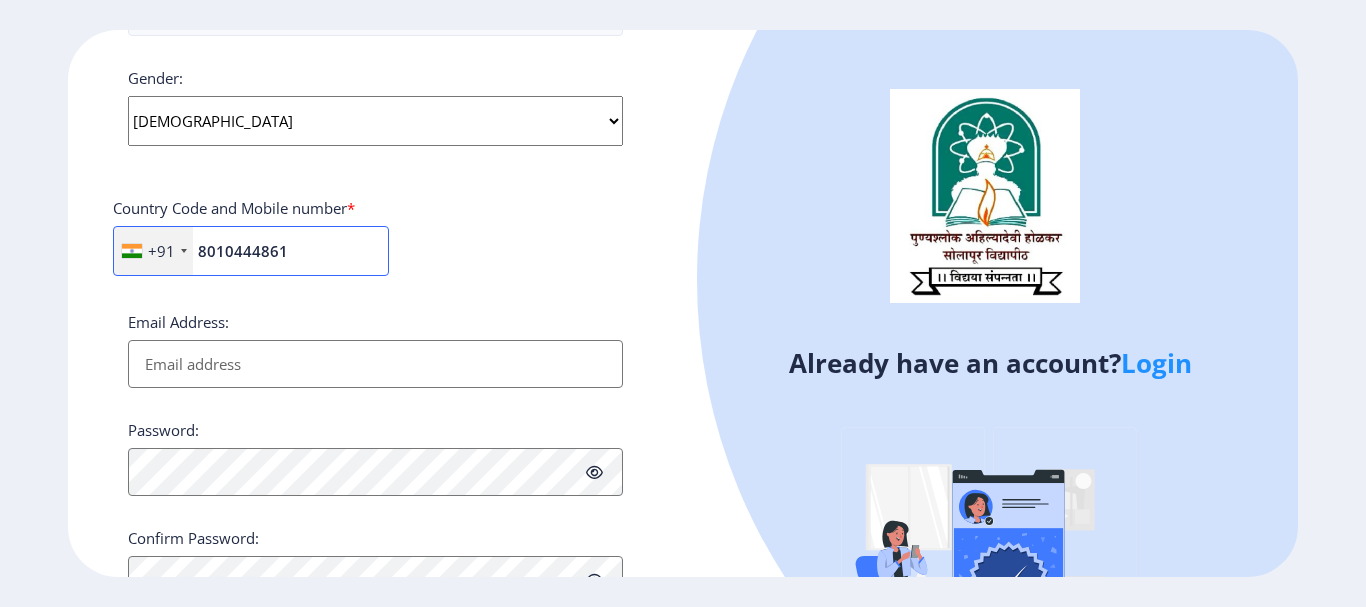 type on "8010444861" 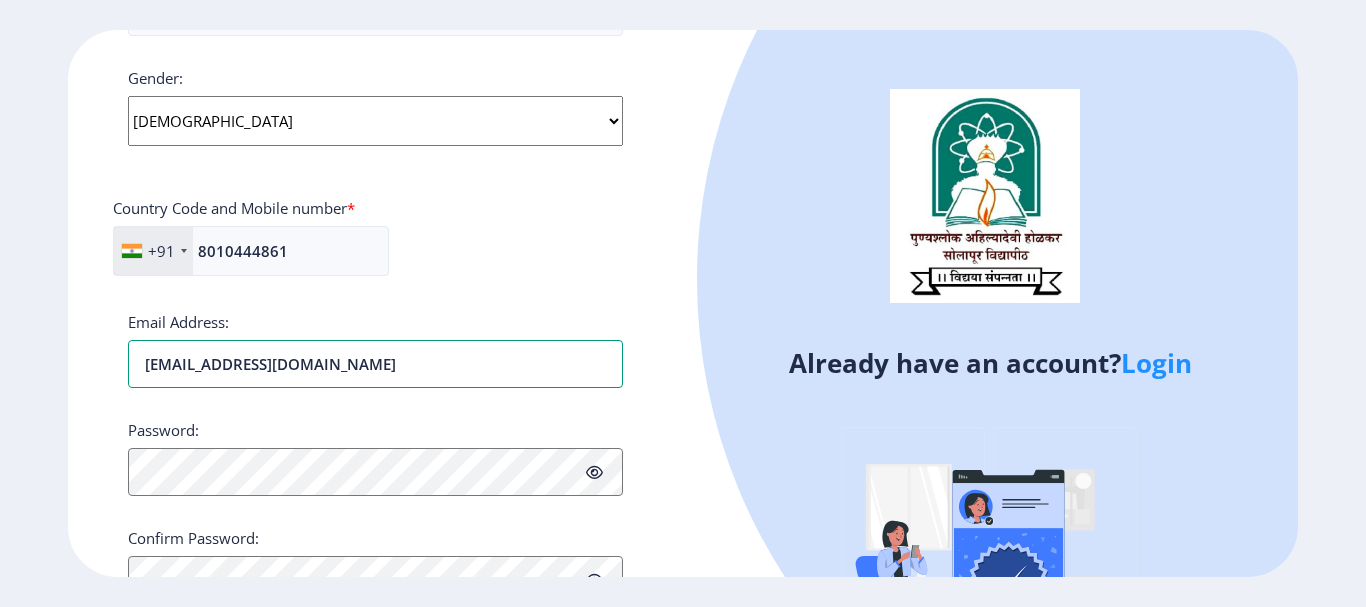 type on "[EMAIL_ADDRESS][DOMAIN_NAME]" 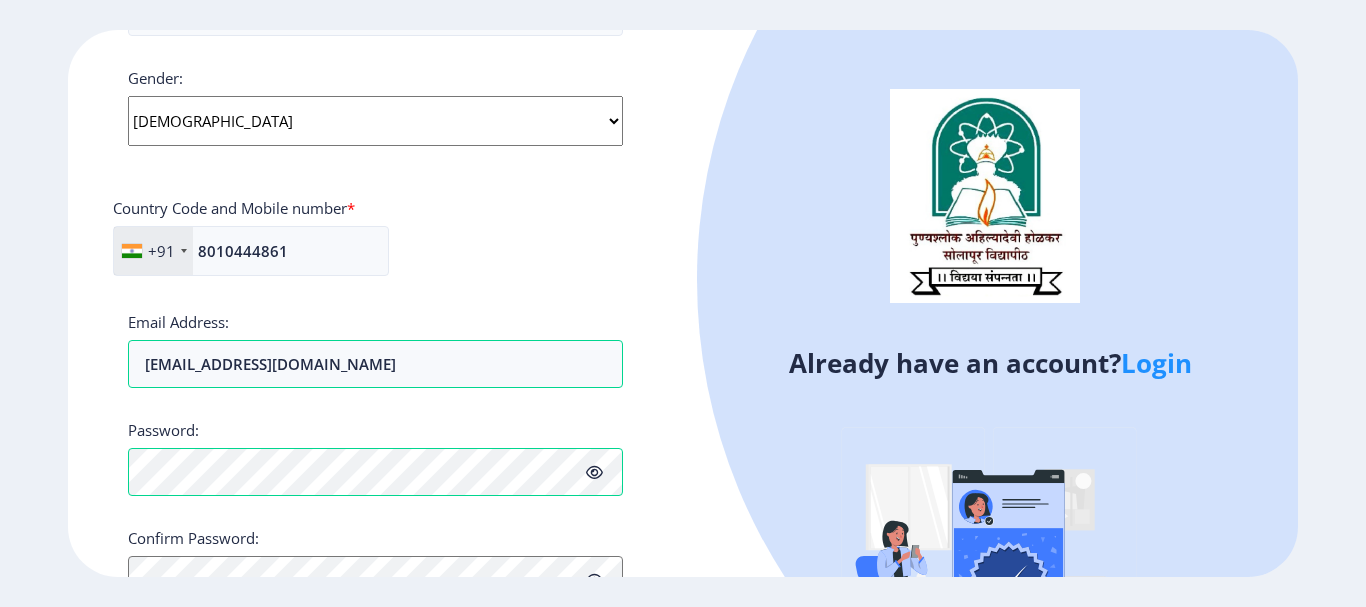 scroll, scrollTop: 784, scrollLeft: 0, axis: vertical 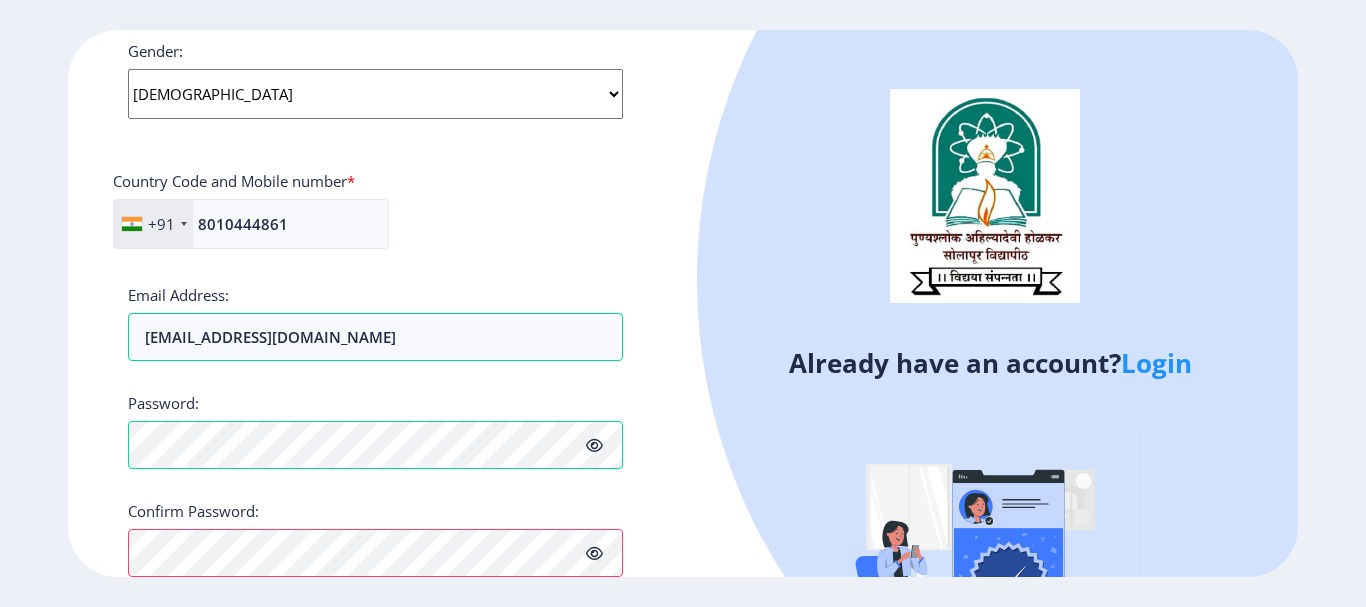 type 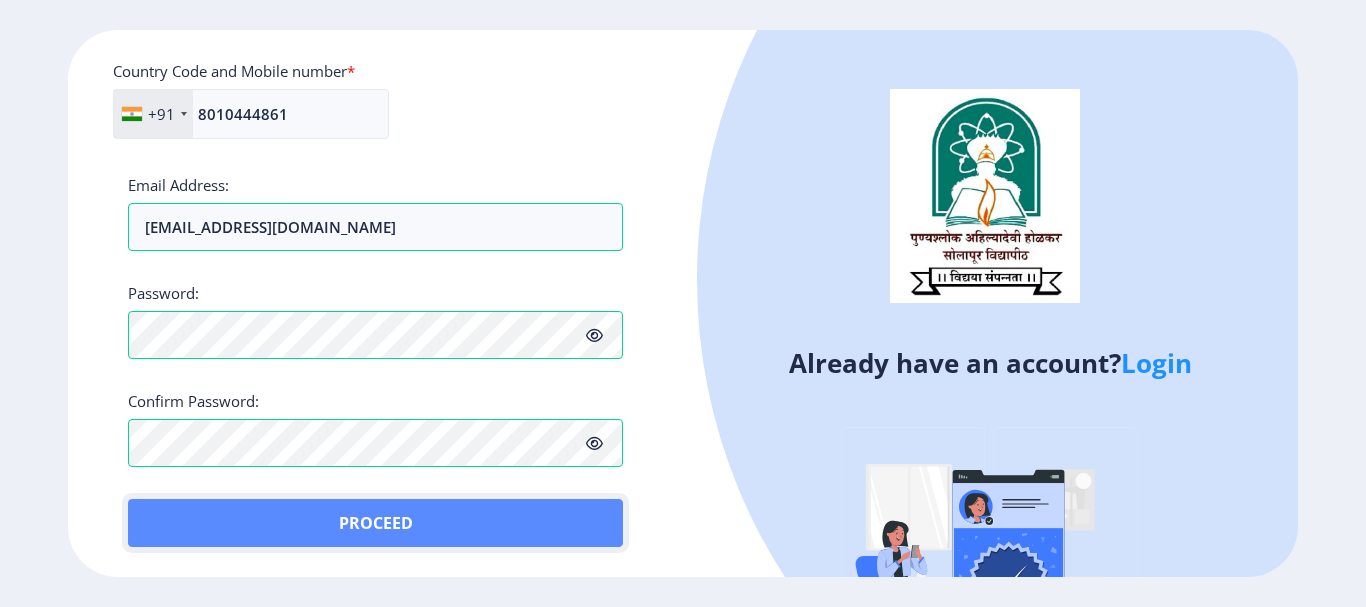 click on "Proceed" 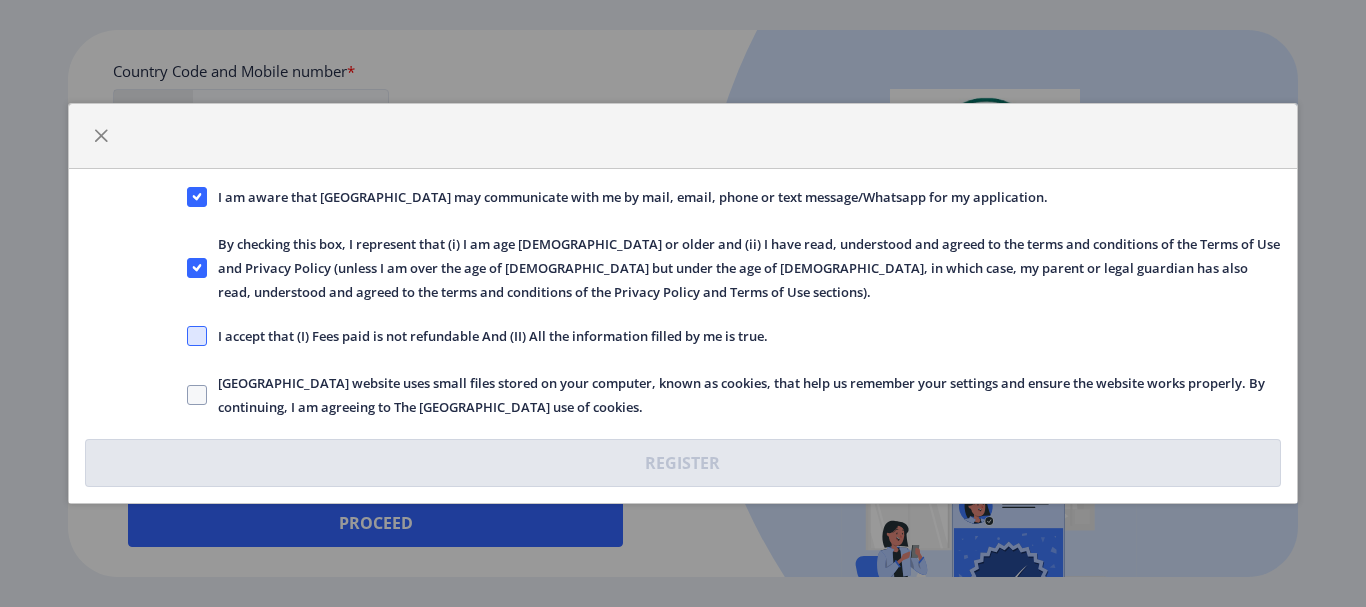 click 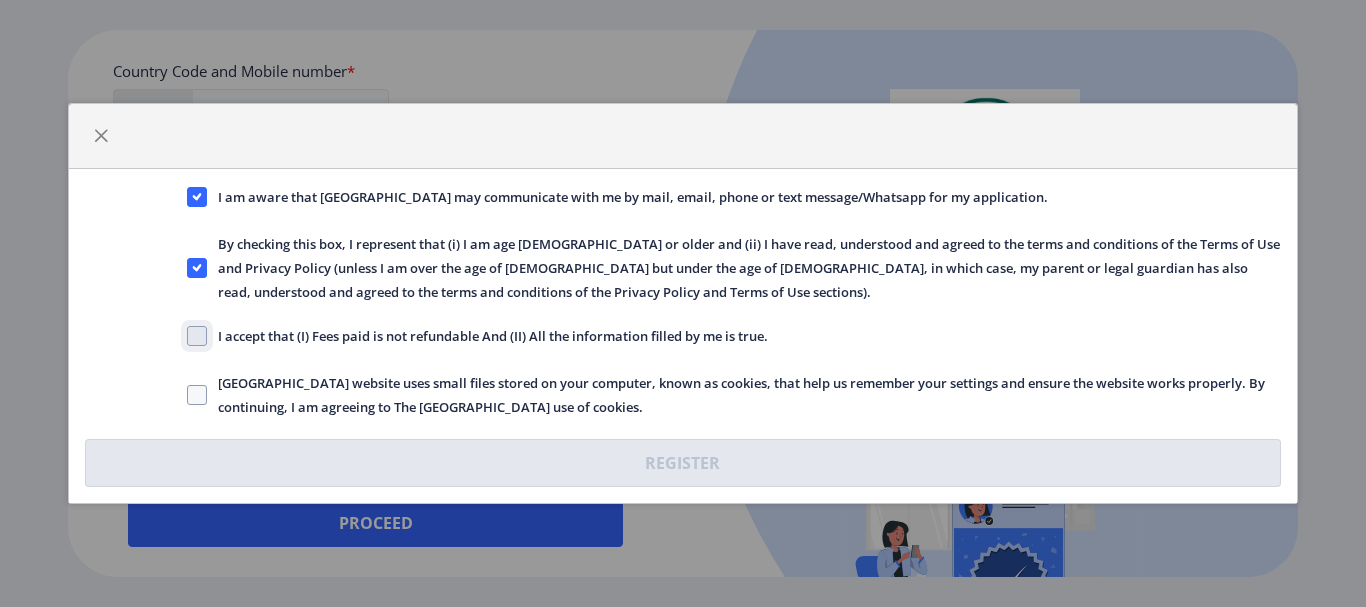 click on "I accept that (I) Fees paid is not refundable And (II) All the information filled by me is true." 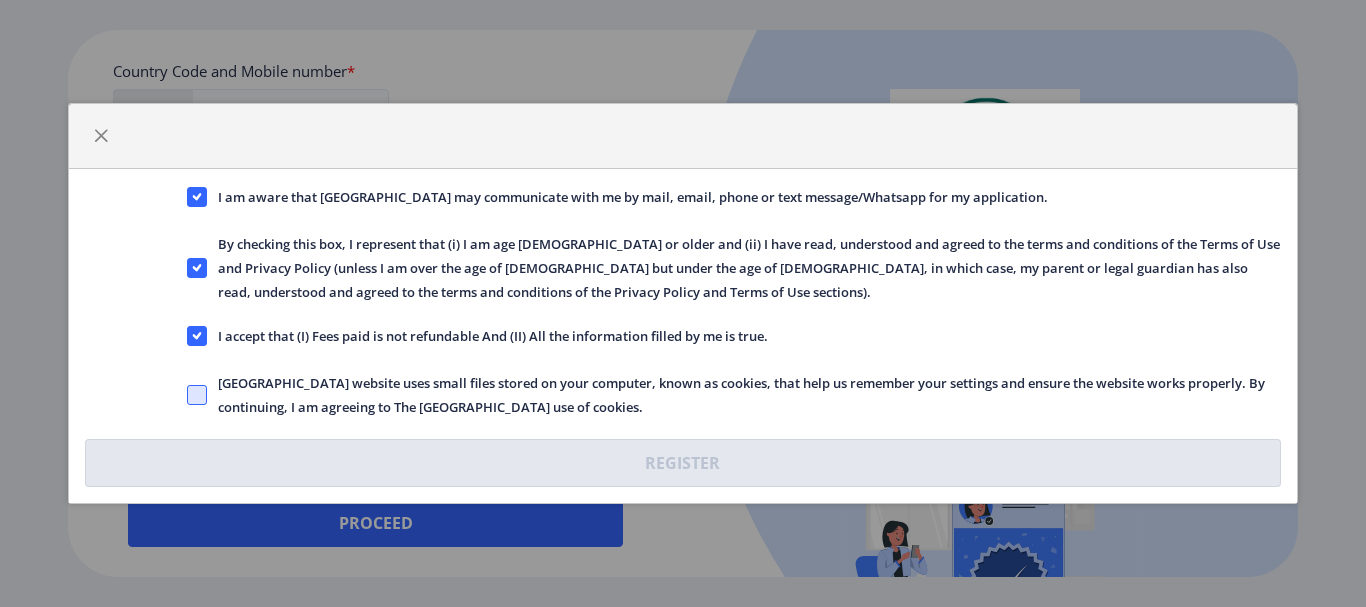 click 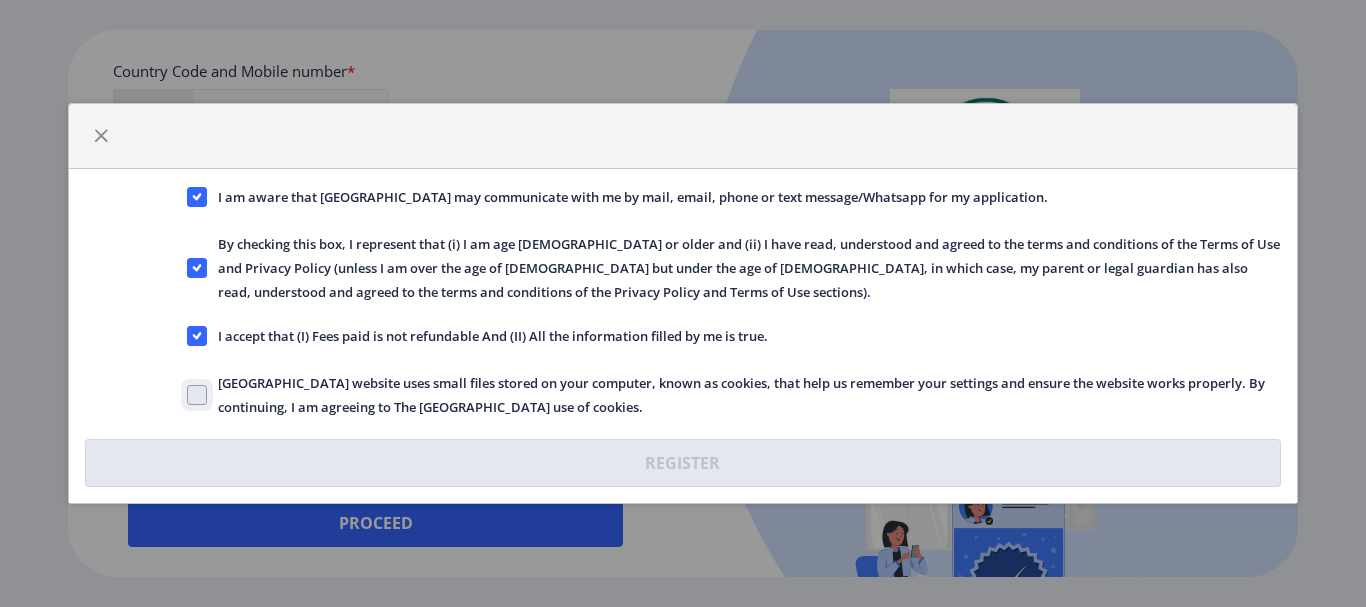 click on "[GEOGRAPHIC_DATA] website uses small files stored on your computer, known as cookies, that help us remember your settings and ensure the website works properly. By continuing, I am agreeing to The [GEOGRAPHIC_DATA] use of cookies." 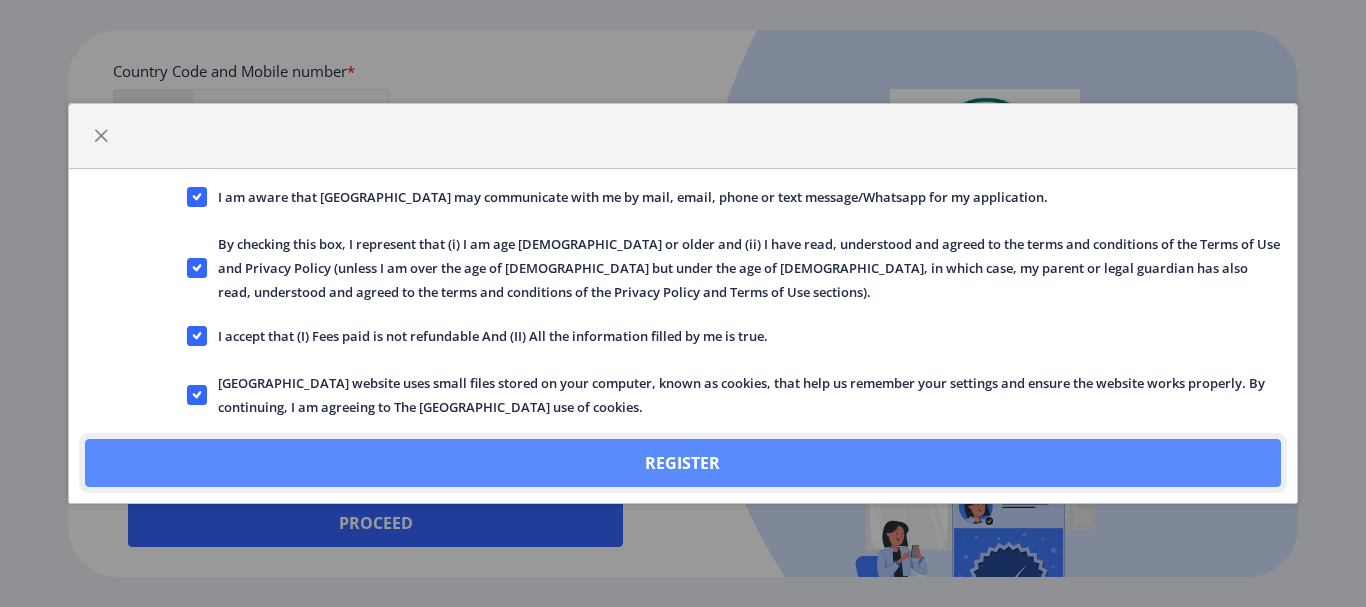 click on "Register" 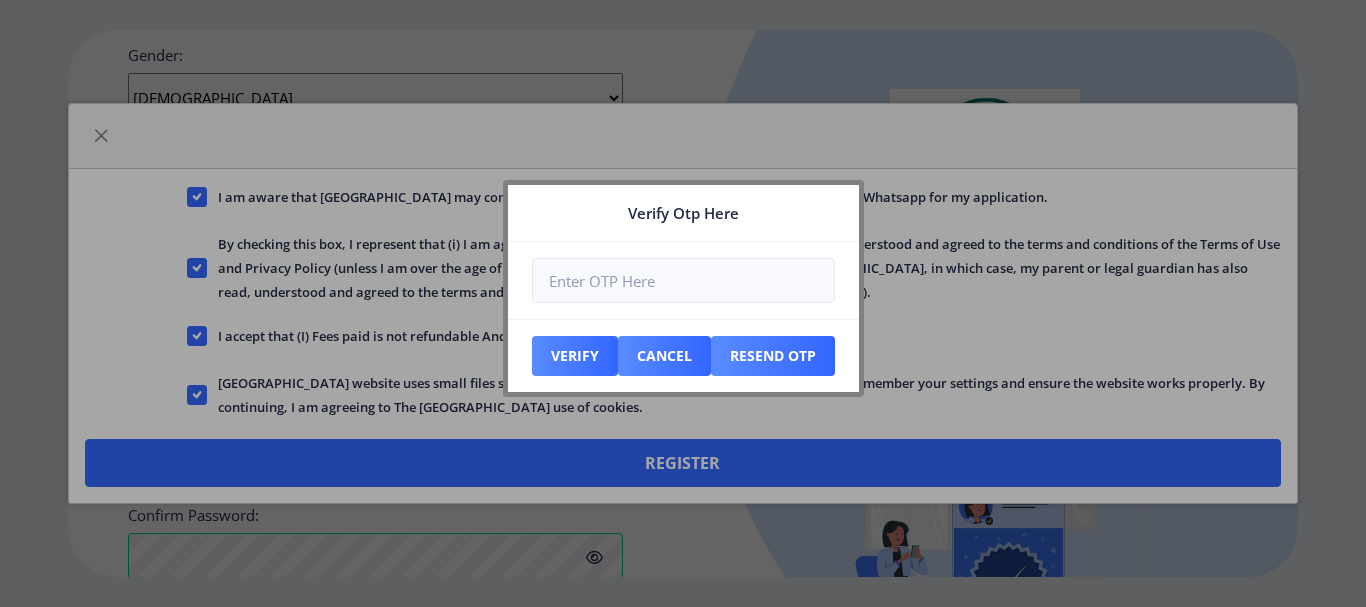 scroll, scrollTop: 1008, scrollLeft: 0, axis: vertical 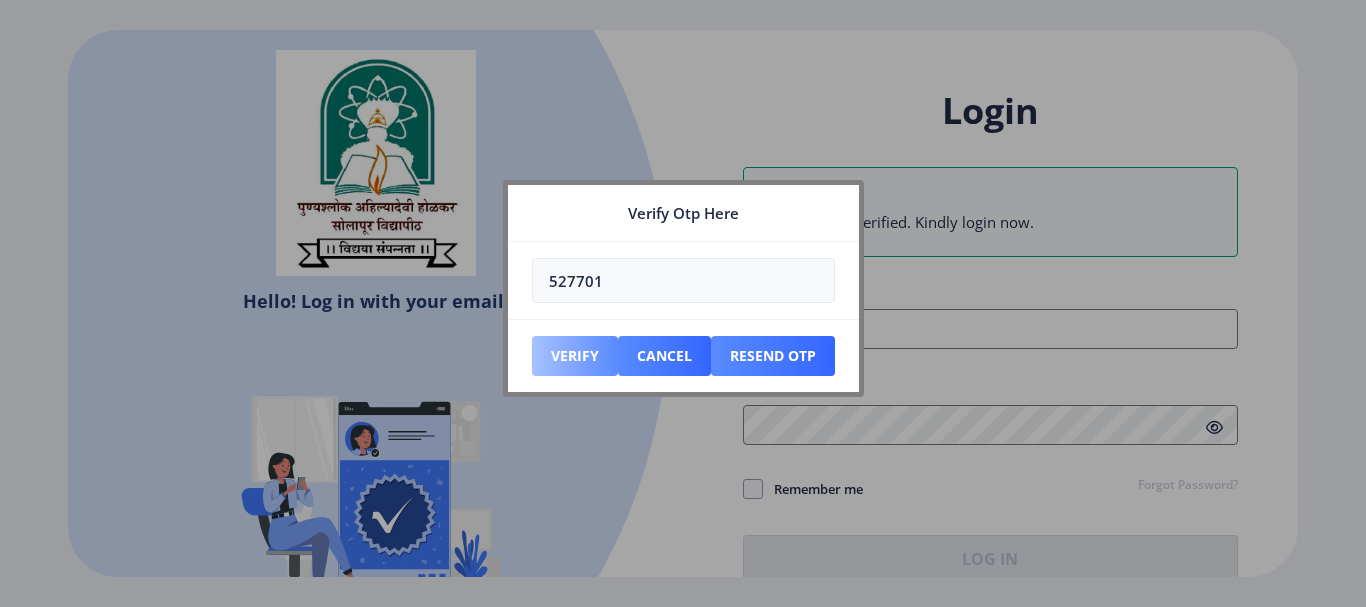 type on "527701" 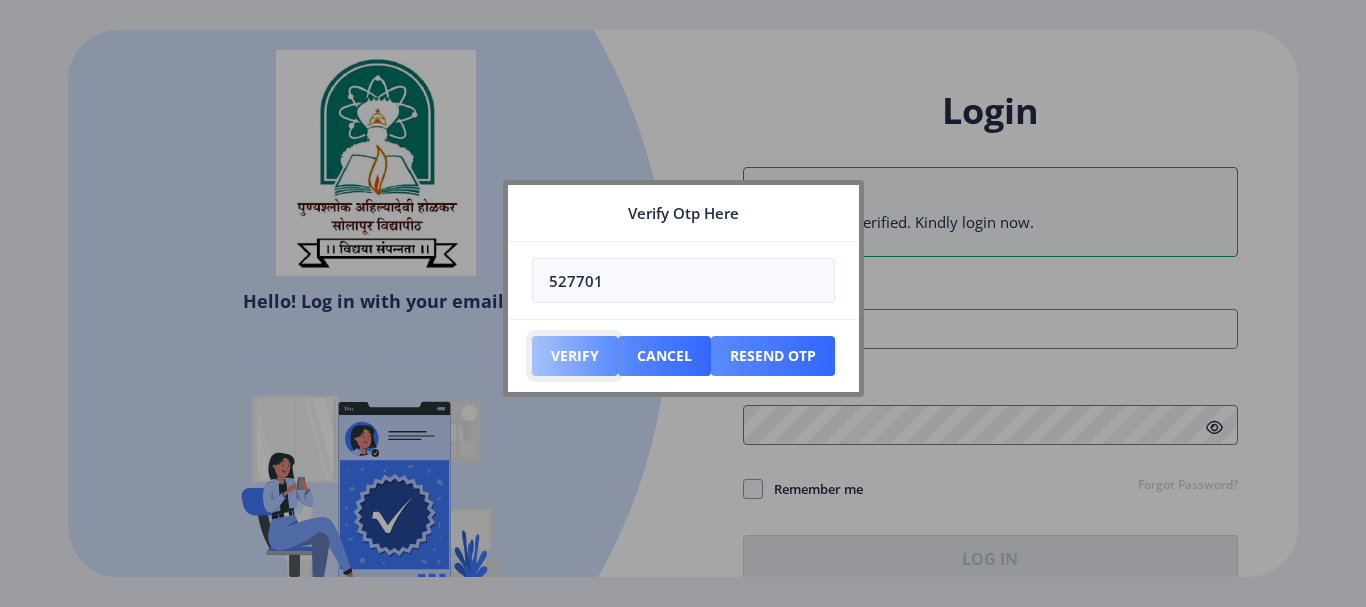 click on "Verify" at bounding box center (575, 356) 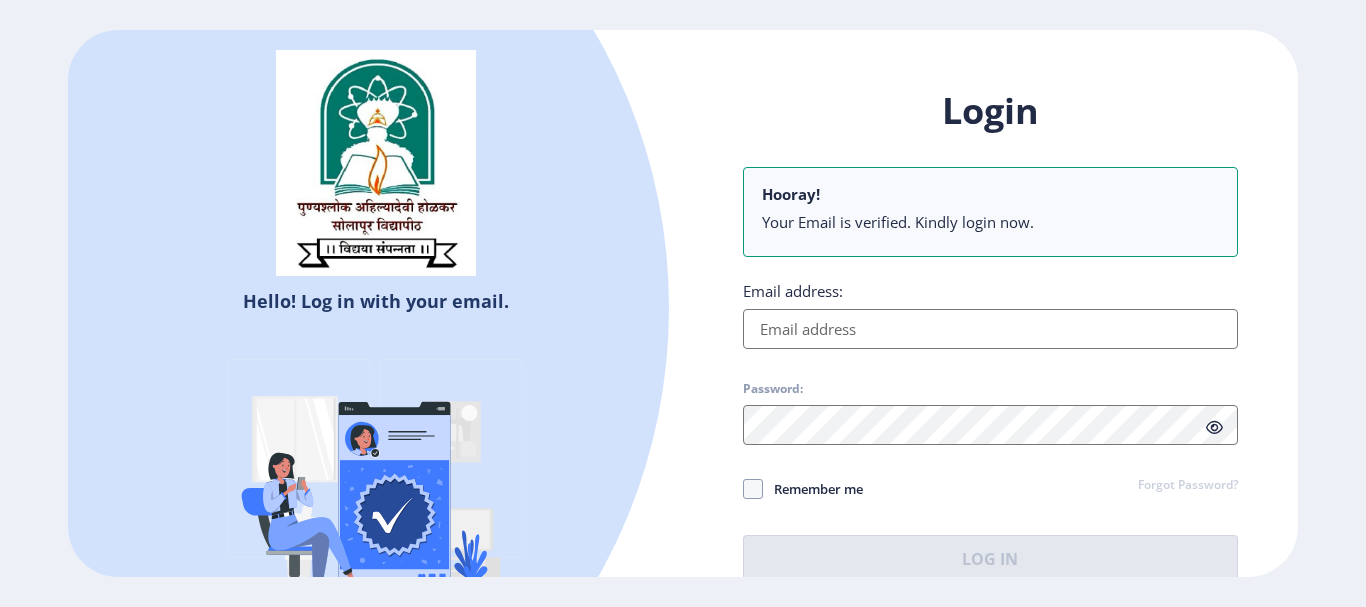 click on "Email address:" at bounding box center [990, 329] 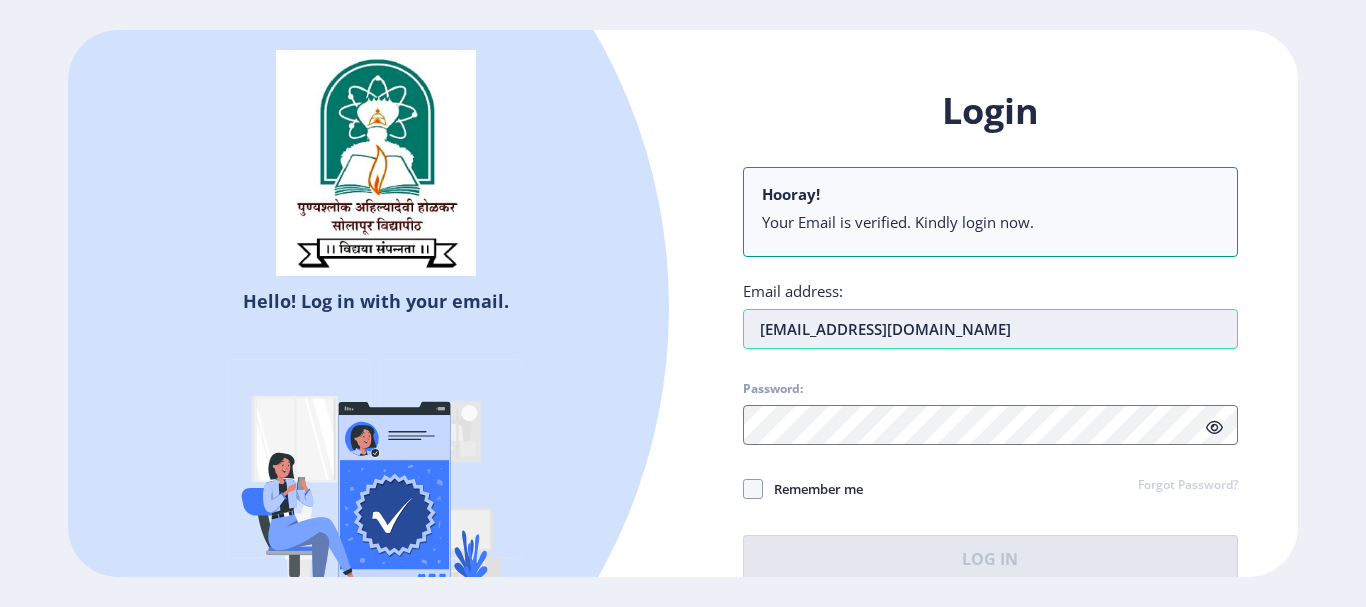 type on "[EMAIL_ADDRESS][DOMAIN_NAME]" 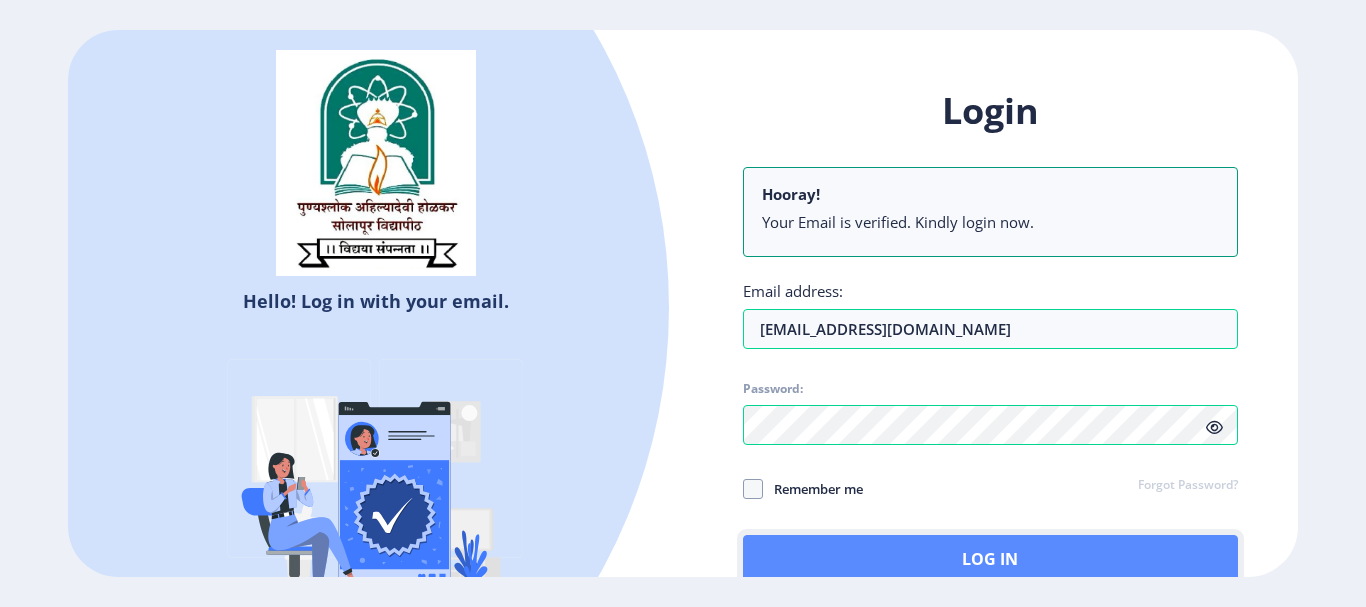 click on "Log In" 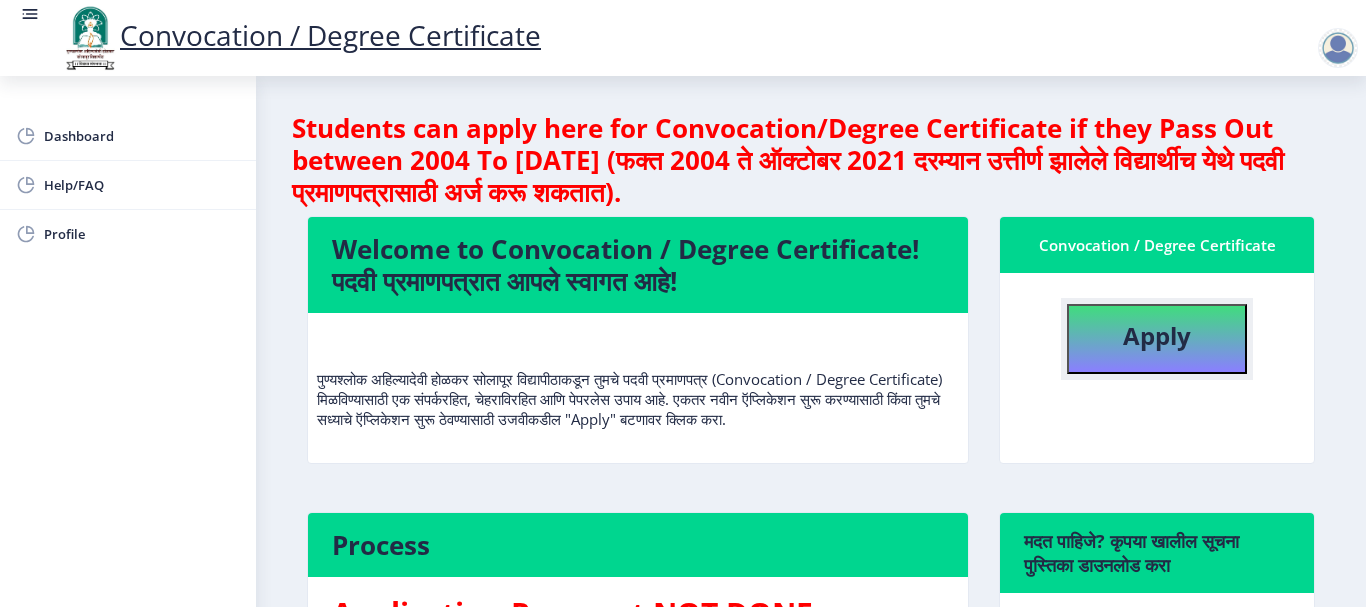 click on "Apply" 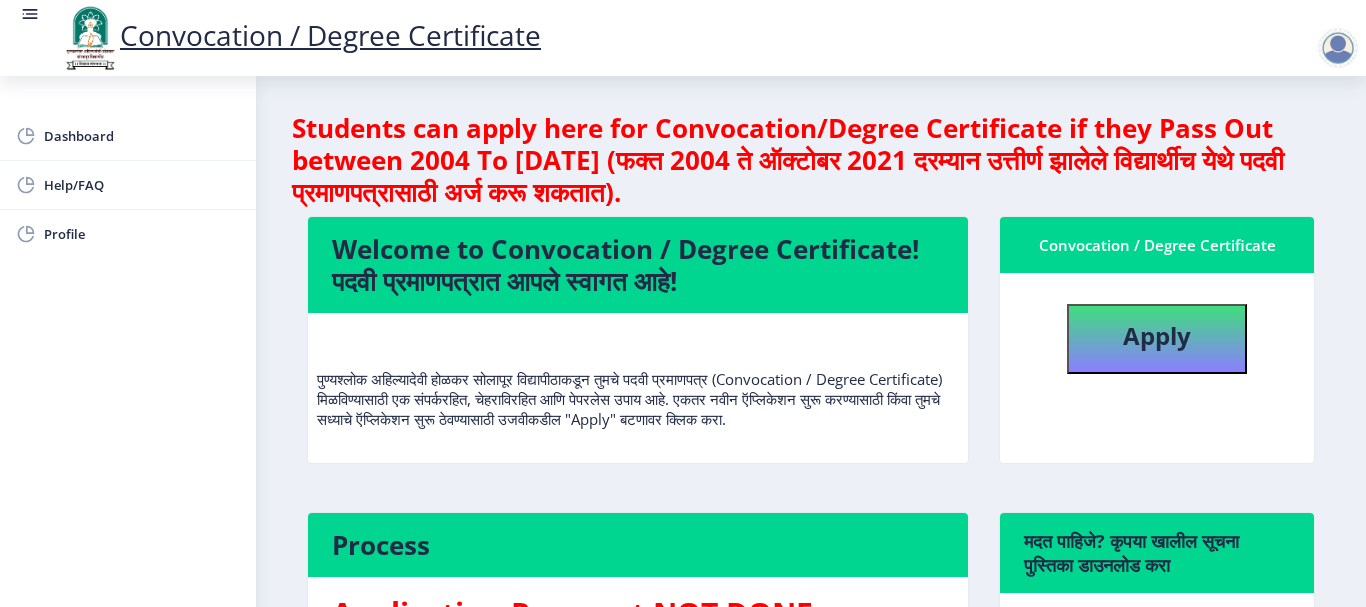 select 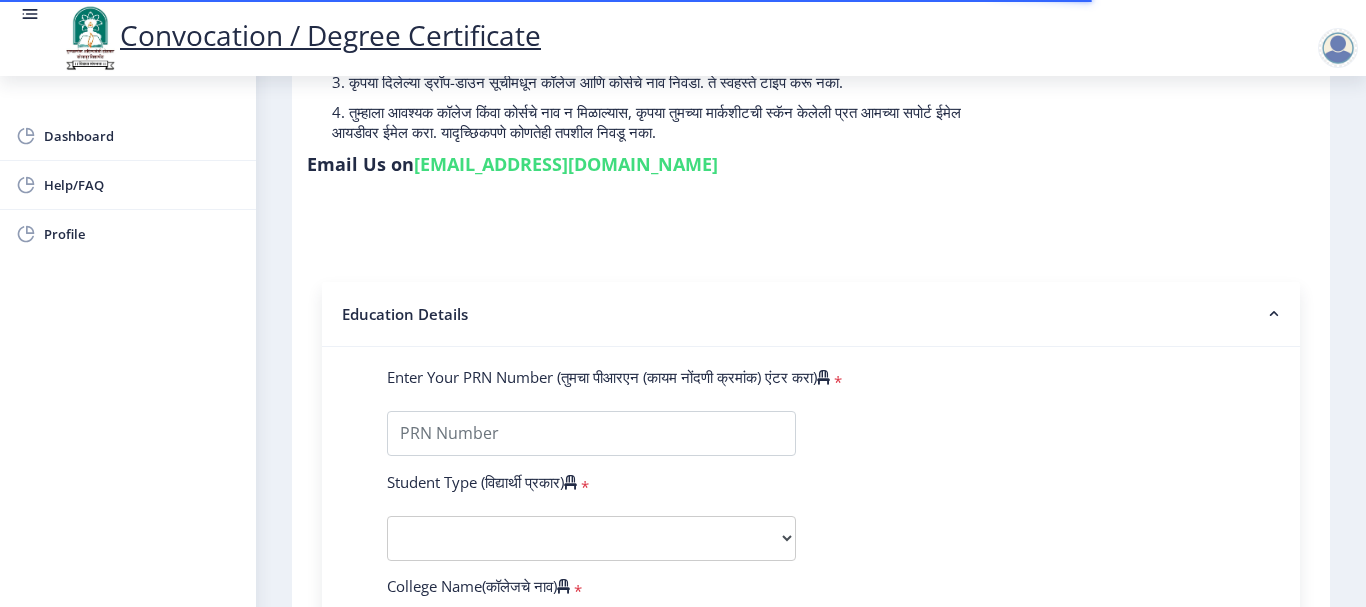 scroll, scrollTop: 300, scrollLeft: 0, axis: vertical 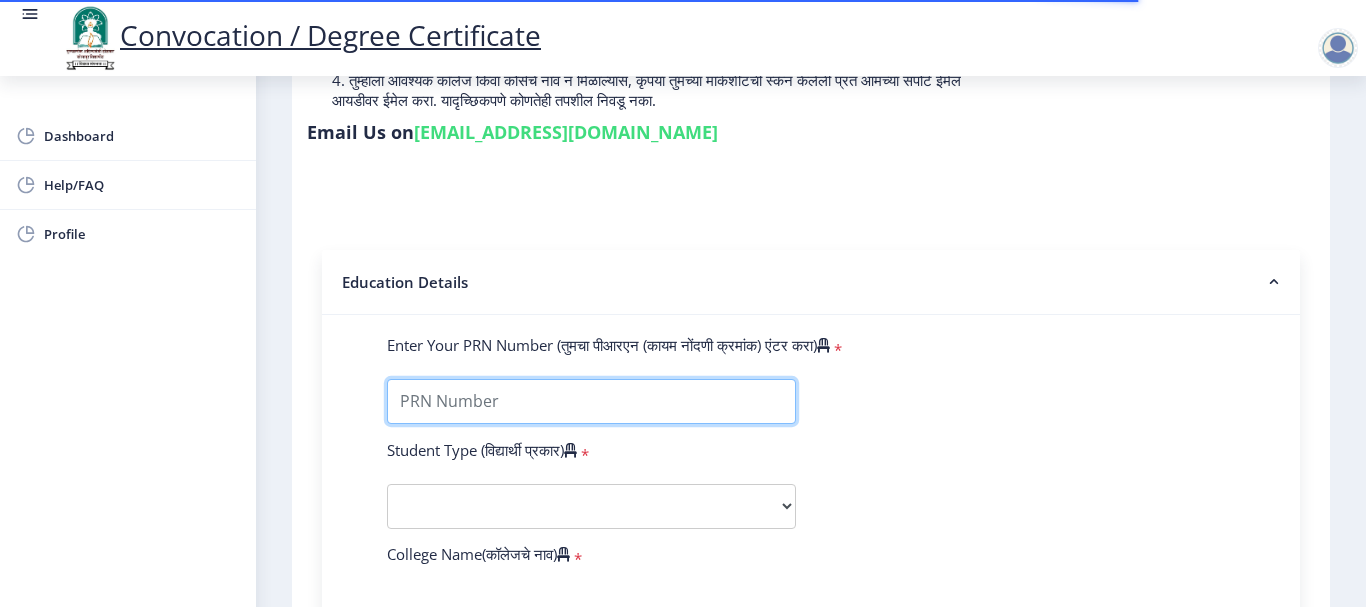 click on "Enter Your PRN Number (तुमचा पीआरएन (कायम नोंदणी क्रमांक) एंटर करा)" at bounding box center (591, 401) 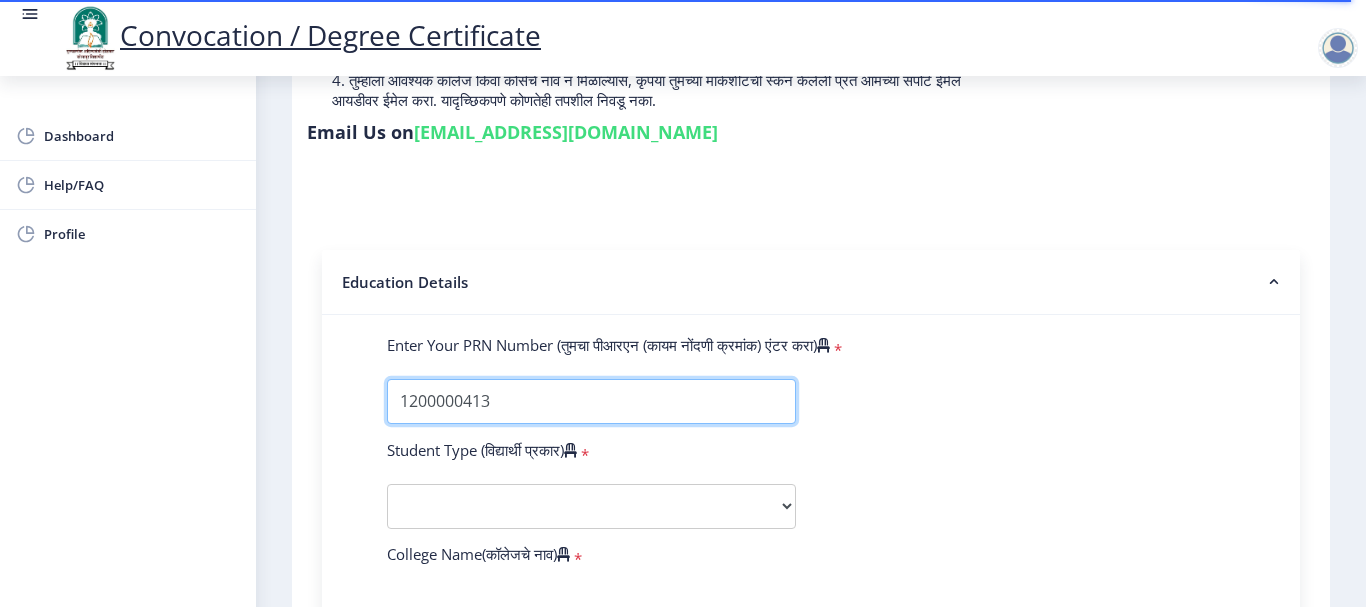 type on "1200000413" 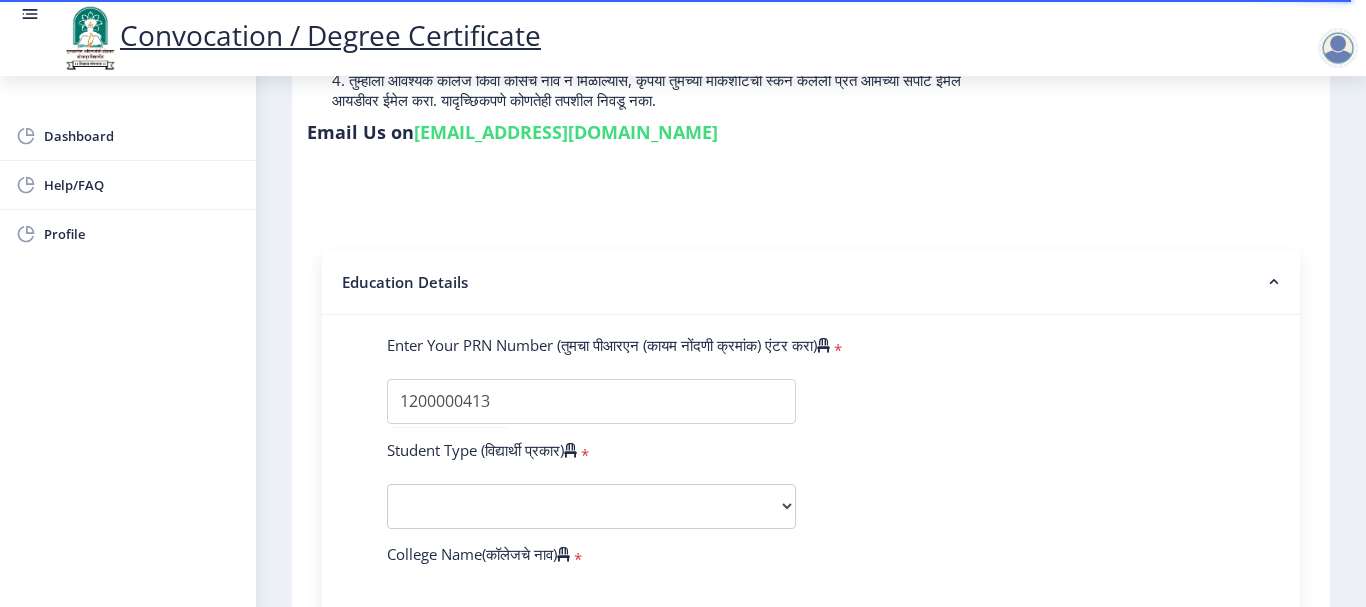 click on "Enter Your PRN Number (तुमचा पीआरएन (कायम नोंदणी क्रमांक) एंटर करा)   * Student Type (विद्यार्थी प्रकार)    * Select Student Type Regular External College Name(कॉलेजचे नाव)   * Select College Name Select College Name Course Name(अभ्यासक्रमाचे नाव)   * Select Course Name Select Course Name Enter passing Year(उत्तीर्ण वर्ष प्रविष्ट करा)   *  2025   2024   2023   2022   2021   2020   2019   2018   2017   2016   2015   2014   2013   2012   2011   2010   2009   2008   2007   2006   2005   2004   2003   2002   2001   2000   1999   1998   1997   1996   1995   1994   1993   1992   1991   1990   1989   1988   1987   1986   1985   1984   1983   1982   1981   1980   1979   1978   1977   1976  Enter Passing Month(उत्तीर्ण महिना प्रविष्ट करा)   * Enter Passing Month" 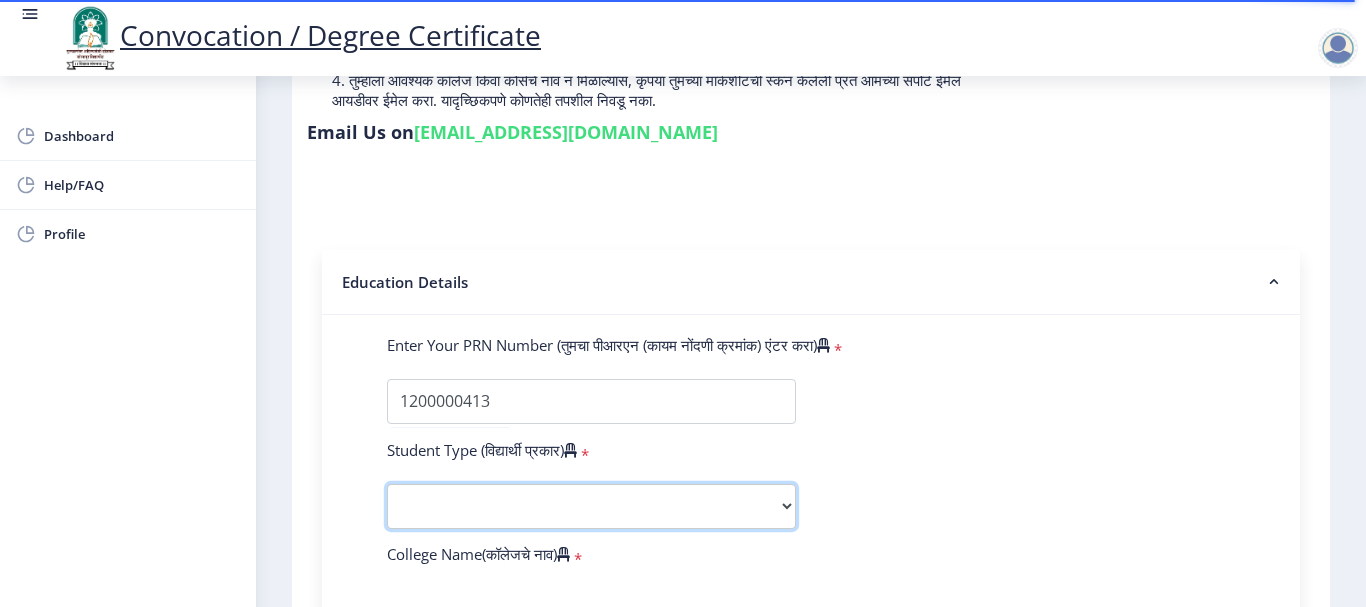 click on "Select Student Type Regular External" at bounding box center [591, 506] 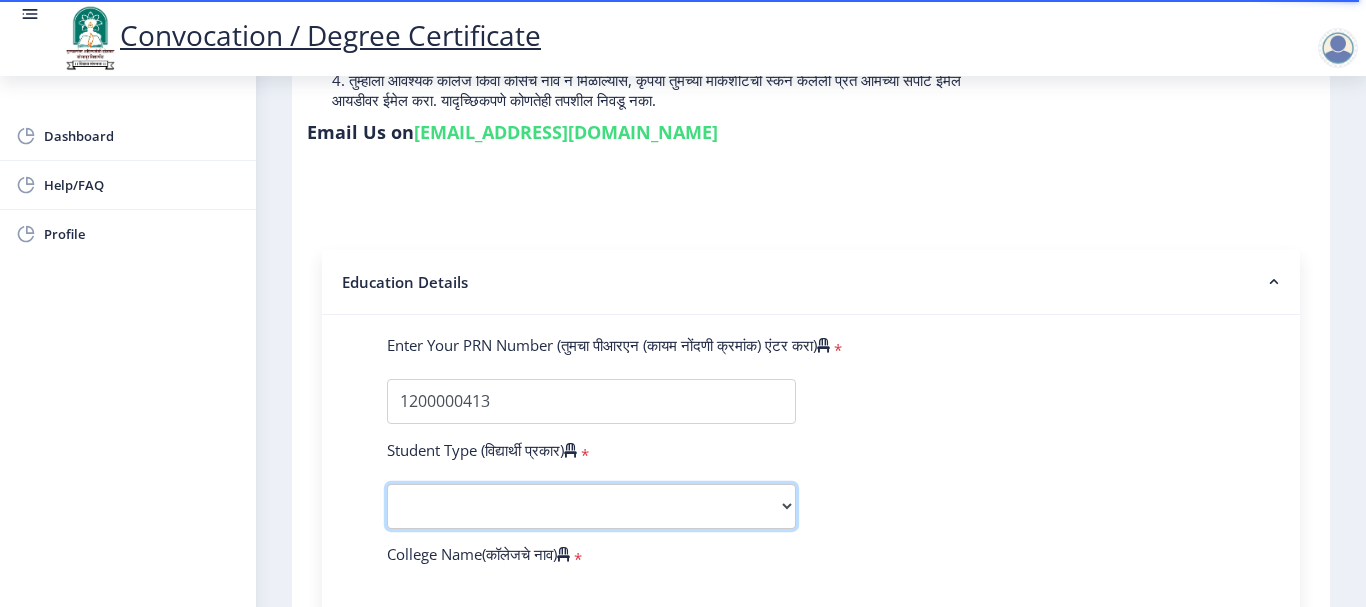 select on "Regular" 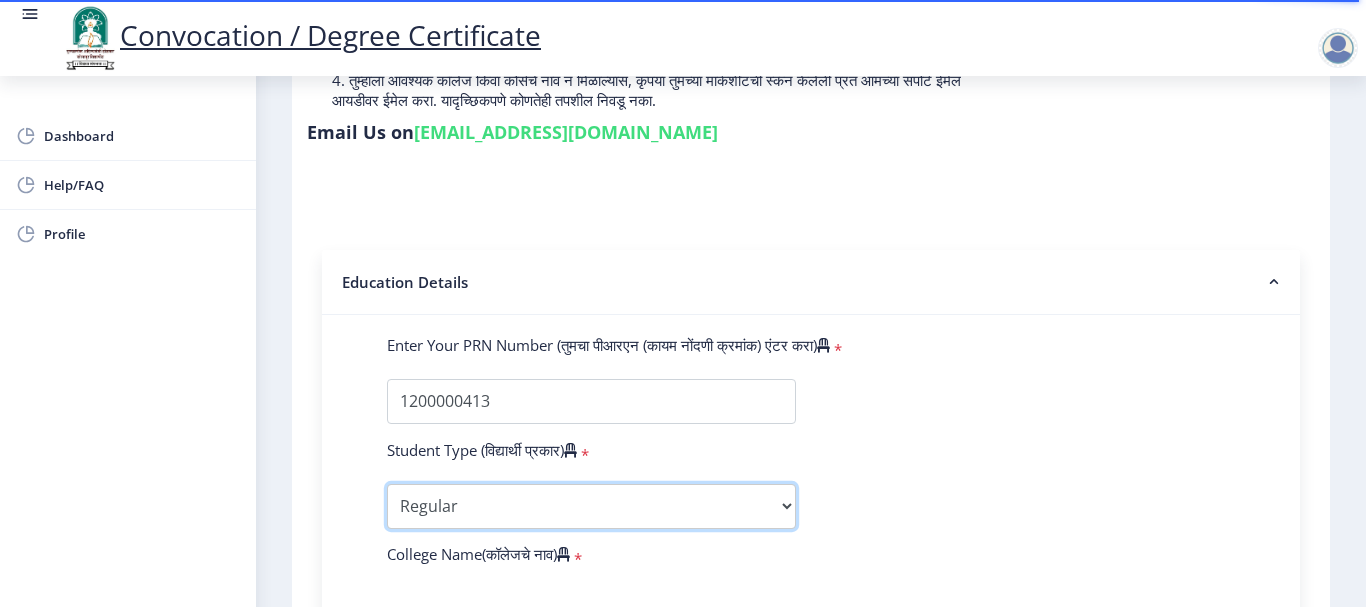 click on "Select Student Type Regular External" at bounding box center [591, 506] 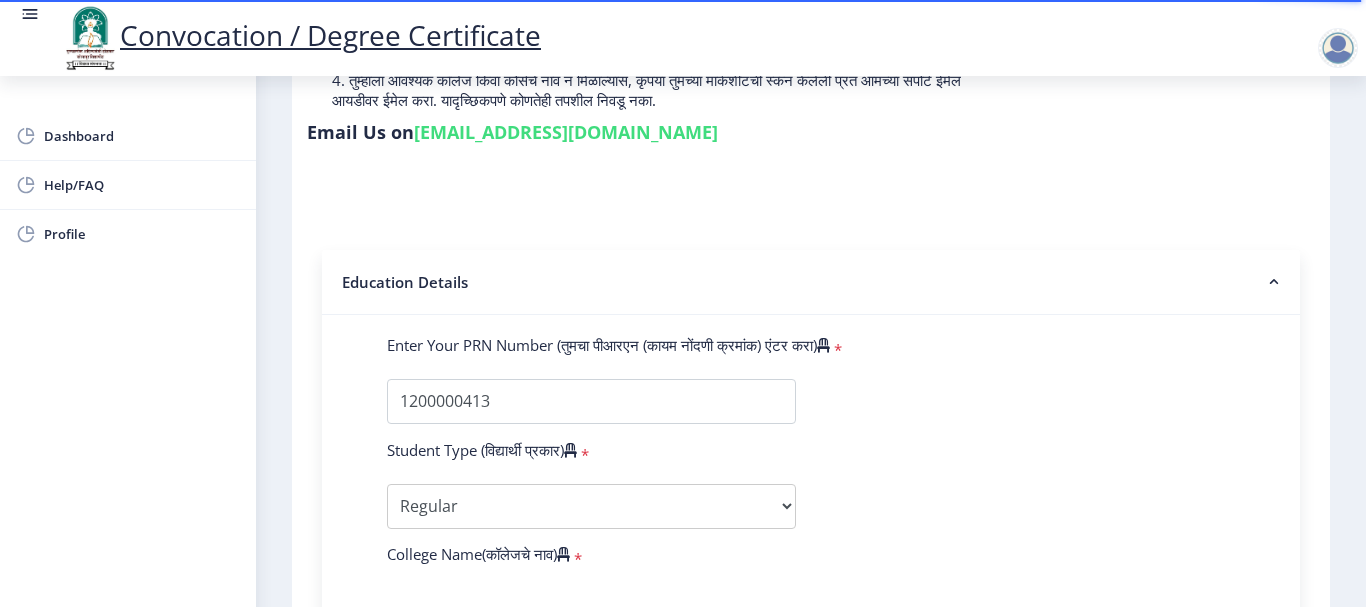 click on "Enter Your PRN Number (तुमचा पीआरएन (कायम नोंदणी क्रमांक) एंटर करा)   * Student Type (विद्यार्थी प्रकार)    * Select Student Type Regular External College Name(कॉलेजचे नाव)   * Select College Name Select College Name Course Name(अभ्यासक्रमाचे नाव)   * Select Course Name Select Course Name Enter passing Year(उत्तीर्ण वर्ष प्रविष्ट करा)   *  2025   2024   2023   2022   2021   2020   2019   2018   2017   2016   2015   2014   2013   2012   2011   2010   2009   2008   2007   2006   2005   2004   2003   2002   2001   2000   1999   1998   1997   1996   1995   1994   1993   1992   1991   1990   1989   1988   1987   1986   1985   1984   1983   1982   1981   1980   1979   1978   1977   1976  Enter Passing Month(उत्तीर्ण महिना प्रविष्ट करा)   * Enter Passing Month" 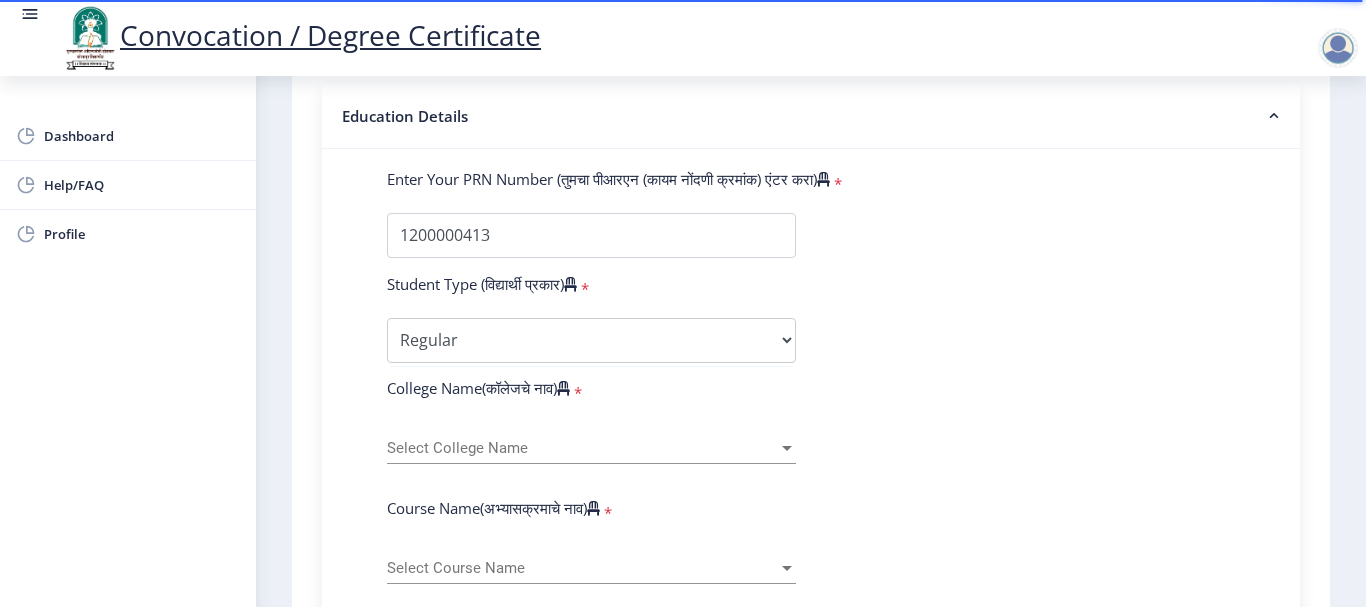 scroll, scrollTop: 500, scrollLeft: 0, axis: vertical 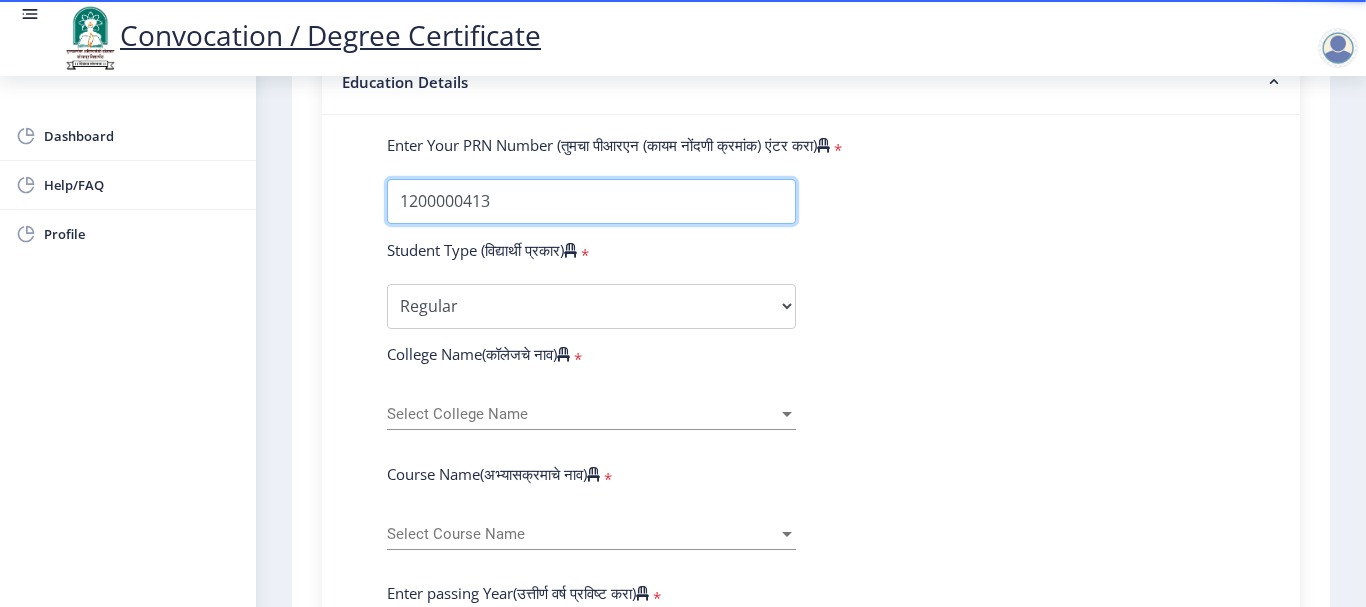click on "Enter Your PRN Number (तुमचा पीआरएन (कायम नोंदणी क्रमांक) एंटर करा)" at bounding box center (591, 201) 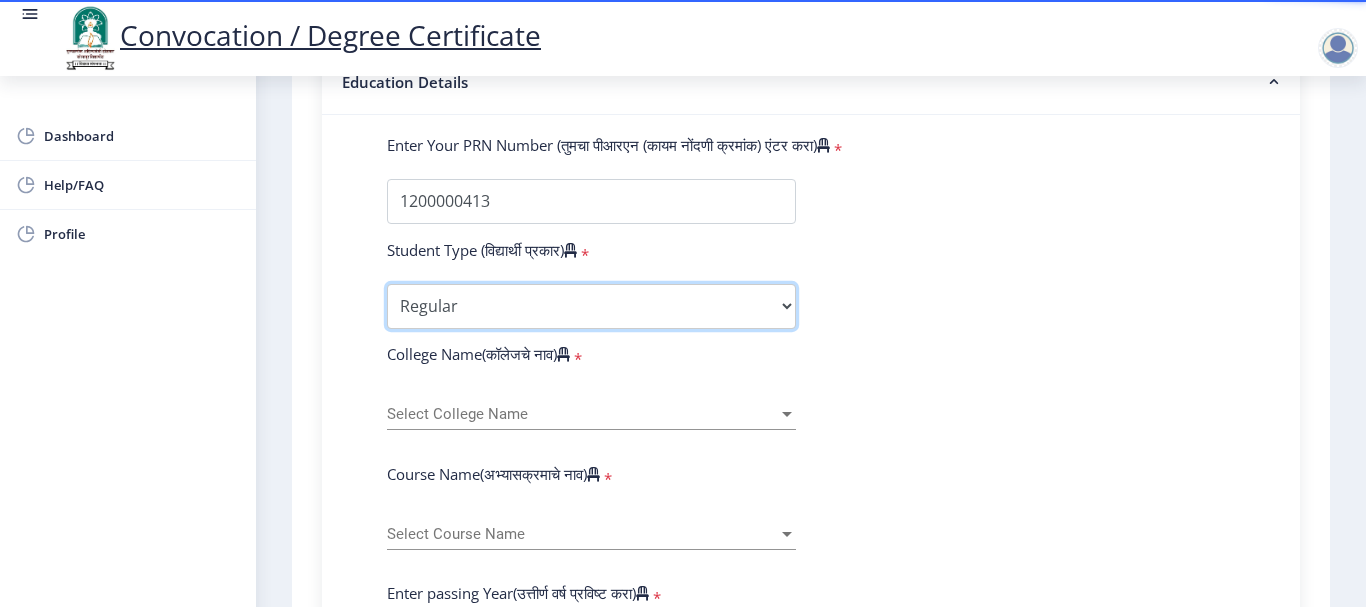 click on "Select Student Type Regular External" at bounding box center [591, 306] 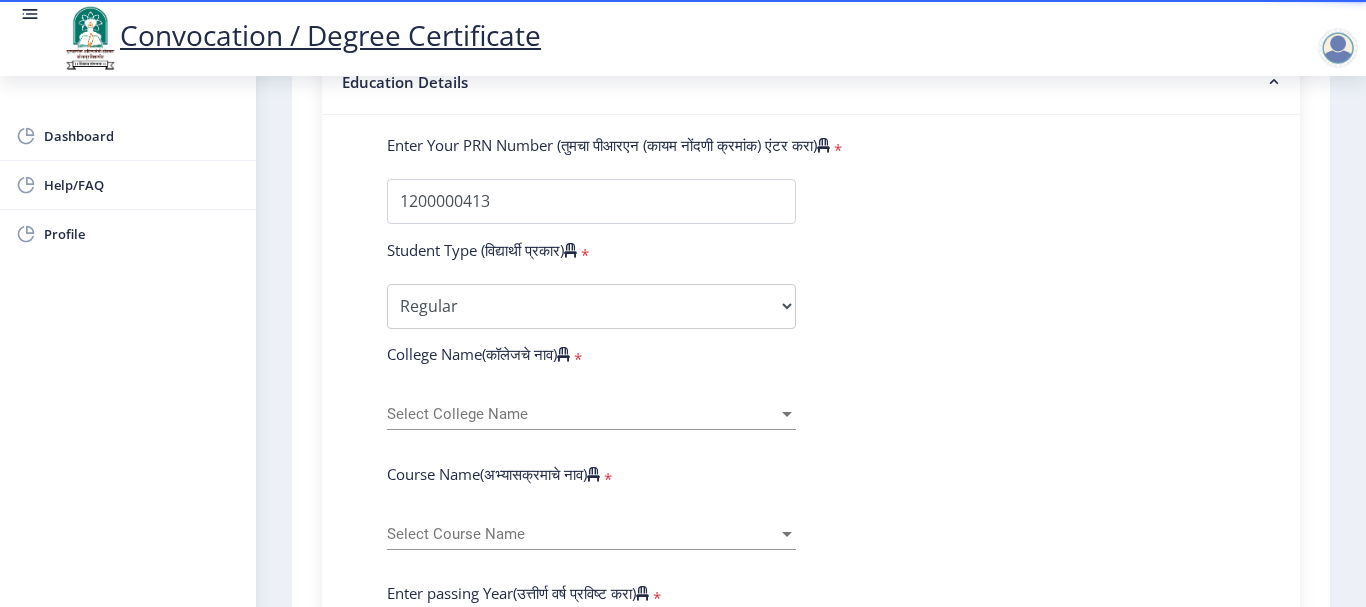 click on "Enter Your PRN Number (तुमचा पीआरएन (कायम नोंदणी क्रमांक) एंटर करा)   * Student Type (विद्यार्थी प्रकार)    * Select Student Type Regular External College Name(कॉलेजचे नाव)   * Select College Name Select College Name Course Name(अभ्यासक्रमाचे नाव)   * Select Course Name Select Course Name Enter passing Year(उत्तीर्ण वर्ष प्रविष्ट करा)   *  2025   2024   2023   2022   2021   2020   2019   2018   2017   2016   2015   2014   2013   2012   2011   2010   2009   2008   2007   2006   2005   2004   2003   2002   2001   2000   1999   1998   1997   1996   1995   1994   1993   1992   1991   1990   1989   1988   1987   1986   1985   1984   1983   1982   1981   1980   1979   1978   1977   1976  Enter Passing Month(उत्तीर्ण महिना प्रविष्ट करा)   * Enter Passing Month" 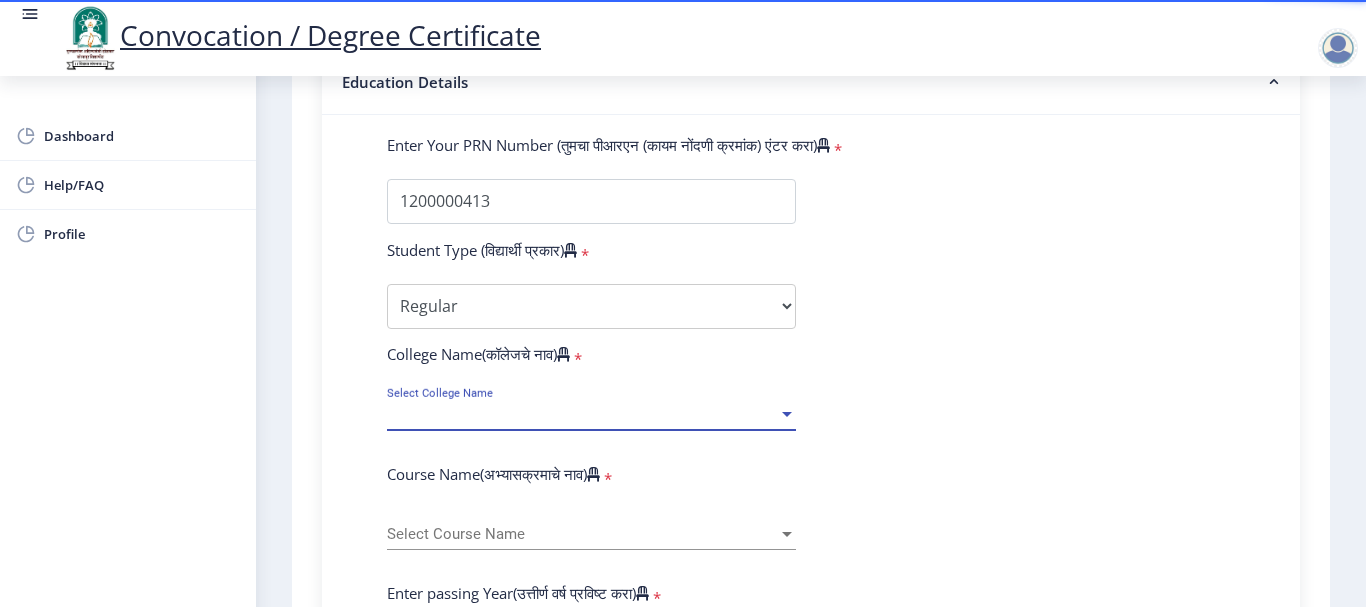 click on "Select College Name" at bounding box center (582, 414) 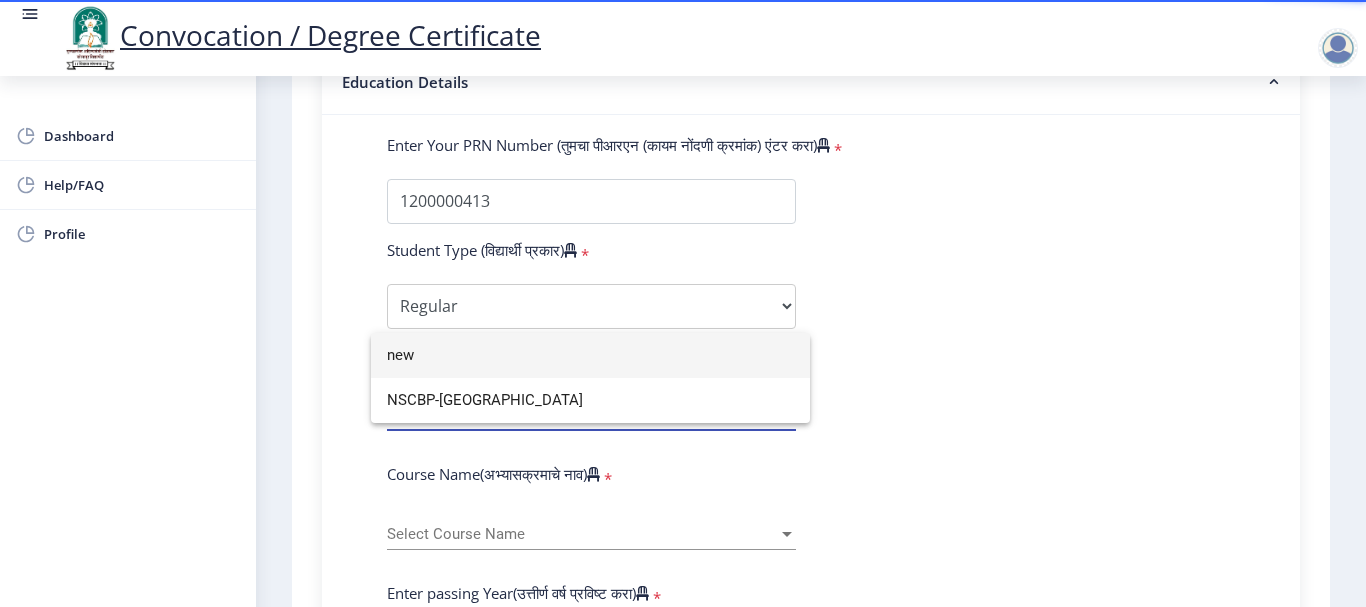type on "new" 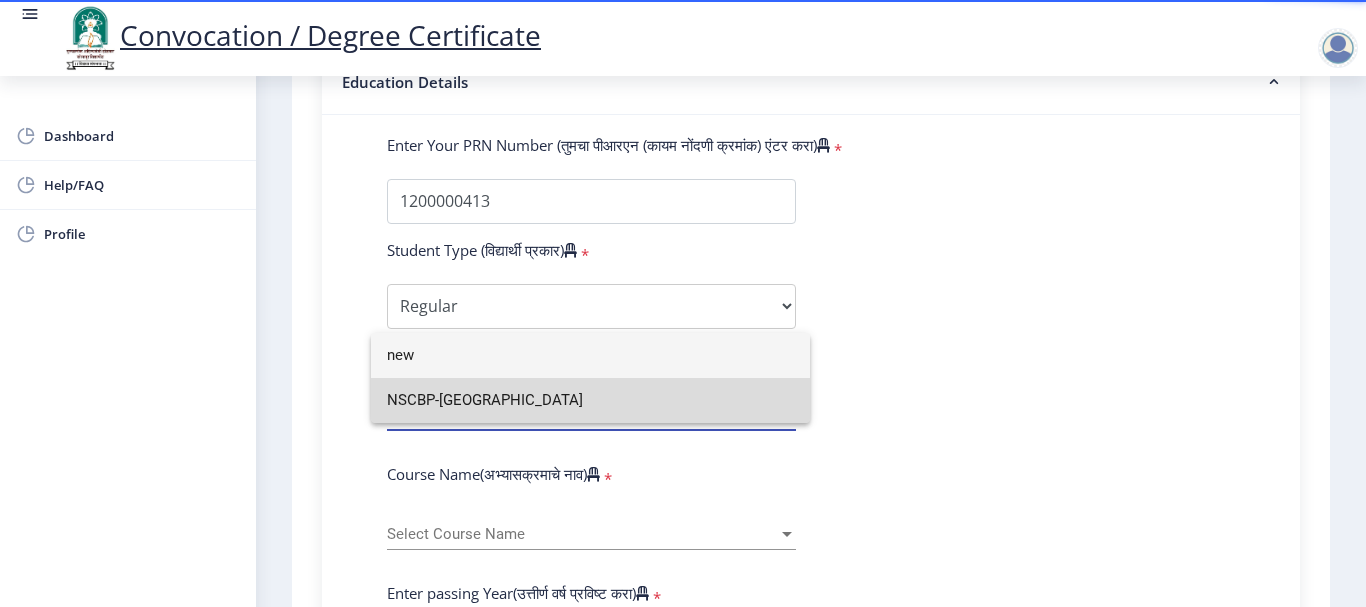 click on "NSCBP-[GEOGRAPHIC_DATA]" at bounding box center [590, 400] 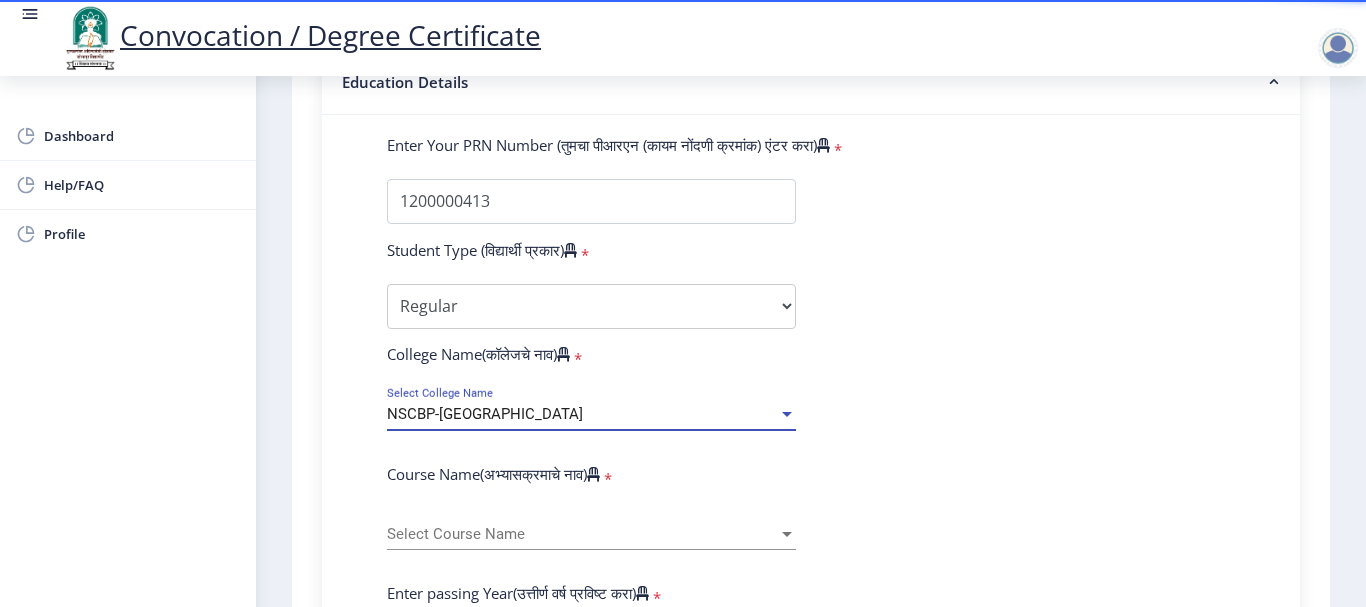 click on "Enter Your PRN Number (तुमचा पीआरएन (कायम नोंदणी क्रमांक) एंटर करा)   * Student Type (विद्यार्थी प्रकार)    * Select Student Type Regular External College Name(कॉलेजचे नाव)   * NSCBP-[GEOGRAPHIC_DATA] of BCA Select College Name Course Name(अभ्यासक्रमाचे नाव)   * Select Course Name Select Course Name Enter passing Year(उत्तीर्ण वर्ष प्रविष्ट करा)   *  2025   2024   2023   2022   2021   2020   2019   2018   2017   2016   2015   2014   2013   2012   2011   2010   2009   2008   2007   2006   2005   2004   2003   2002   2001   2000   1999   1998   1997   1996   1995   1994   1993   1992   1991   1990   1989   1988   1987   1986   1985   1984   1983   1982   1981   1980   1979   1978   1977   1976  Enter Passing Month(उत्तीर्ण महिना प्रविष्ट करा)   * March *" 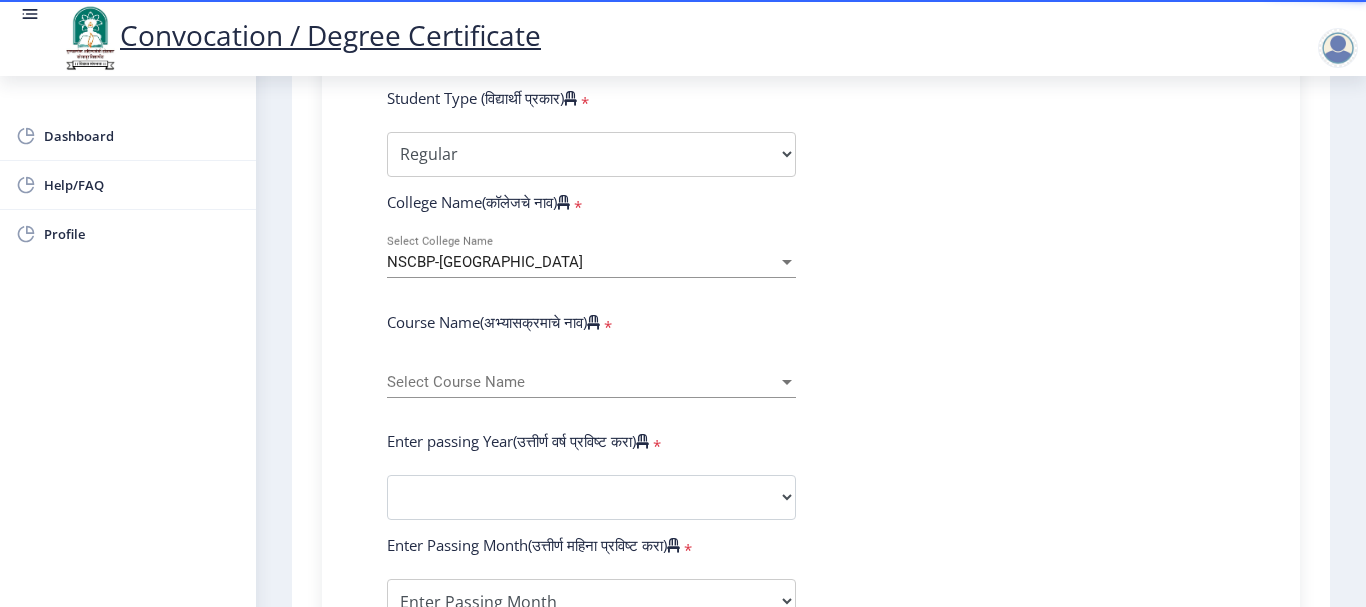 scroll, scrollTop: 700, scrollLeft: 0, axis: vertical 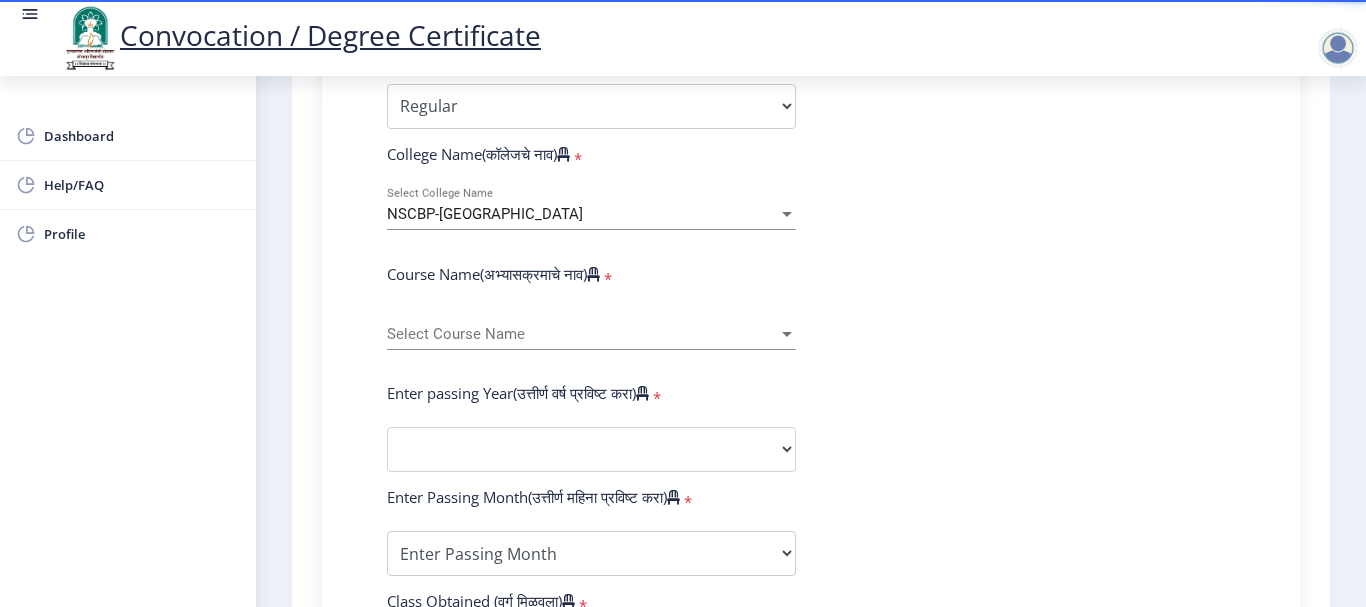 click on "Select Course Name" at bounding box center (582, 334) 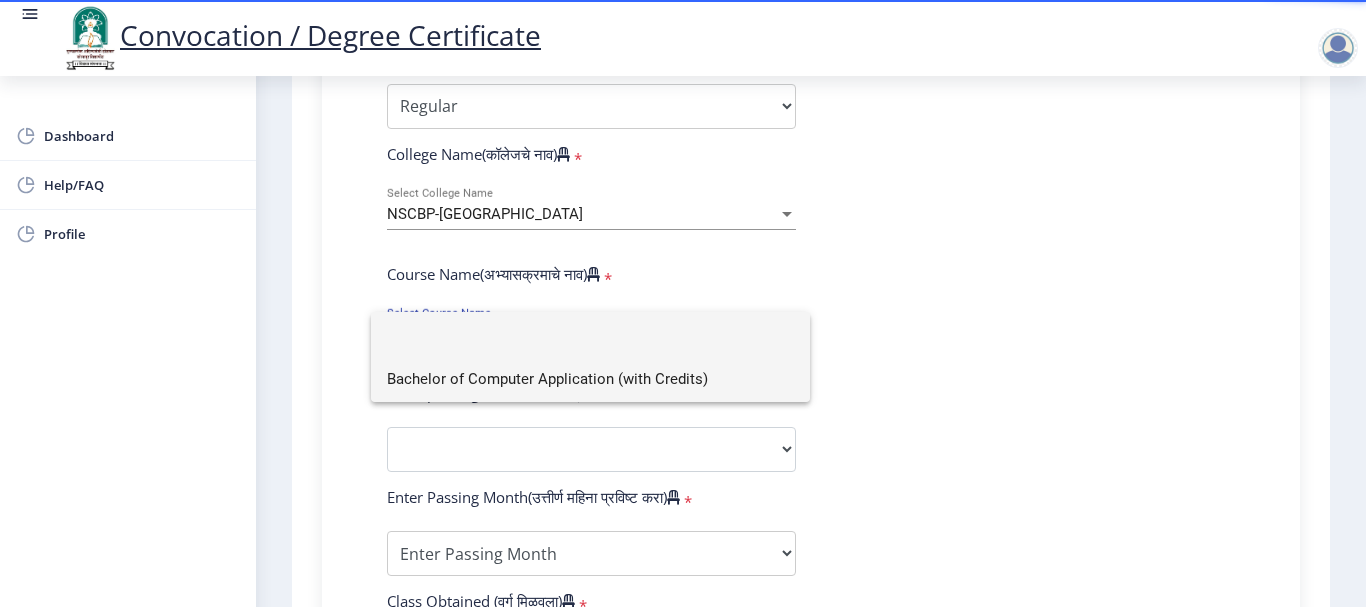 click on "Bachelor of Computer Application (with Credits)" at bounding box center (590, 379) 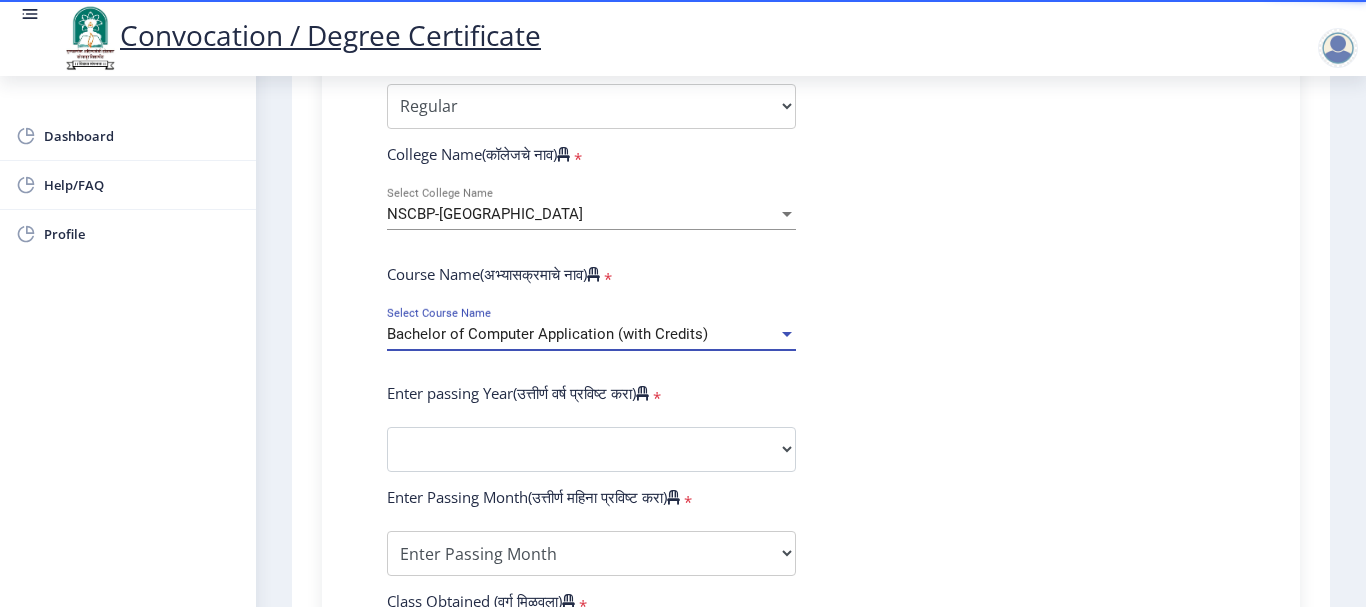 click on "Enter Your PRN Number (तुमचा पीआरएन (कायम नोंदणी क्रमांक) एंटर करा)   * Student Type (विद्यार्थी प्रकार)    * Select Student Type Regular External College Name(कॉलेजचे नाव)   * NSCBP-New Satara College of BCA Select College Name Course Name(अभ्यासक्रमाचे नाव)   * Bachelor of Computer Application (with Credits) Select Course Name Enter passing Year(उत्तीर्ण वर्ष प्रविष्ट करा)   *  2025   2024   2023   2022   2021   2020   2019   2018   2017   2016   2015   2014   2013   2012   2011   2010   2009   2008   2007   2006   2005   2004   2003   2002   2001   2000   1999   1998   1997   1996   1995   1994   1993   1992   1991   1990   1989   1988   1987   1986   1985   1984   1983   1982   1981   1980   1979   1978   1977   1976  * Enter Passing Month March April May October November December * FIRST CLASS * *" 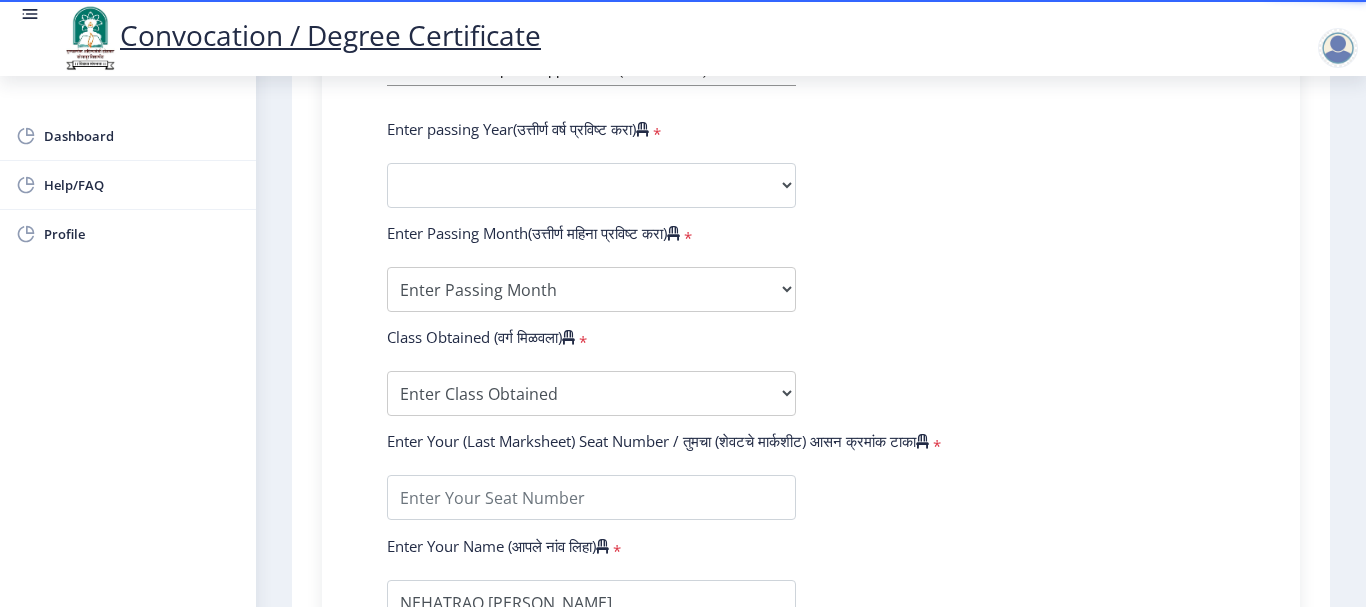 scroll, scrollTop: 1000, scrollLeft: 0, axis: vertical 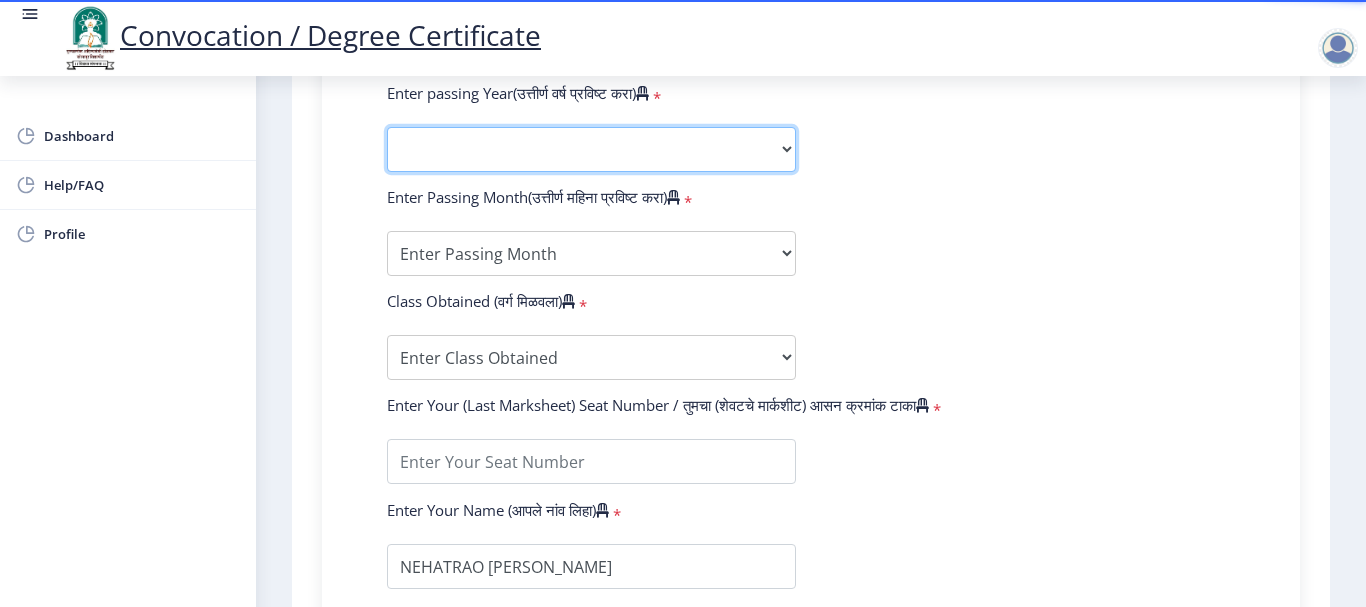 click on "2025   2024   2023   2022   2021   2020   2019   2018   2017   2016   2015   2014   2013   2012   2011   2010   2009   2008   2007   2006   2005   2004   2003   2002   2001   2000   1999   1998   1997   1996   1995   1994   1993   1992   1991   1990   1989   1988   1987   1986   1985   1984   1983   1982   1981   1980   1979   1978   1977   1976" 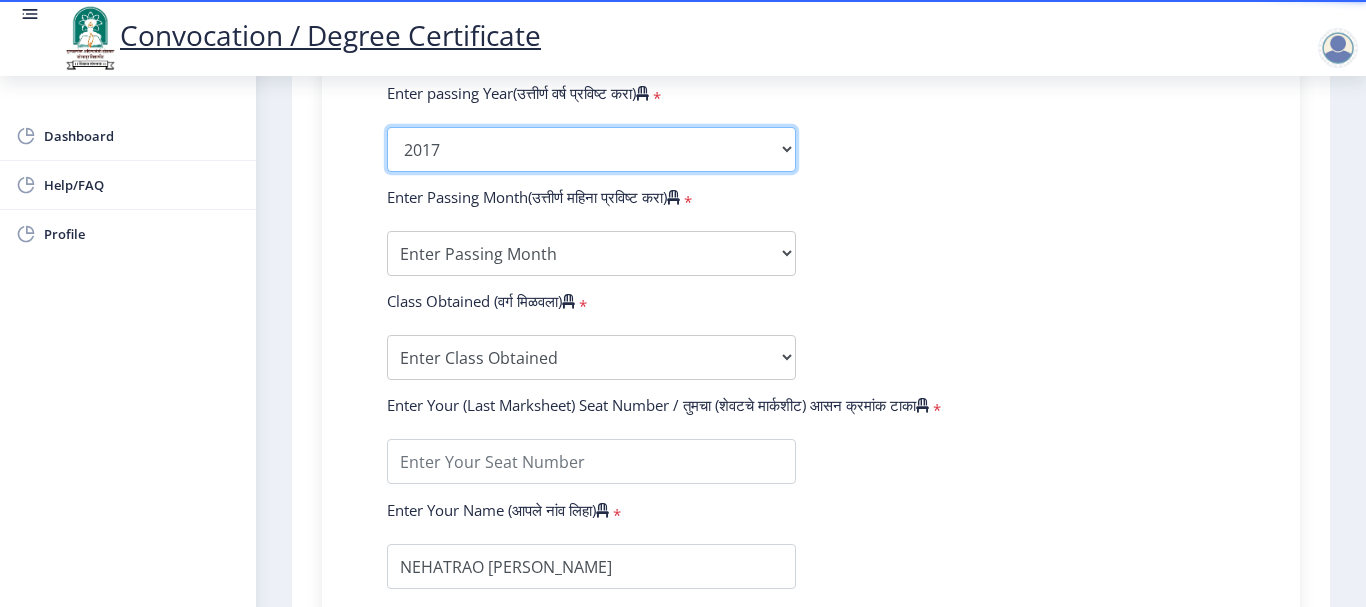click on "2025   2024   2023   2022   2021   2020   2019   2018   2017   2016   2015   2014   2013   2012   2011   2010   2009   2008   2007   2006   2005   2004   2003   2002   2001   2000   1999   1998   1997   1996   1995   1994   1993   1992   1991   1990   1989   1988   1987   1986   1985   1984   1983   1982   1981   1980   1979   1978   1977   1976" 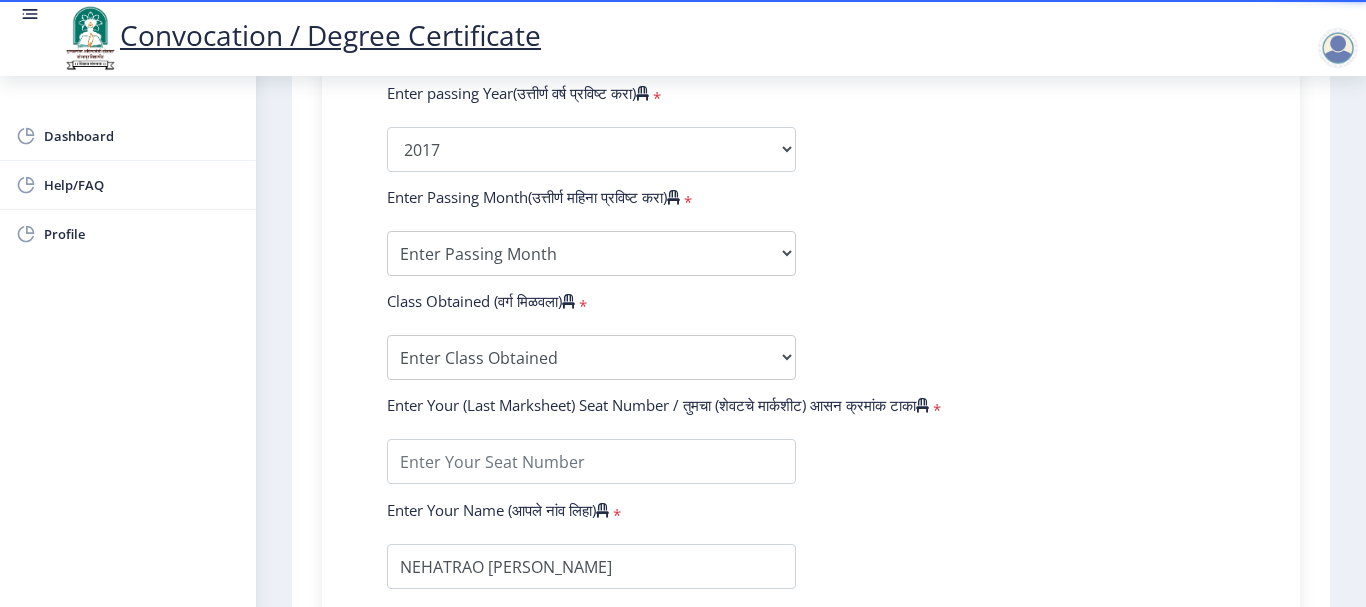 click on "Enter Your PRN Number (तुमचा पीआरएन (कायम नोंदणी क्रमांक) एंटर करा)   * Student Type (विद्यार्थी प्रकार)    * Select Student Type Regular External College Name(कॉलेजचे नाव)   * NSCBP-New Satara College of BCA Select College Name Course Name(अभ्यासक्रमाचे नाव)   * Bachelor of Computer Application (with Credits) Select Course Name Enter passing Year(उत्तीर्ण वर्ष प्रविष्ट करा)   *  2025   2024   2023   2022   2021   2020   2019   2018   2017   2016   2015   2014   2013   2012   2011   2010   2009   2008   2007   2006   2005   2004   2003   2002   2001   2000   1999   1998   1997   1996   1995   1994   1993   1992   1991   1990   1989   1988   1987   1986   1985   1984   1983   1982   1981   1980   1979   1978   1977   1976  * Enter Passing Month March April May October November December * FIRST CLASS * *" 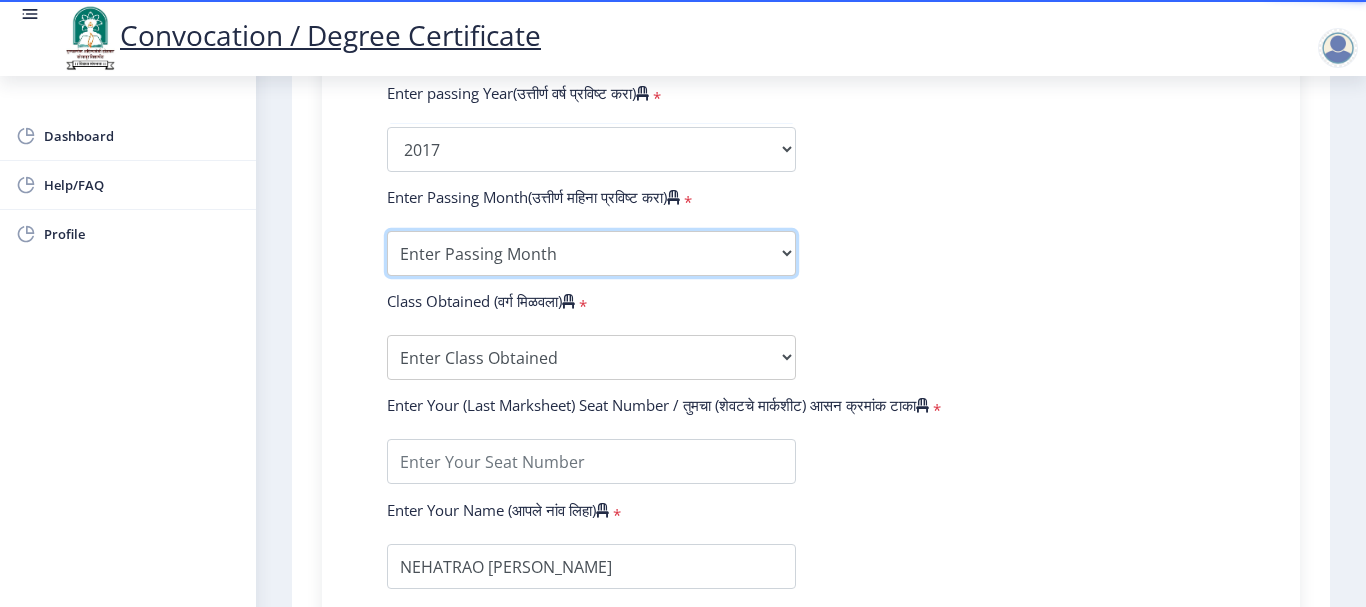 click on "Enter Passing Month March April May October November December" at bounding box center (591, 253) 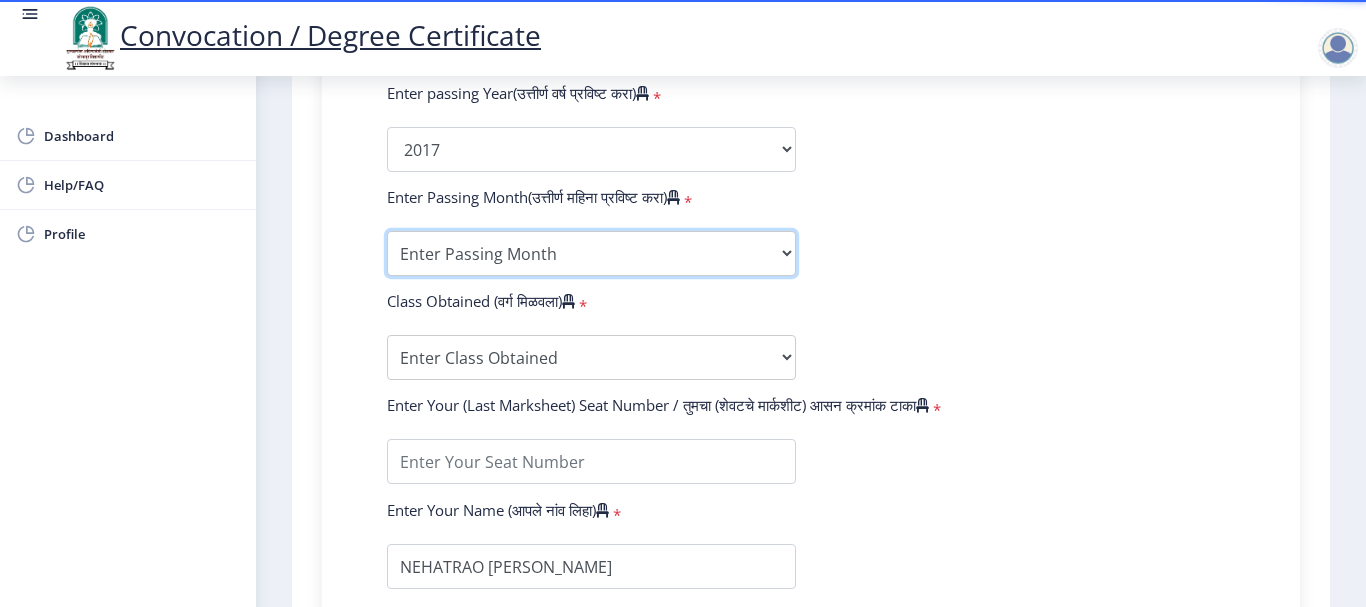 select on "March" 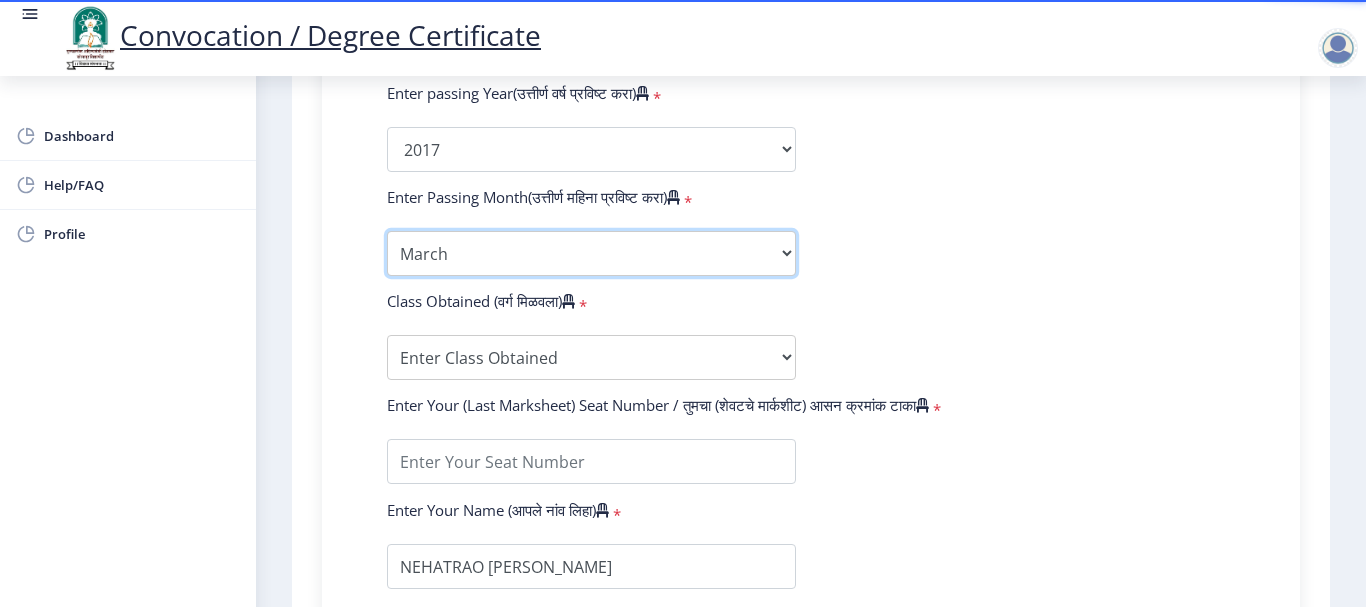 click on "Enter Passing Month March April May October November December" at bounding box center [591, 253] 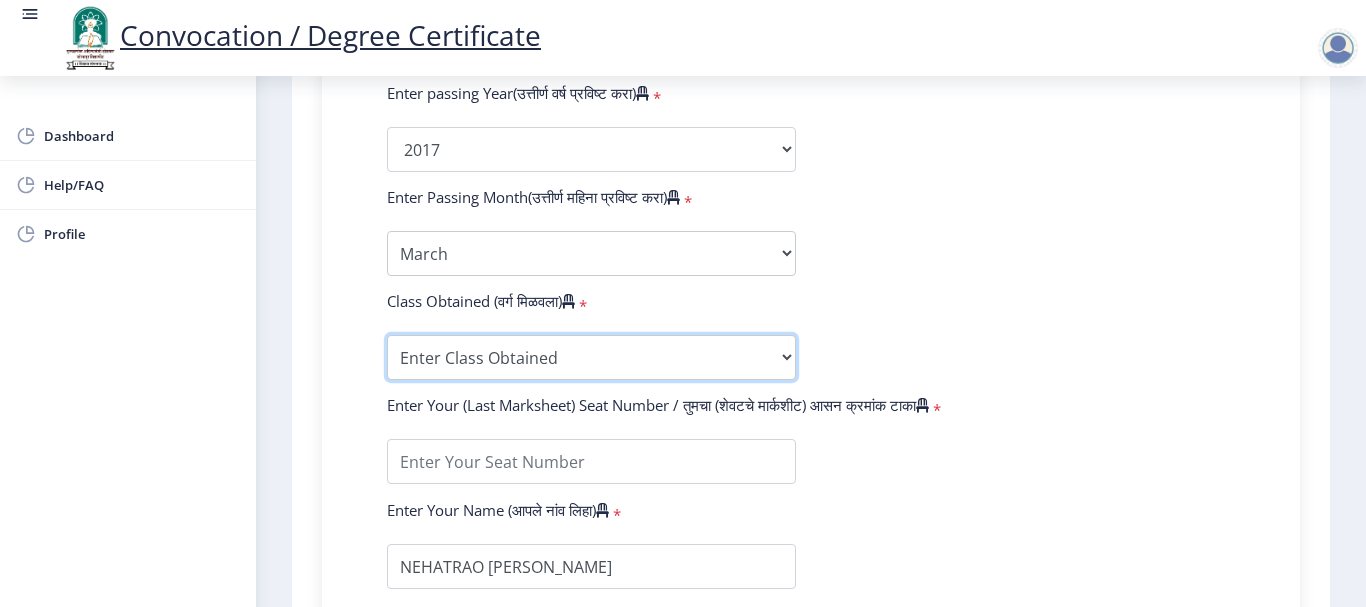 click on "Enter Class Obtained FIRST CLASS WITH DISTINCTION FIRST CLASS HIGHER SECOND CLASS SECOND CLASS PASS CLASS Grade O Grade A+ Grade A Grade B+ Grade B Grade C+ Grade C Grade D Grade E" at bounding box center (591, 357) 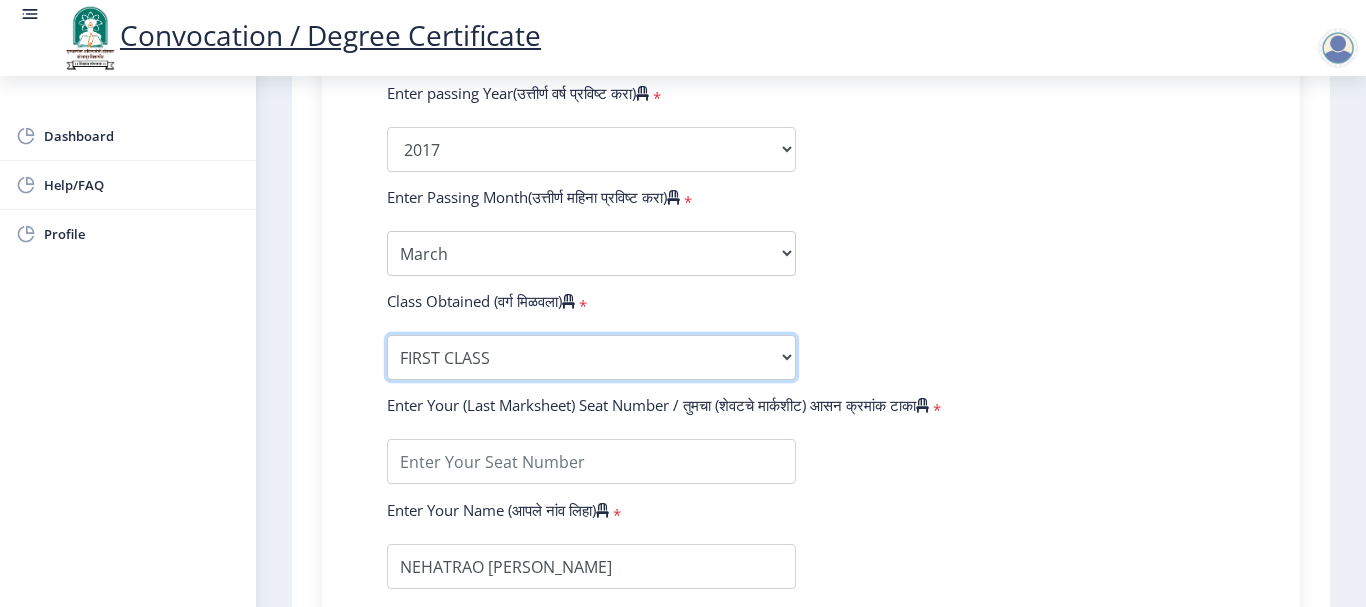 click on "Enter Class Obtained FIRST CLASS WITH DISTINCTION FIRST CLASS HIGHER SECOND CLASS SECOND CLASS PASS CLASS Grade O Grade A+ Grade A Grade B+ Grade B Grade C+ Grade C Grade D Grade E" at bounding box center [591, 357] 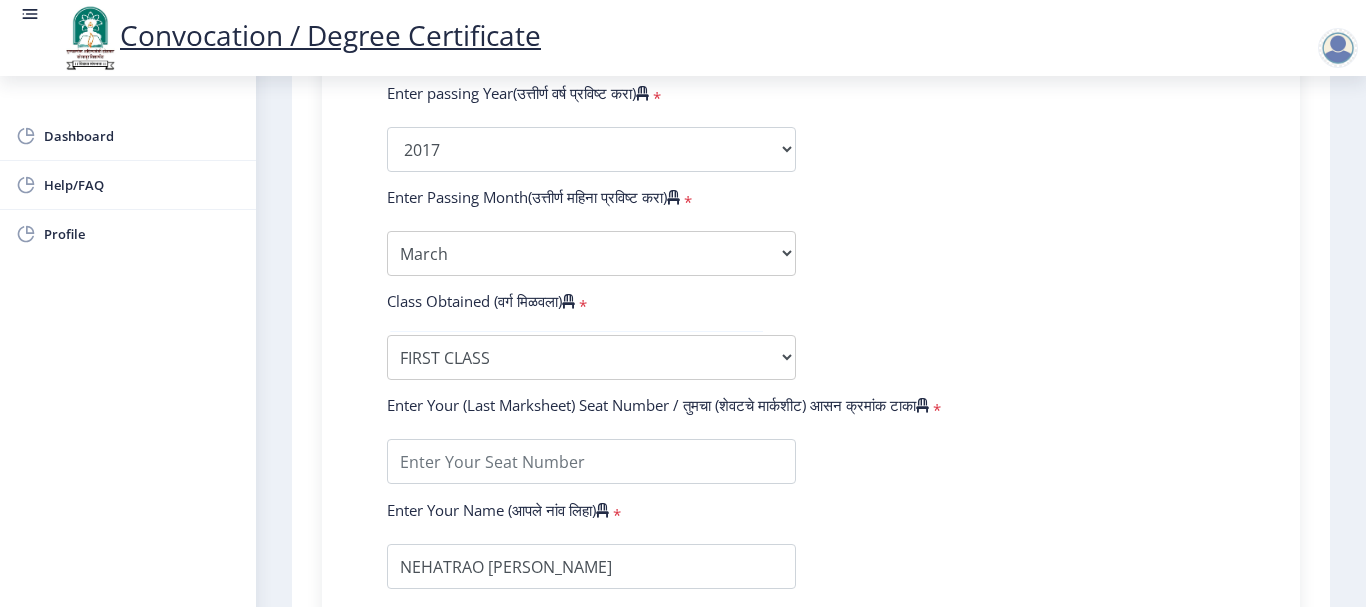 click on "Enter Your PRN Number (तुमचा पीआरएन (कायम नोंदणी क्रमांक) एंटर करा)   * Student Type (विद्यार्थी प्रकार)    * Select Student Type Regular External College Name(कॉलेजचे नाव)   * NSCBP-New Satara College of BCA Select College Name Course Name(अभ्यासक्रमाचे नाव)   * Bachelor of Computer Application (with Credits) Select Course Name Enter passing Year(उत्तीर्ण वर्ष प्रविष्ट करा)   *  2025   2024   2023   2022   2021   2020   2019   2018   2017   2016   2015   2014   2013   2012   2011   2010   2009   2008   2007   2006   2005   2004   2003   2002   2001   2000   1999   1998   1997   1996   1995   1994   1993   1992   1991   1990   1989   1988   1987   1986   1985   1984   1983   1982   1981   1980   1979   1978   1977   1976  * Enter Passing Month March April May October November December * FIRST CLASS * *" 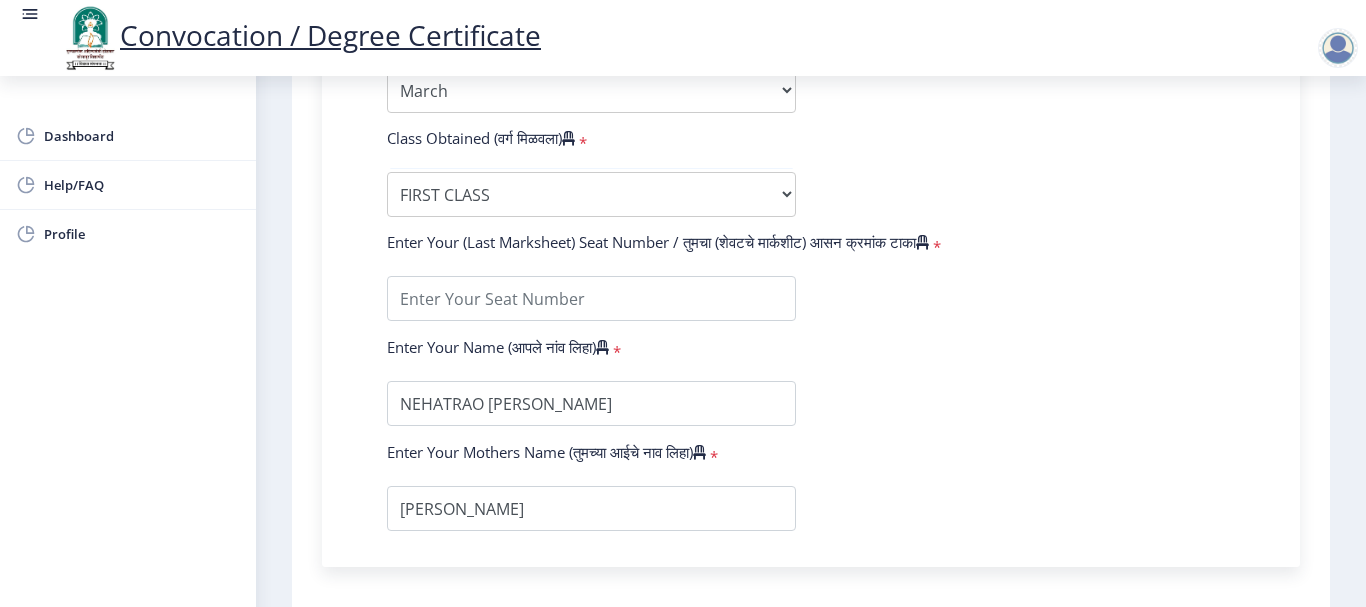 scroll, scrollTop: 1200, scrollLeft: 0, axis: vertical 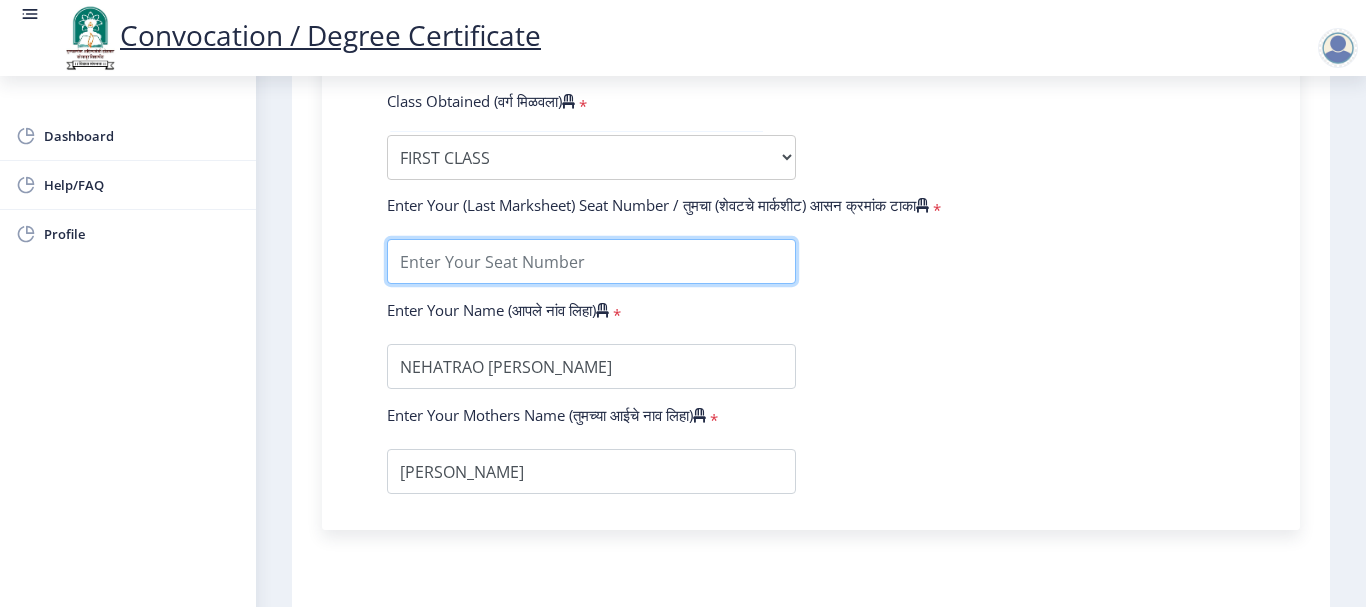 click at bounding box center (591, 261) 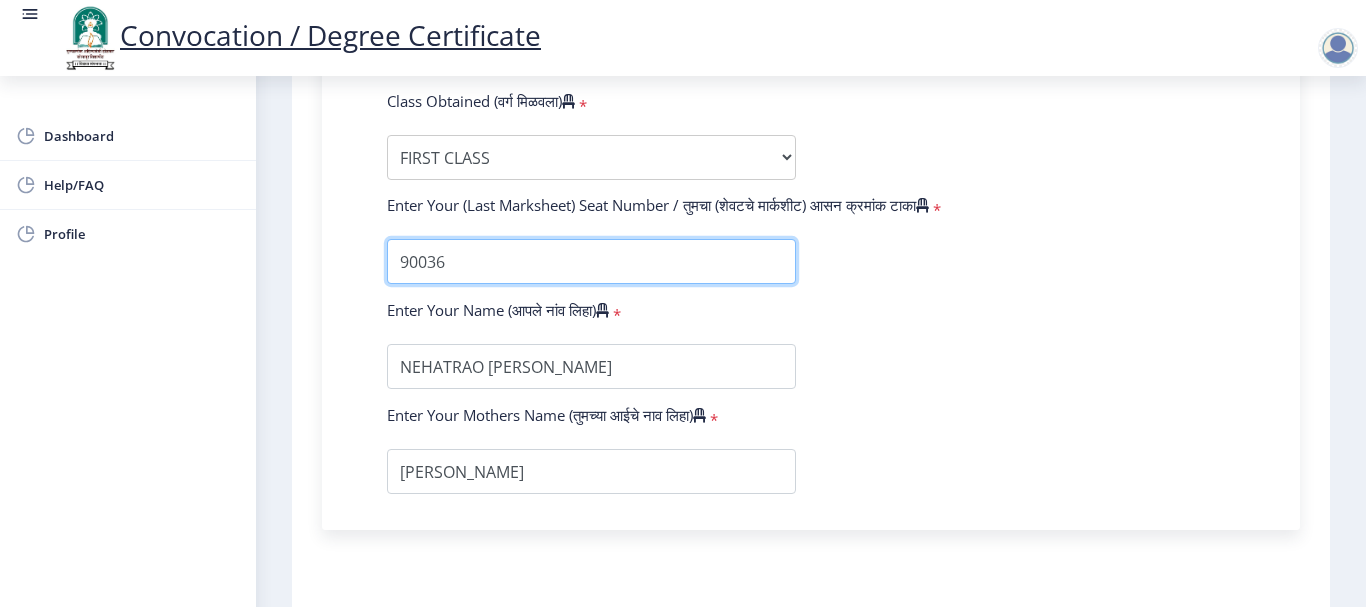 type on "90036" 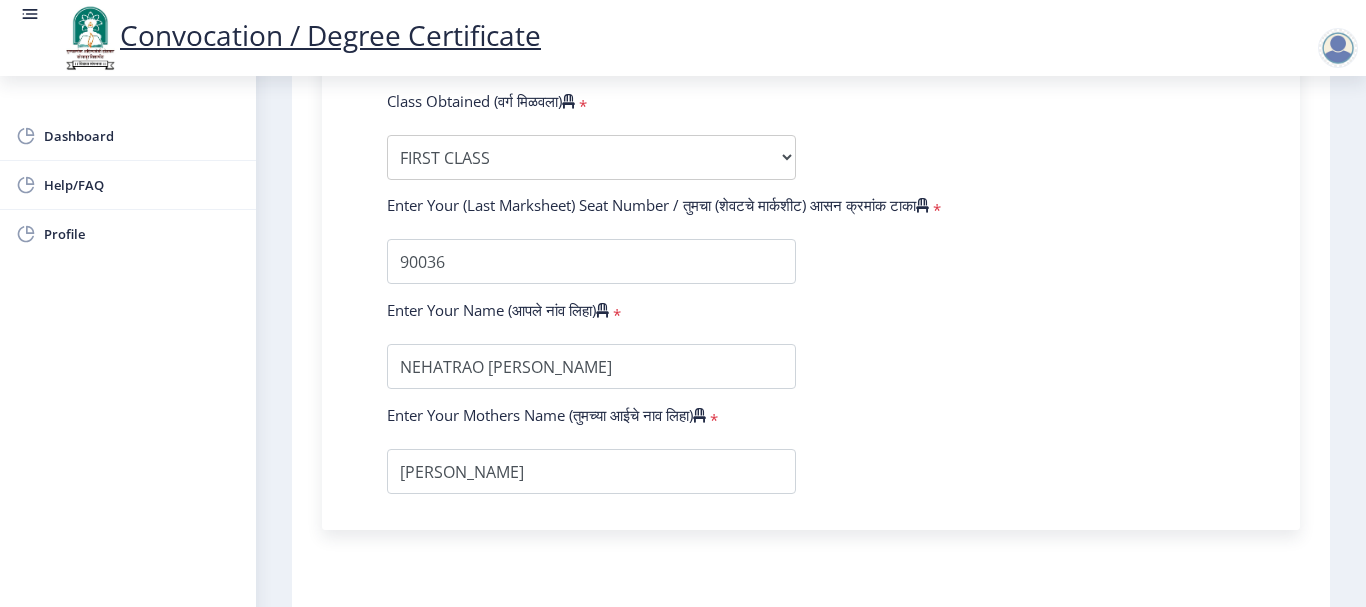 click on "Enter Your PRN Number (तुमचा पीआरएन (कायम नोंदणी क्रमांक) एंटर करा)   * Student Type (विद्यार्थी प्रकार)    * Select Student Type Regular External College Name(कॉलेजचे नाव)   * NSCBP-New Satara College of BCA Select College Name Course Name(अभ्यासक्रमाचे नाव)   * Bachelor of Computer Application (with Credits) Select Course Name Enter passing Year(उत्तीर्ण वर्ष प्रविष्ट करा)   *  2025   2024   2023   2022   2021   2020   2019   2018   2017   2016   2015   2014   2013   2012   2011   2010   2009   2008   2007   2006   2005   2004   2003   2002   2001   2000   1999   1998   1997   1996   1995   1994   1993   1992   1991   1990   1989   1988   1987   1986   1985   1984   1983   1982   1981   1980   1979   1978   1977   1976  * Enter Passing Month March April May October November December * FIRST CLASS * *" 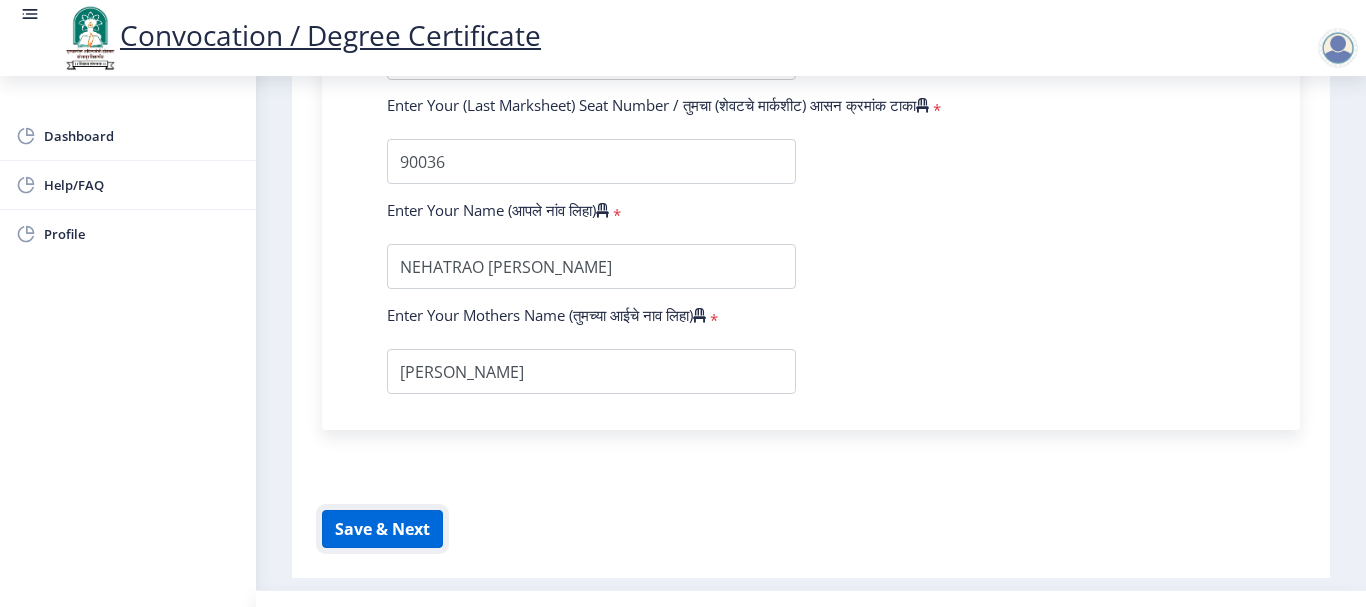 click on "Save & Next" 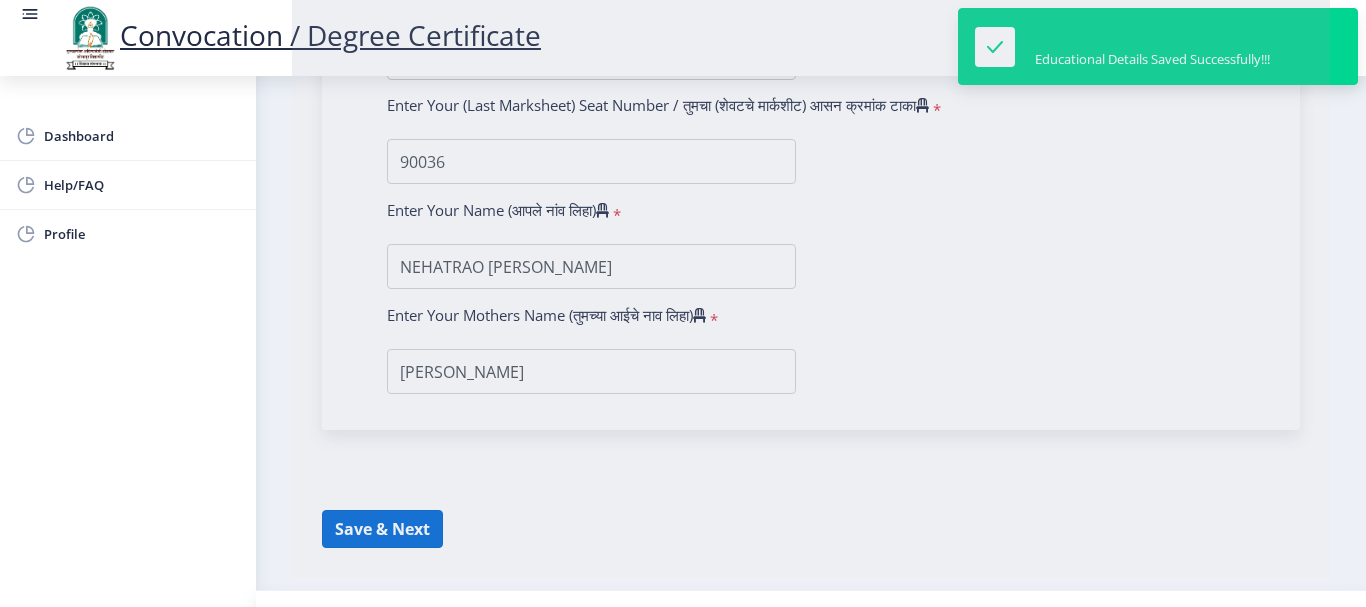 select 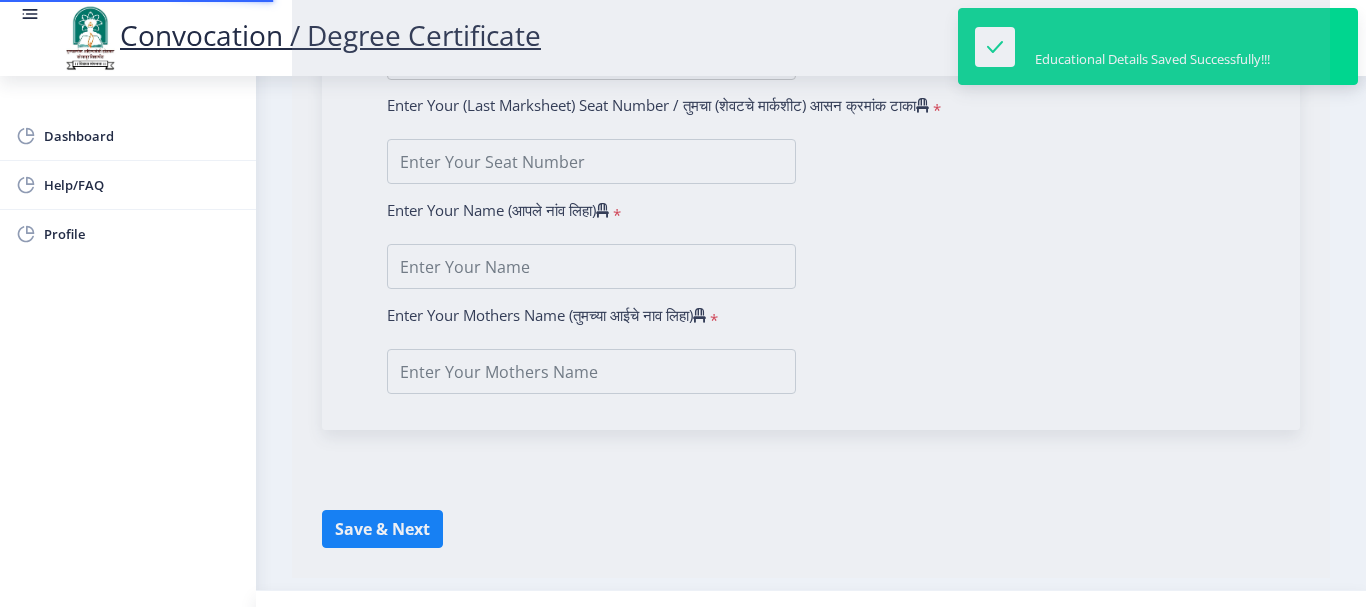 scroll, scrollTop: 0, scrollLeft: 0, axis: both 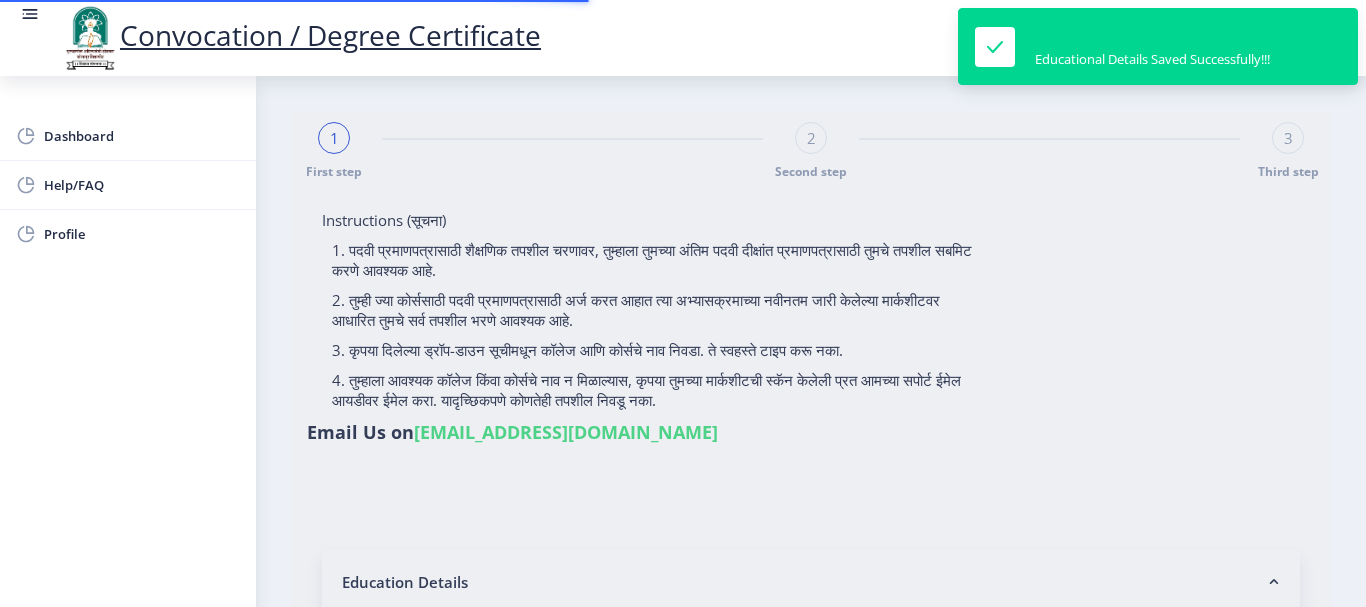 type on "NEHATRAO [PERSON_NAME]" 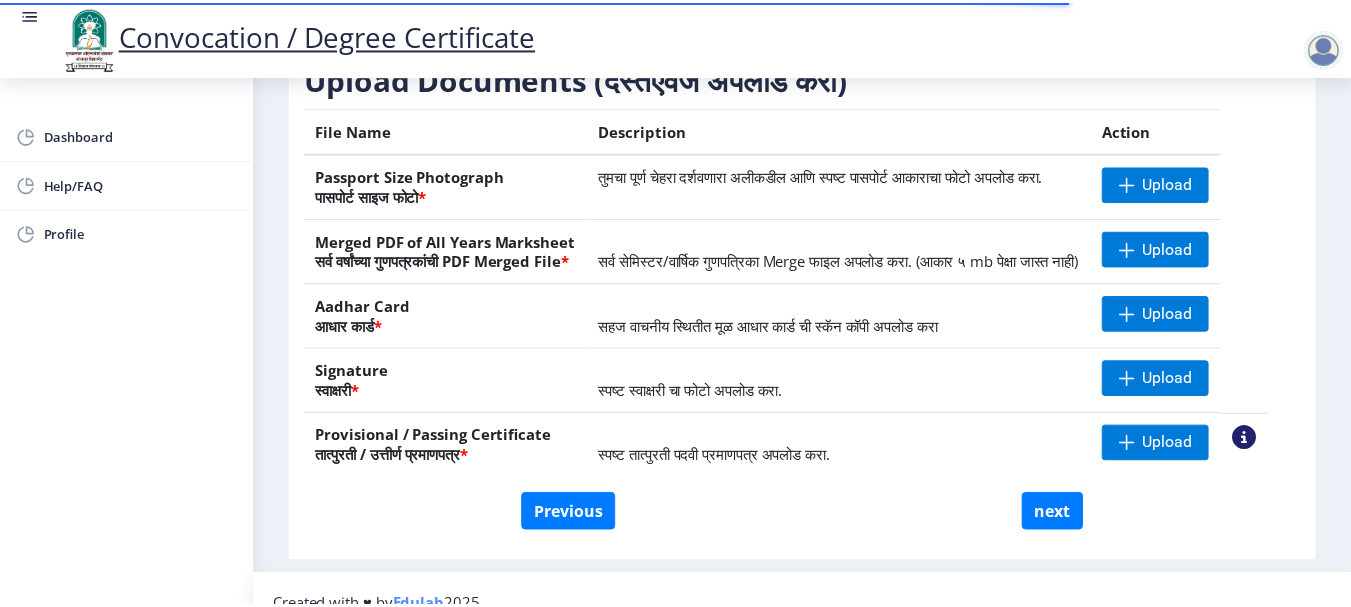scroll, scrollTop: 300, scrollLeft: 0, axis: vertical 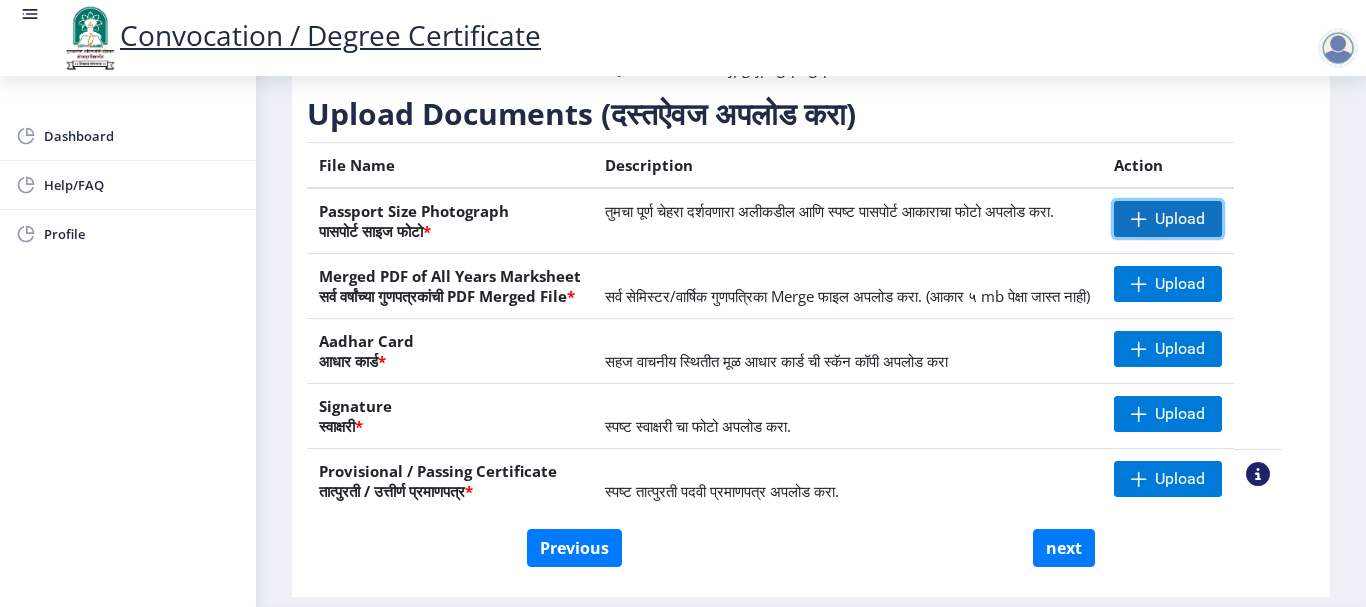 click on "Upload" 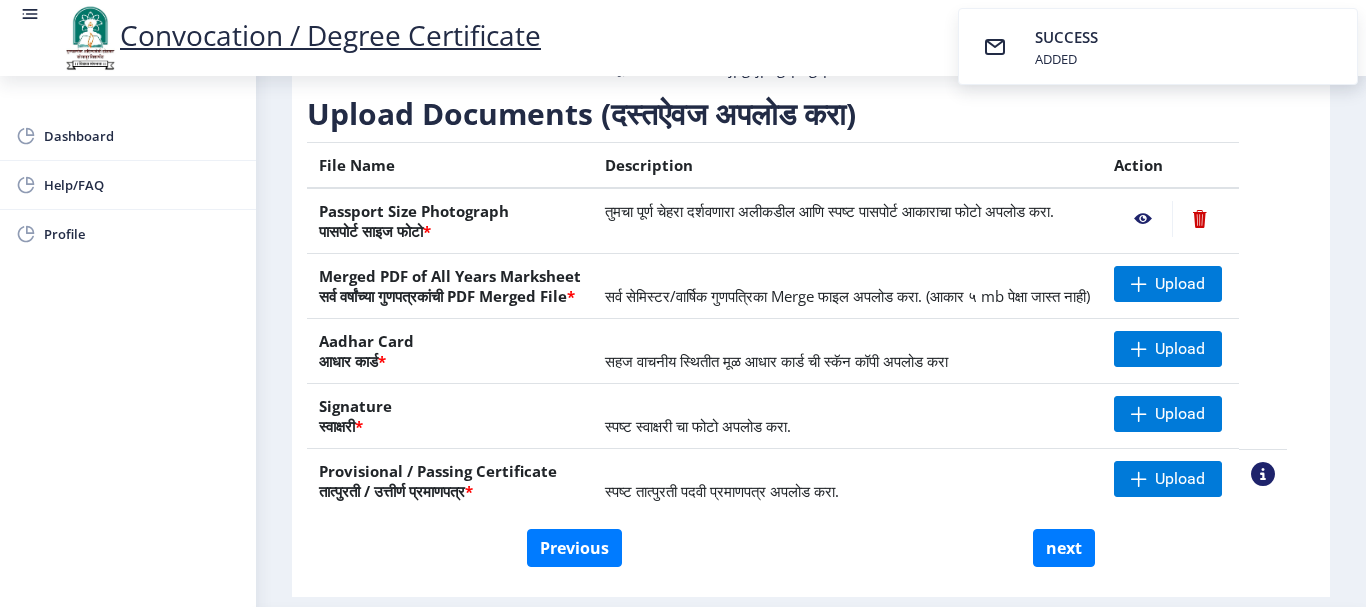 click 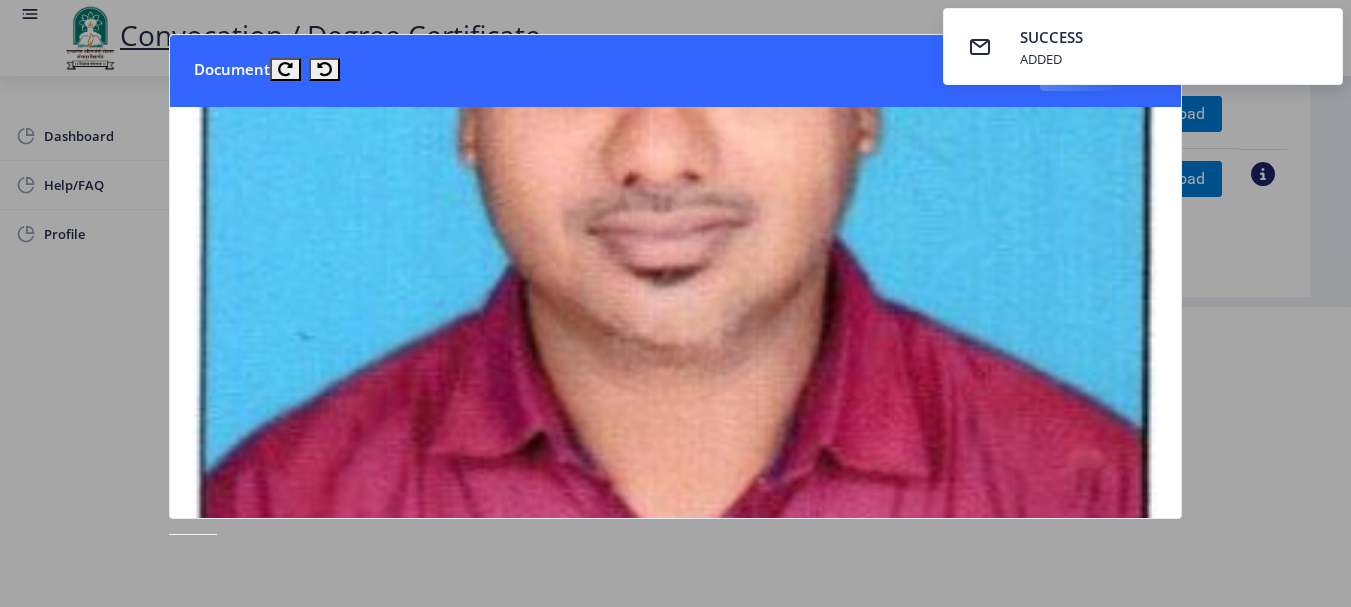 scroll, scrollTop: 0, scrollLeft: 0, axis: both 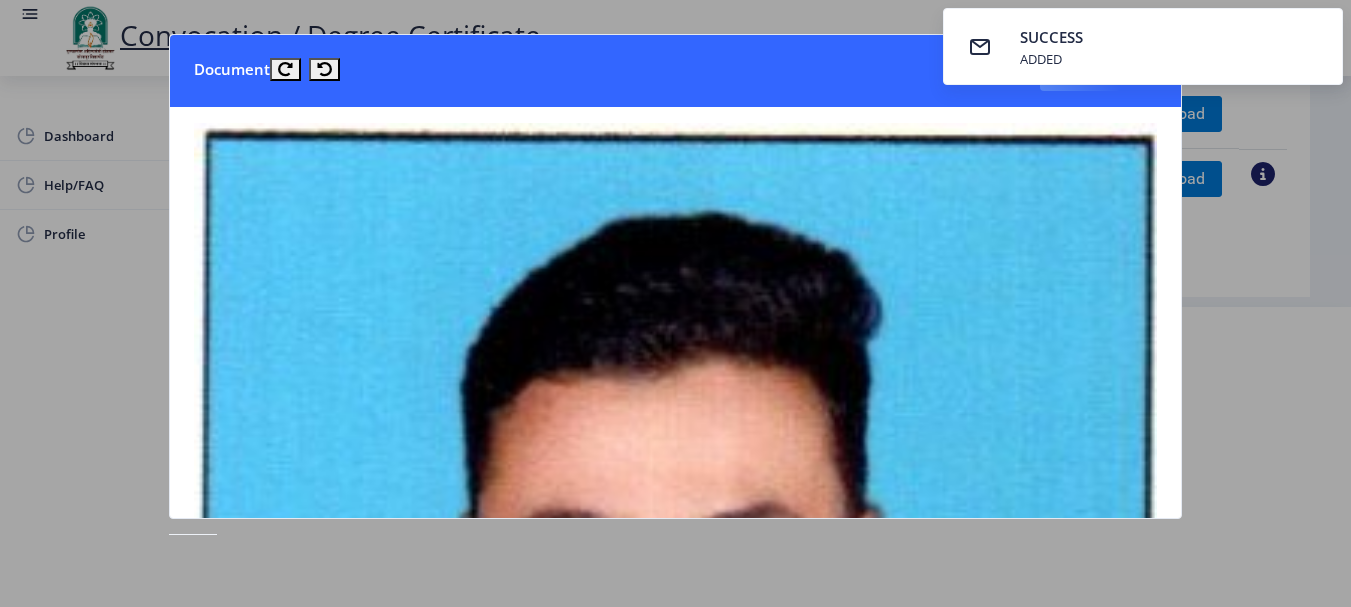 click on "SUCCESS  ADDED" at bounding box center (1143, 46) 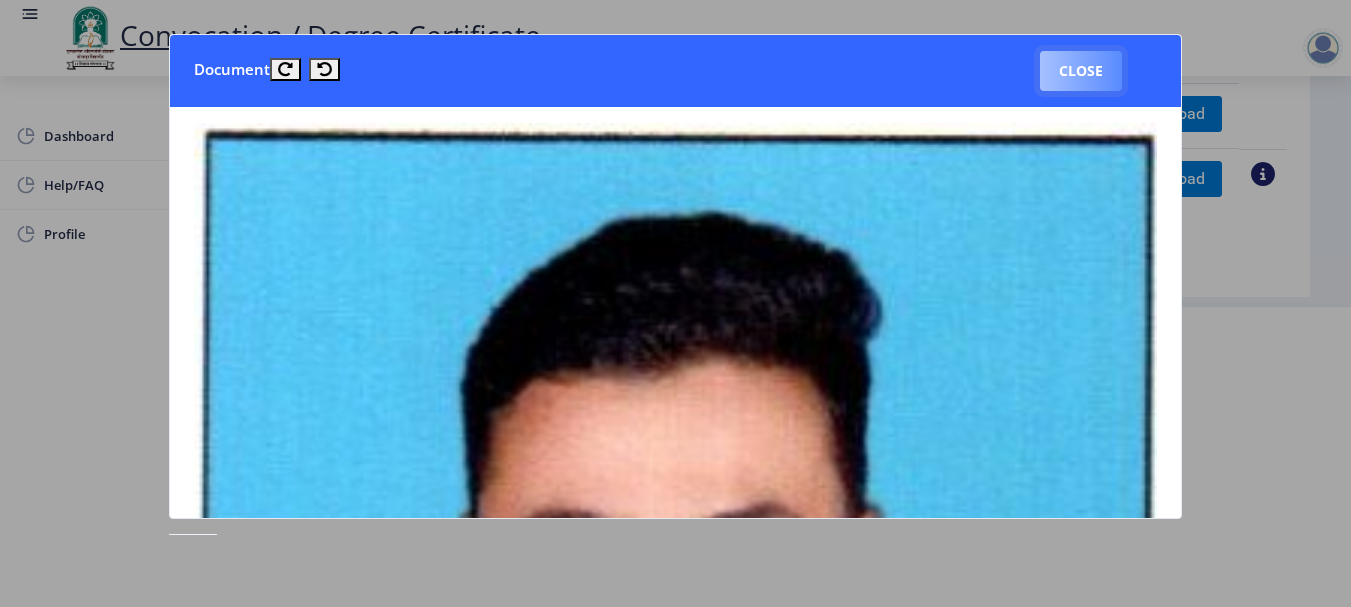 click on "Close" at bounding box center (1081, 71) 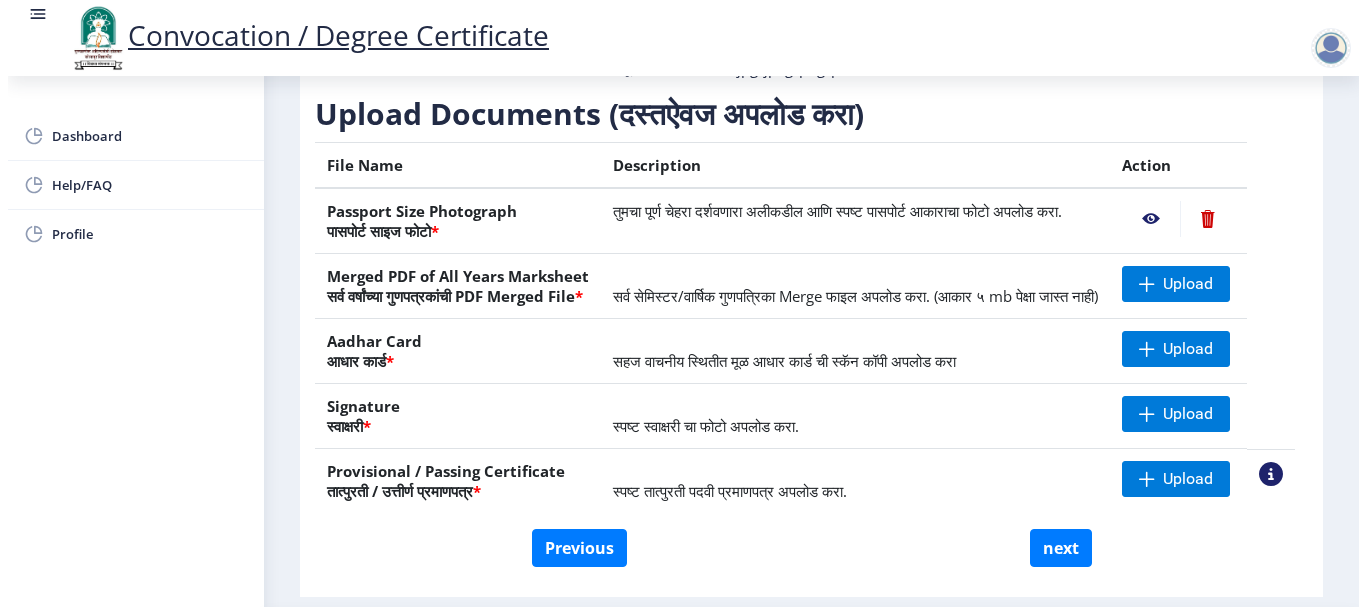 scroll, scrollTop: 207, scrollLeft: 0, axis: vertical 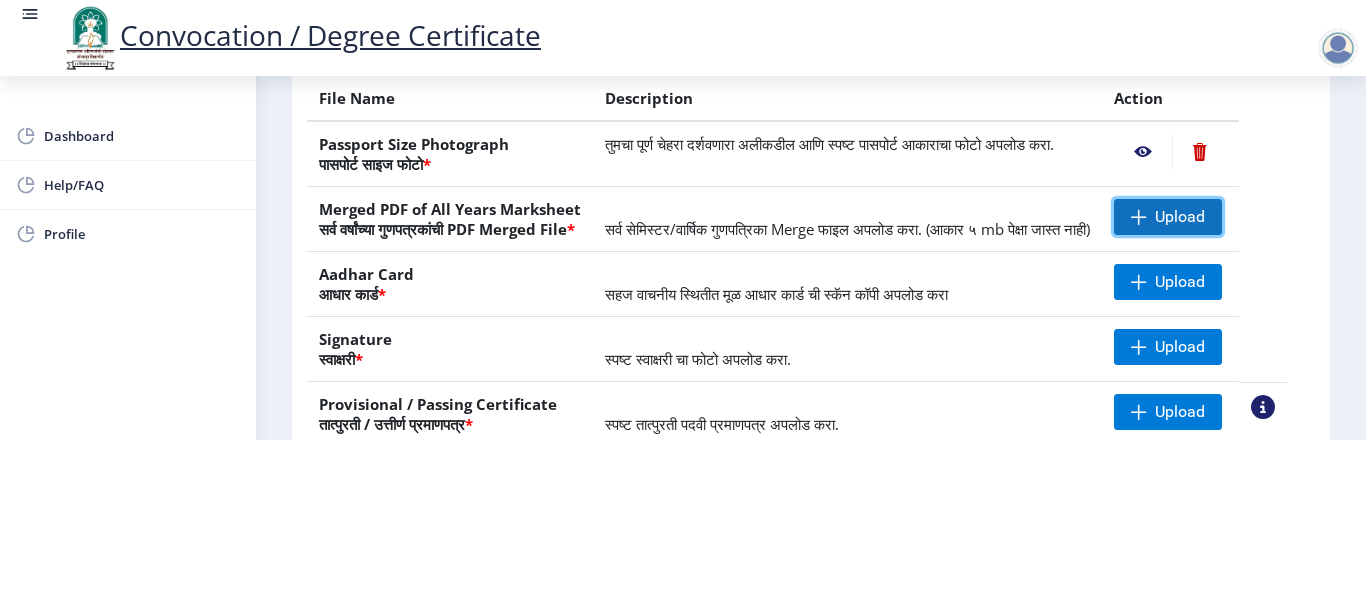 click on "Upload" 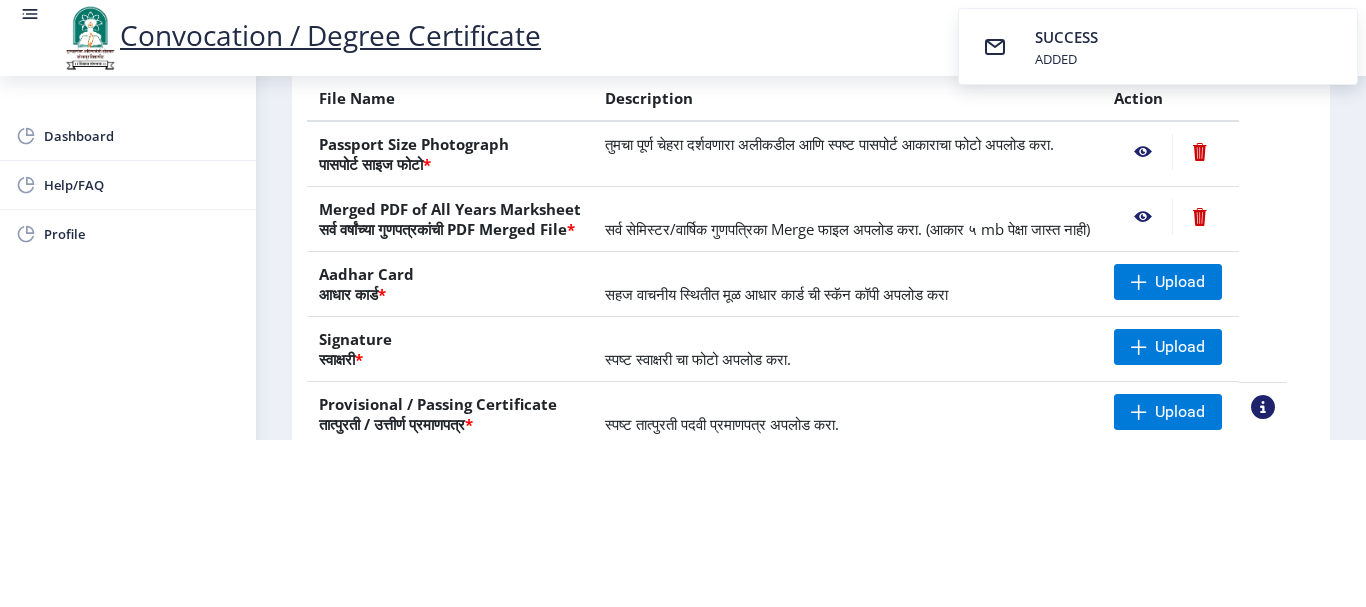 click 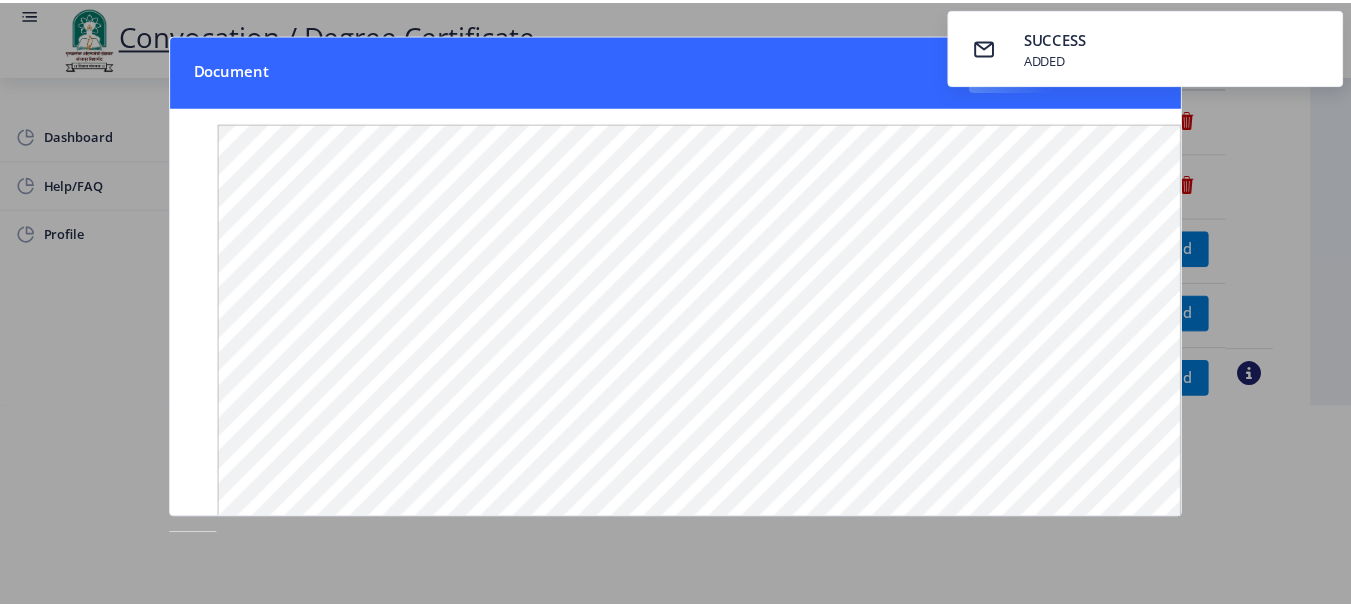 scroll, scrollTop: 0, scrollLeft: 0, axis: both 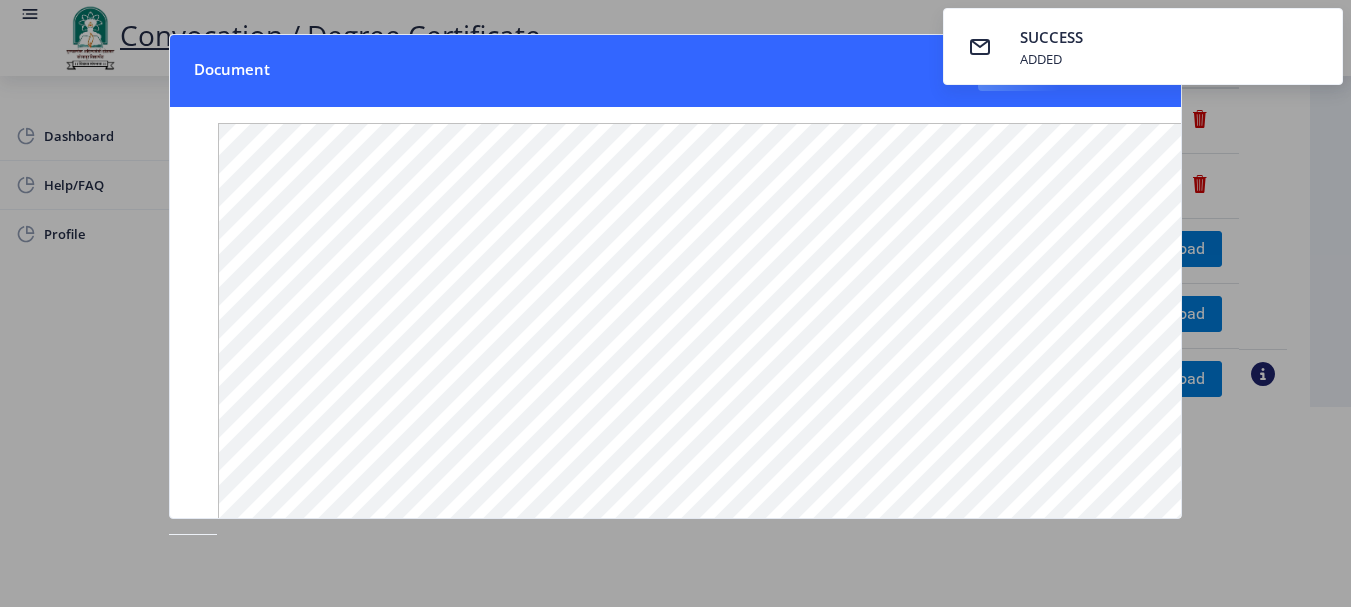 click on "SUCCESS  ADDED" at bounding box center [1143, 46] 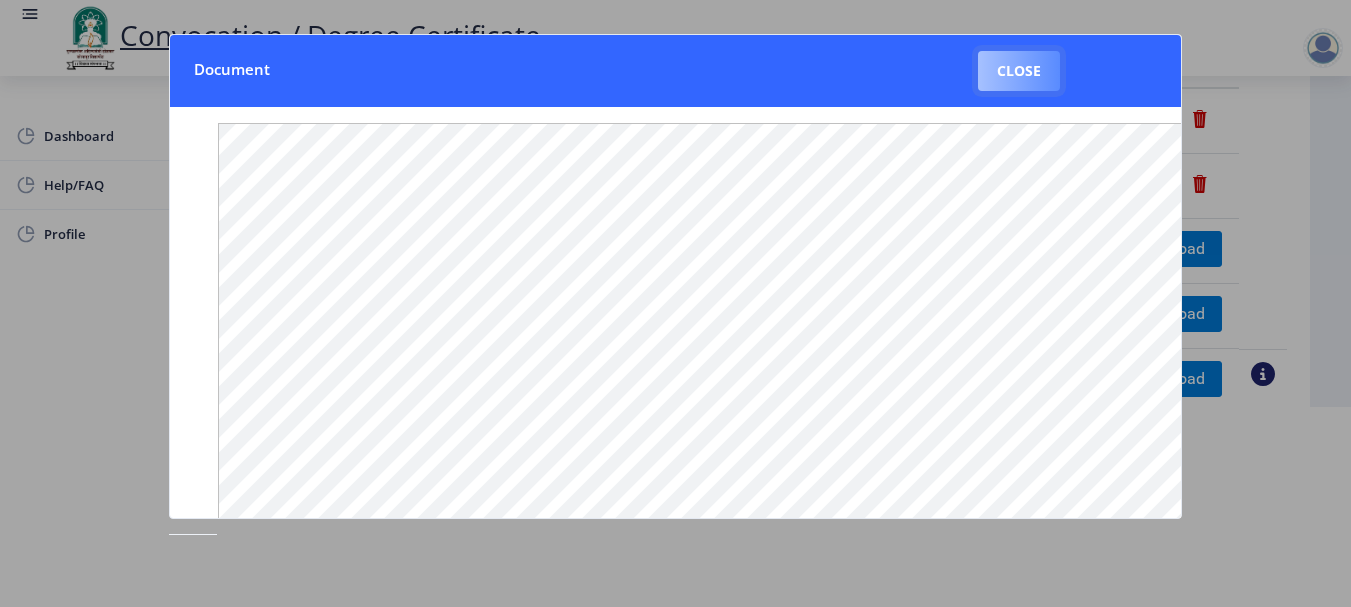 click on "Close" at bounding box center [1019, 71] 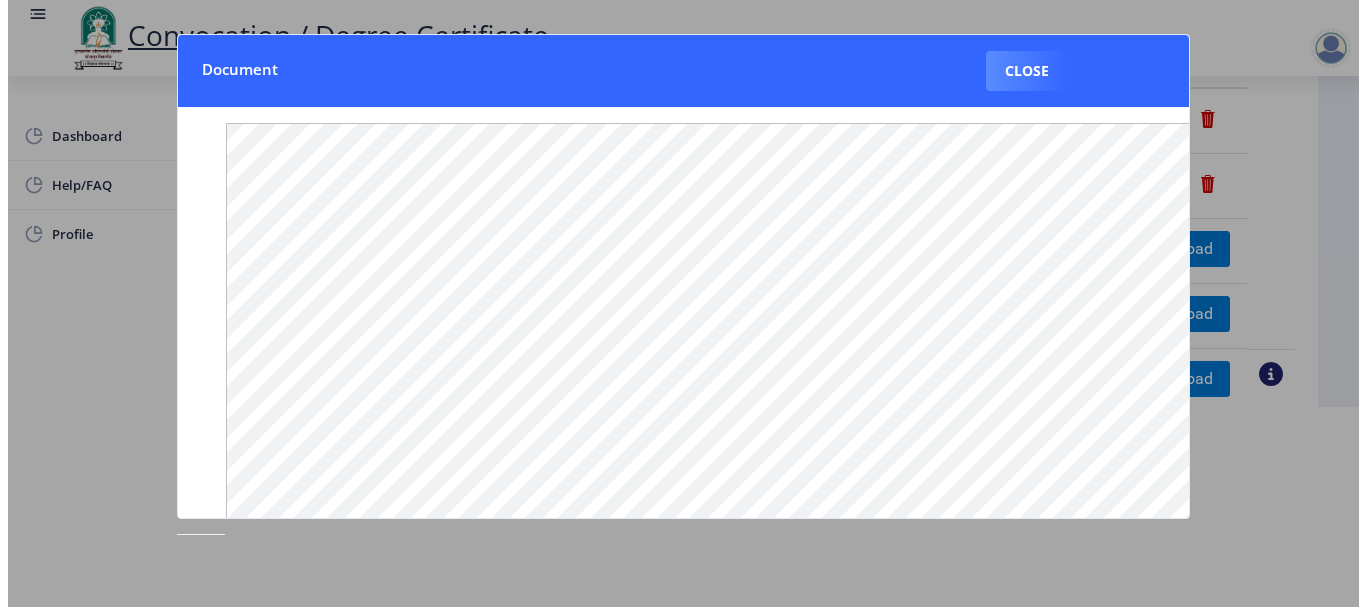 scroll, scrollTop: 200, scrollLeft: 0, axis: vertical 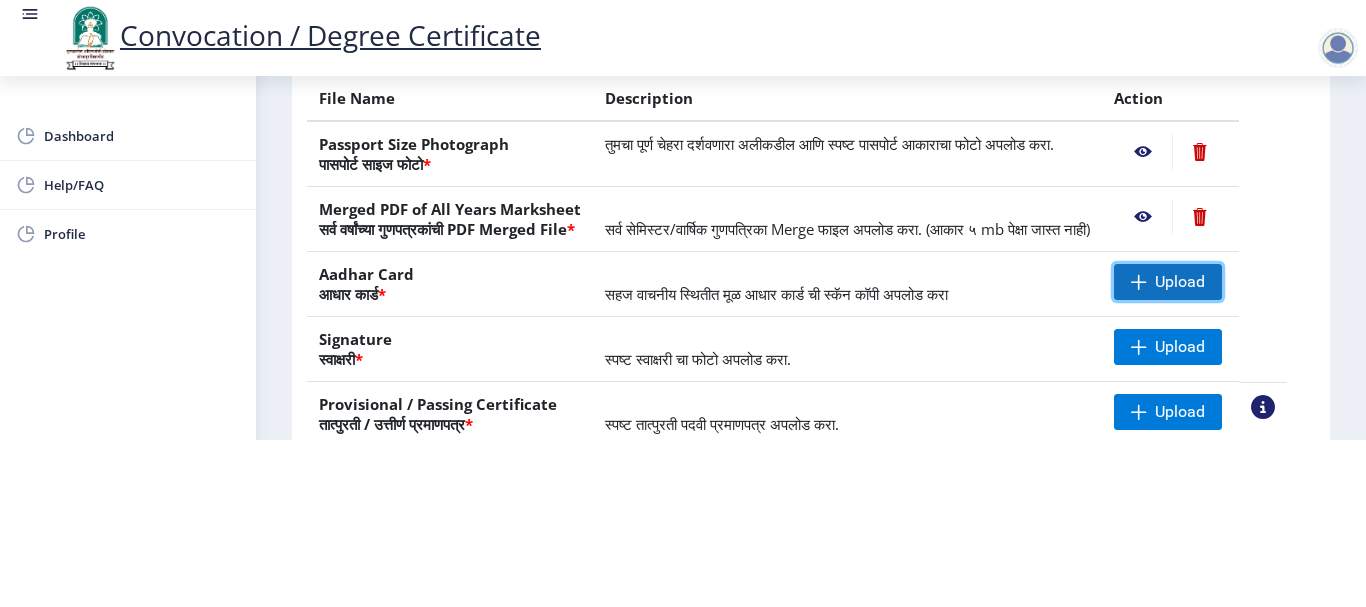 click on "Upload" 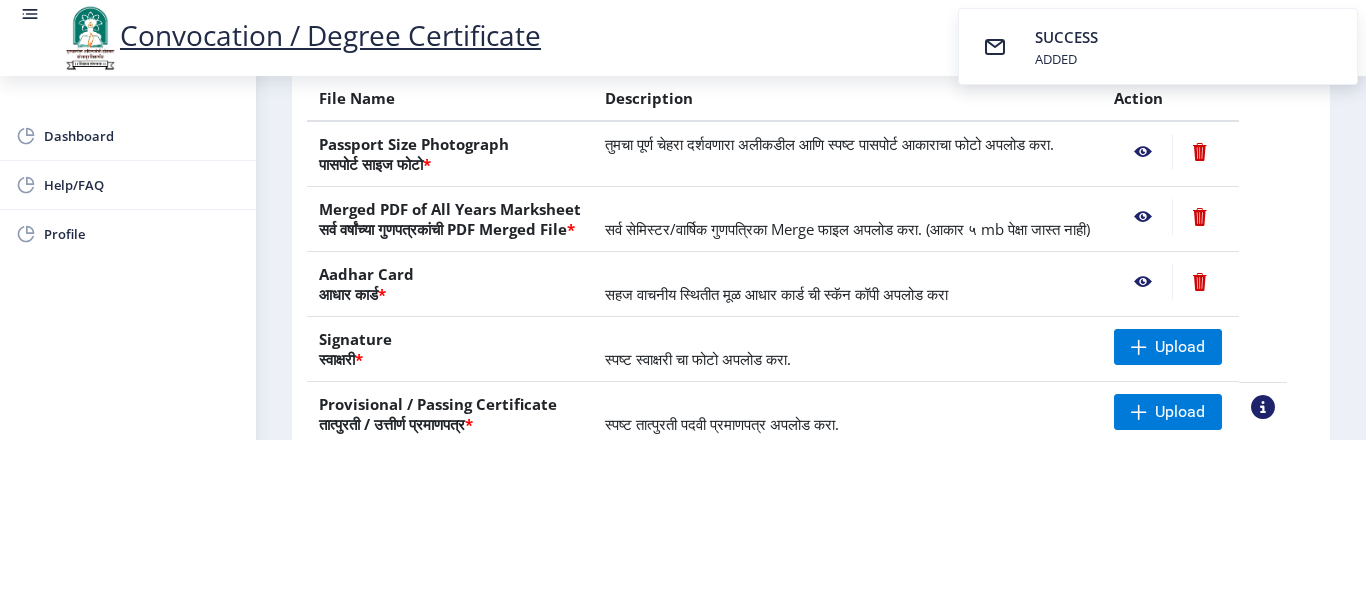 click 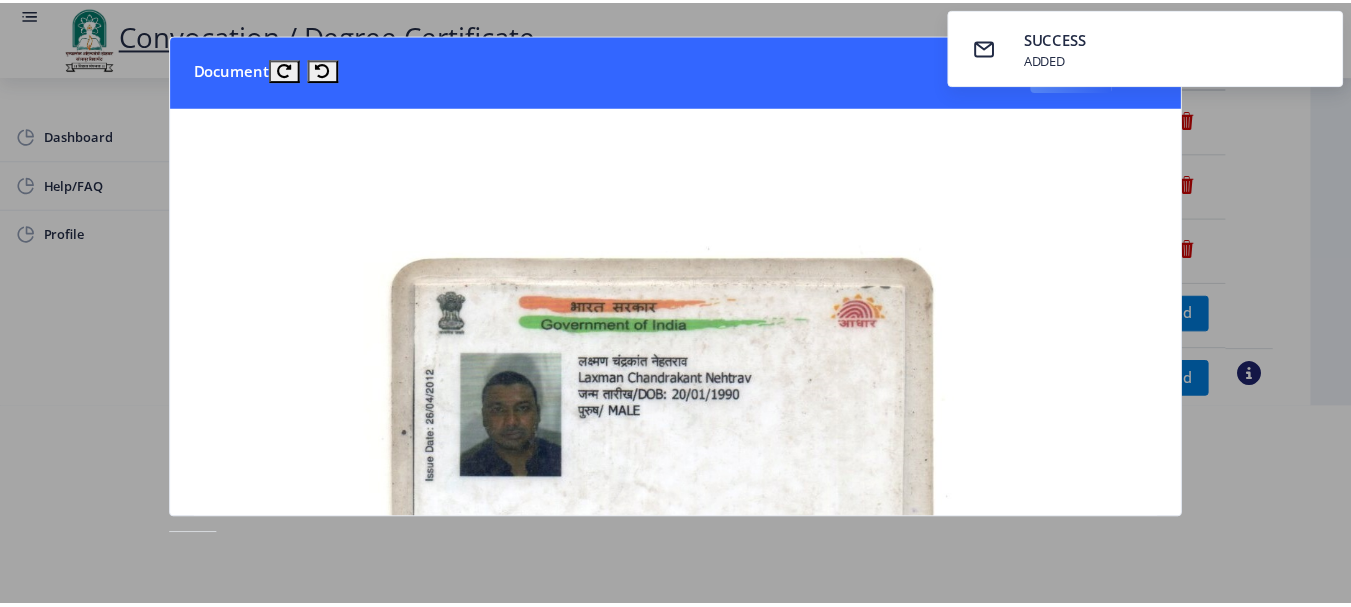 scroll, scrollTop: 0, scrollLeft: 0, axis: both 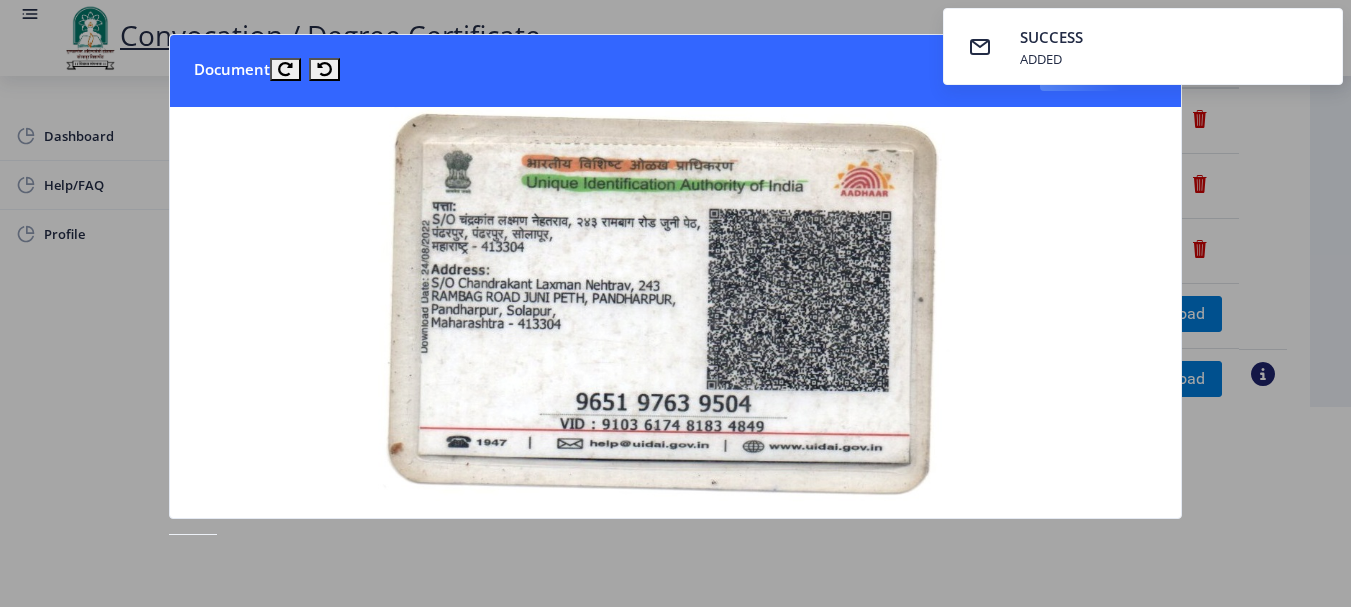 click on "SUCCESS  ADDED" at bounding box center (1143, 46) 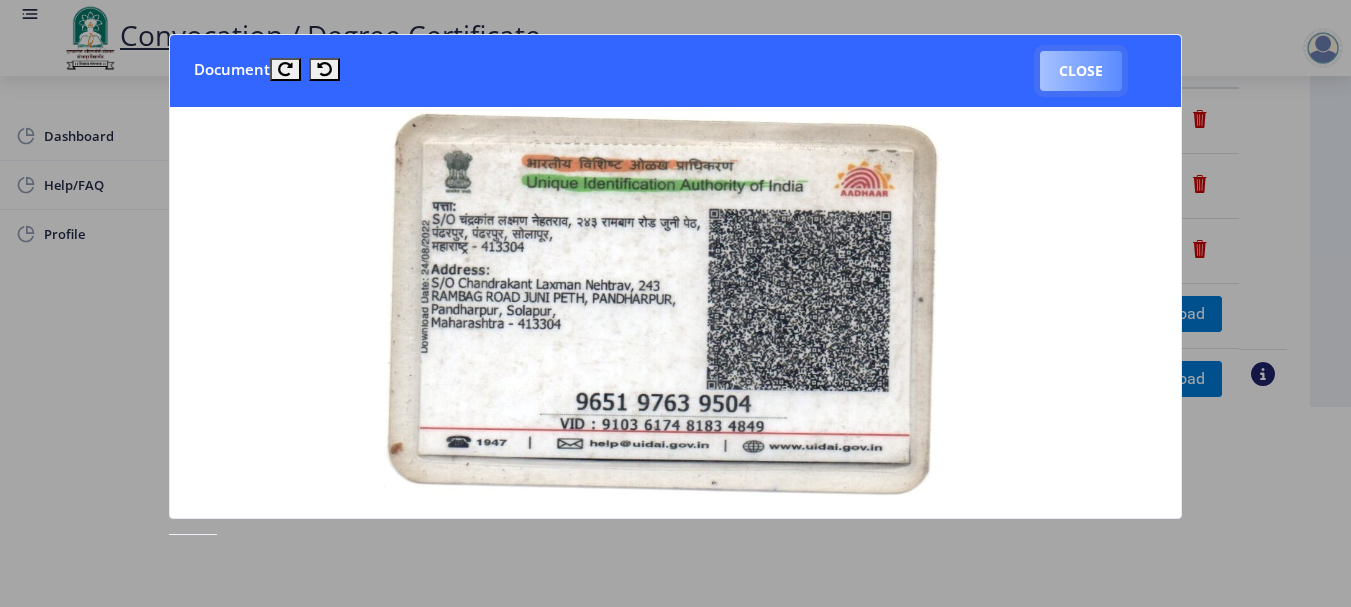 click on "Close" at bounding box center (1081, 71) 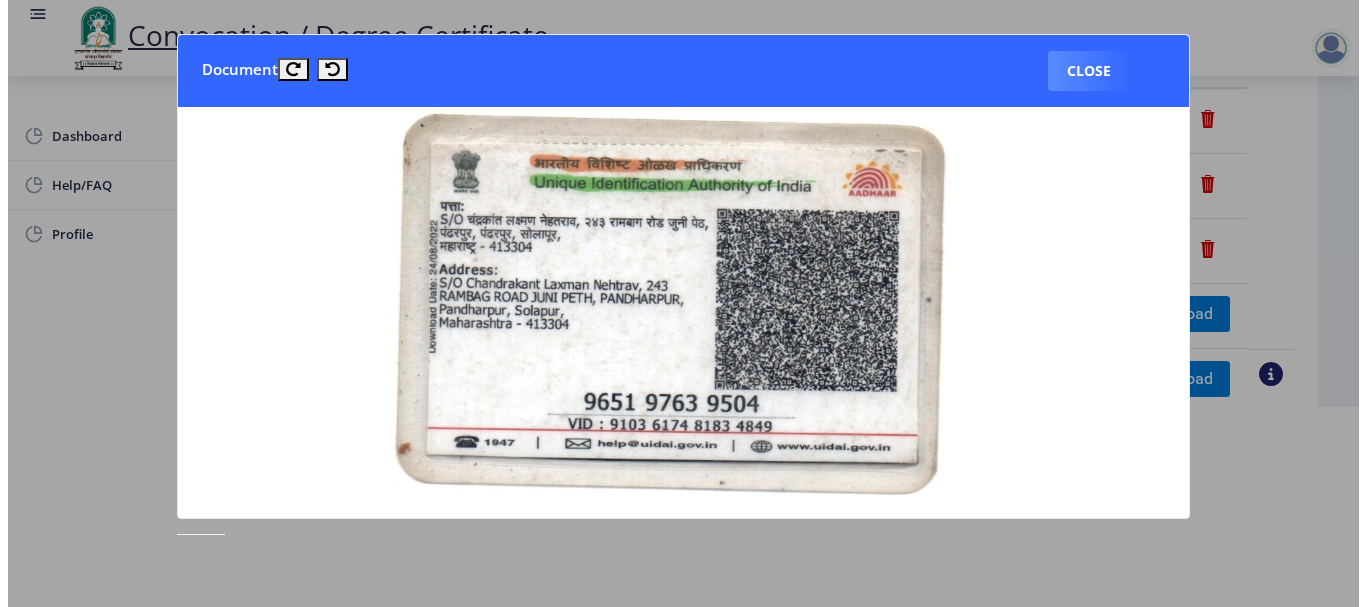 scroll, scrollTop: 200, scrollLeft: 0, axis: vertical 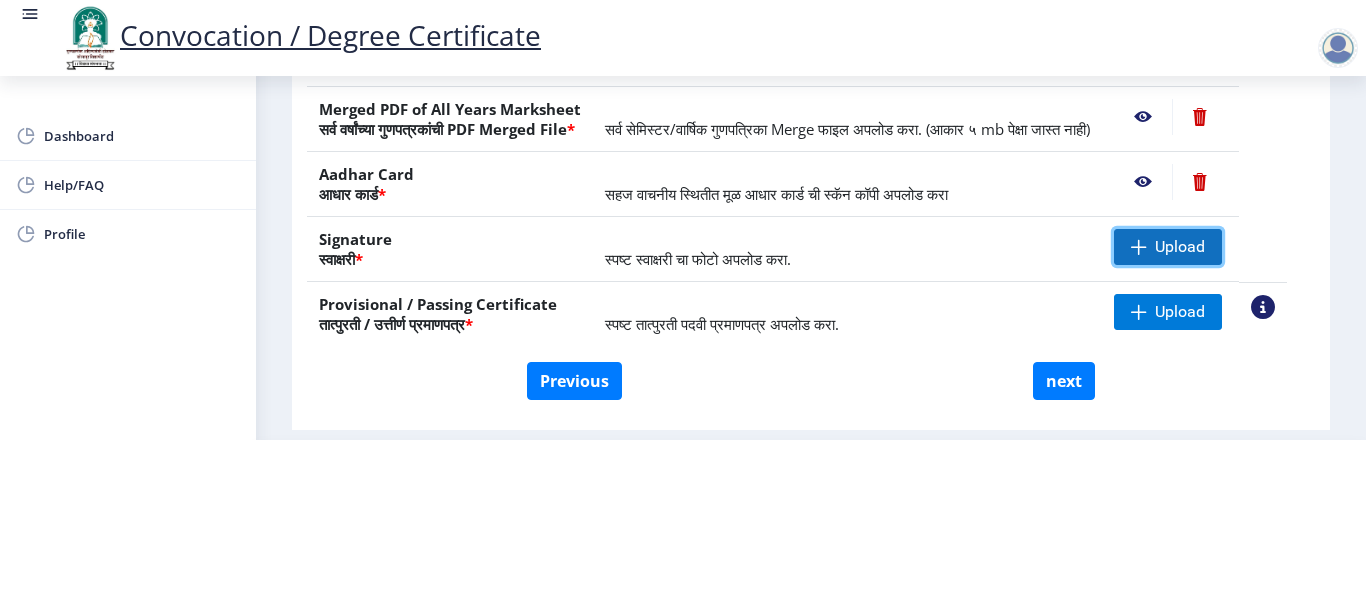click on "Upload" 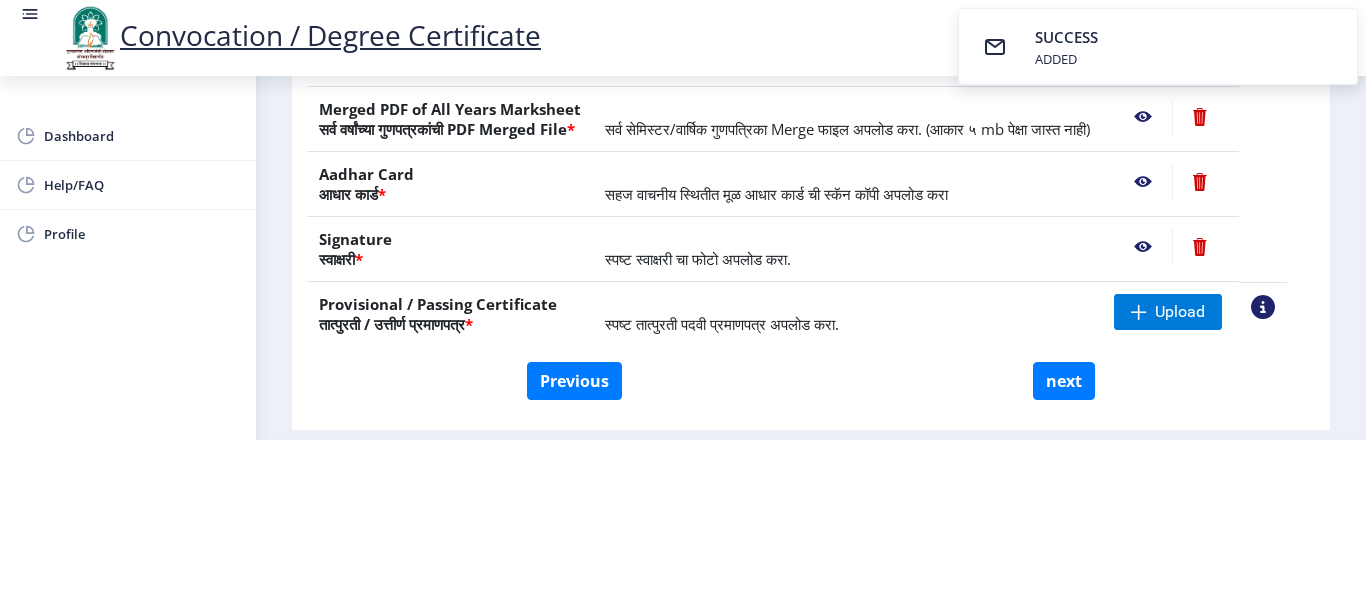 click 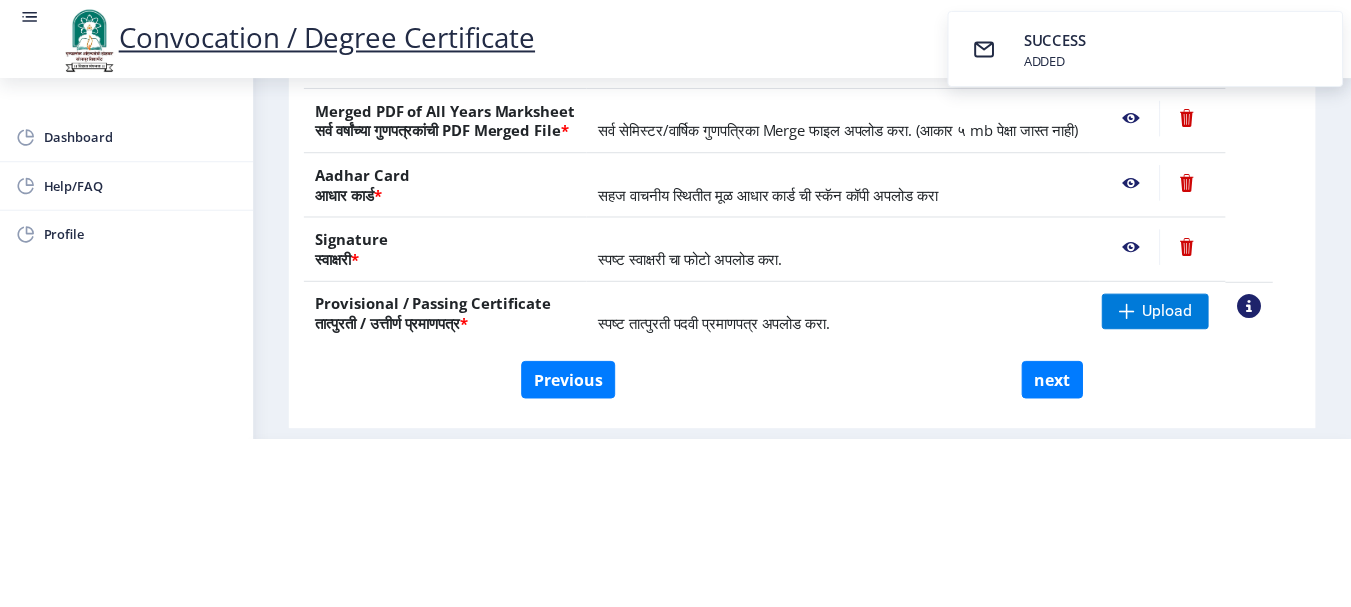scroll, scrollTop: 0, scrollLeft: 0, axis: both 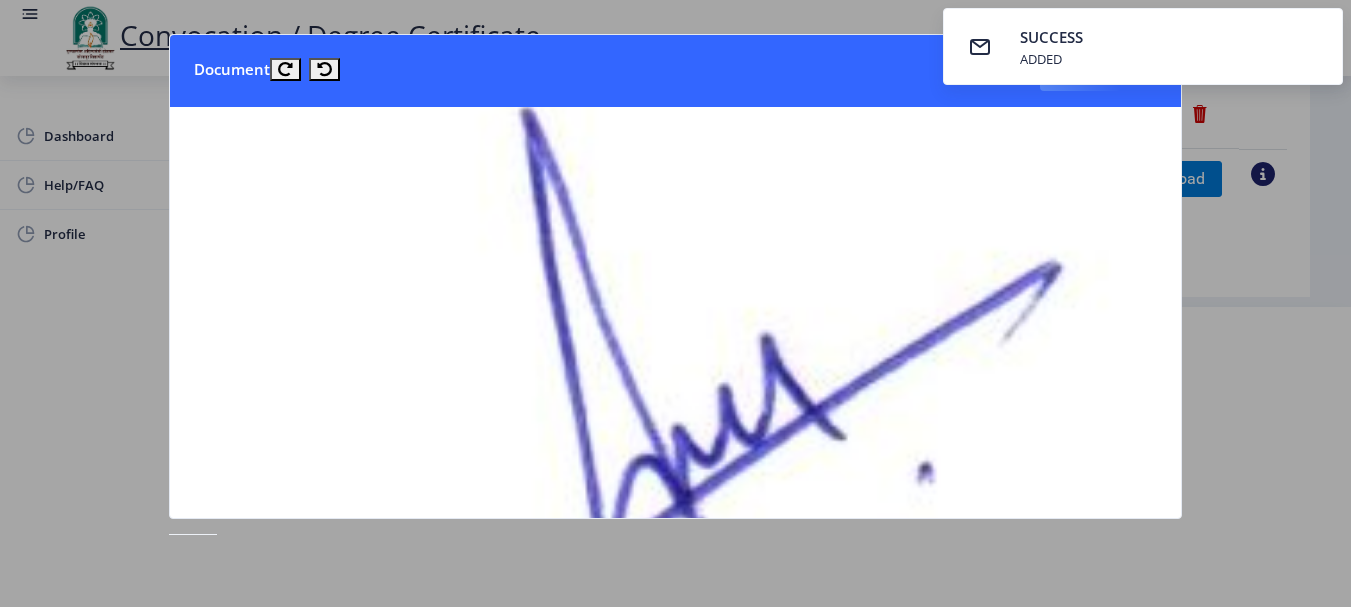 click on "SUCCESS  ADDED" at bounding box center (1143, 46) 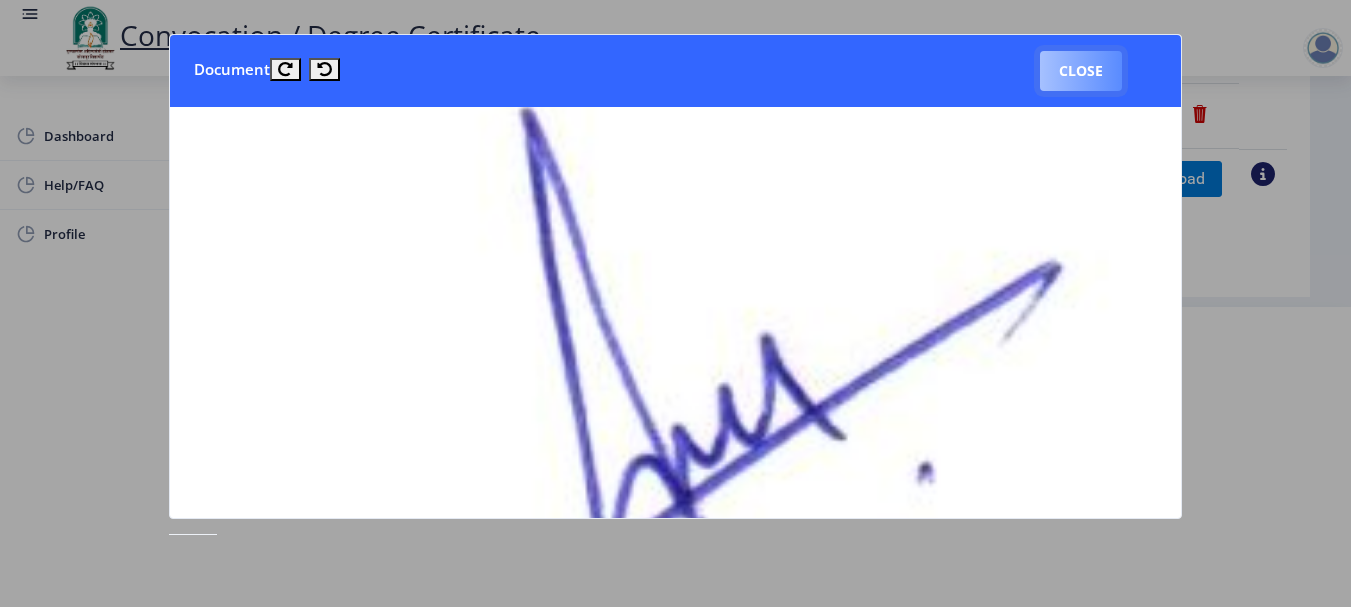 click on "Close" at bounding box center [1081, 71] 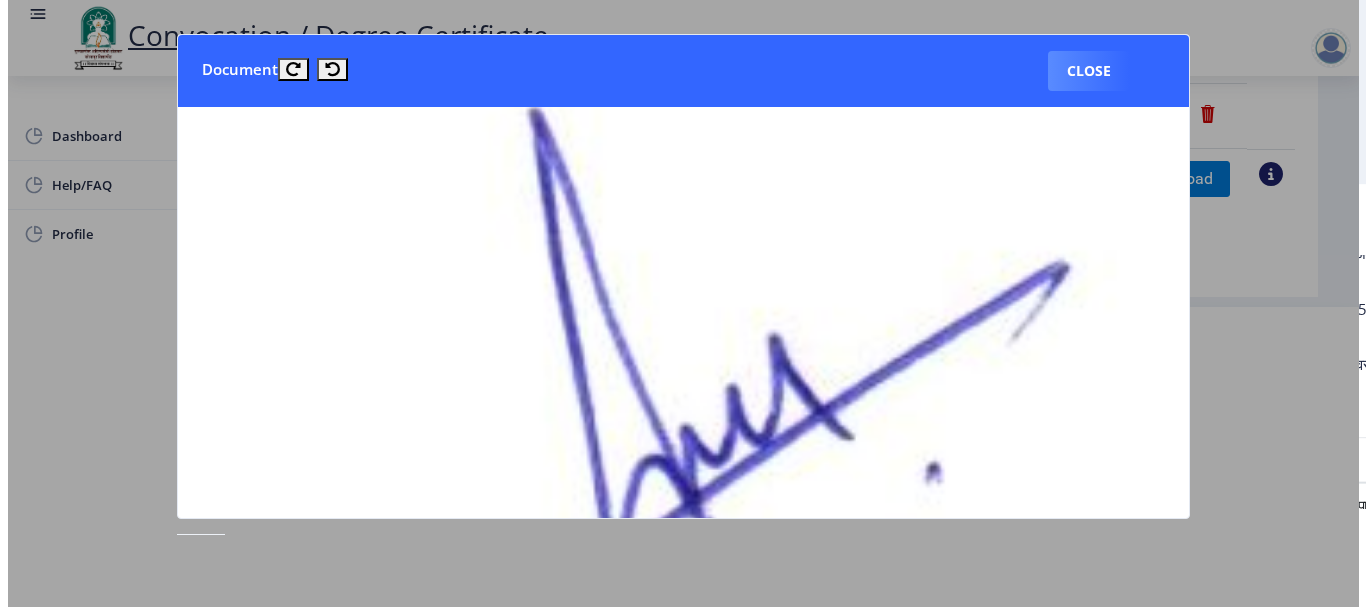 scroll, scrollTop: 207, scrollLeft: 0, axis: vertical 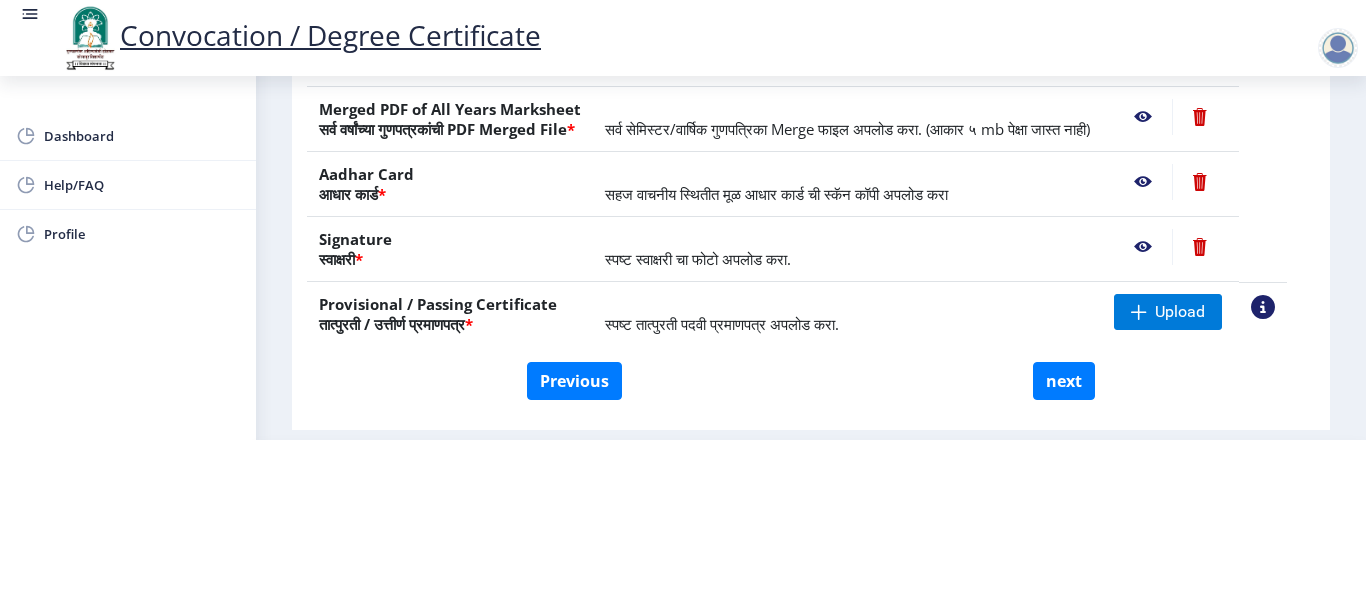 drag, startPoint x: 1097, startPoint y: 433, endPoint x: 1146, endPoint y: 394, distance: 62.625874 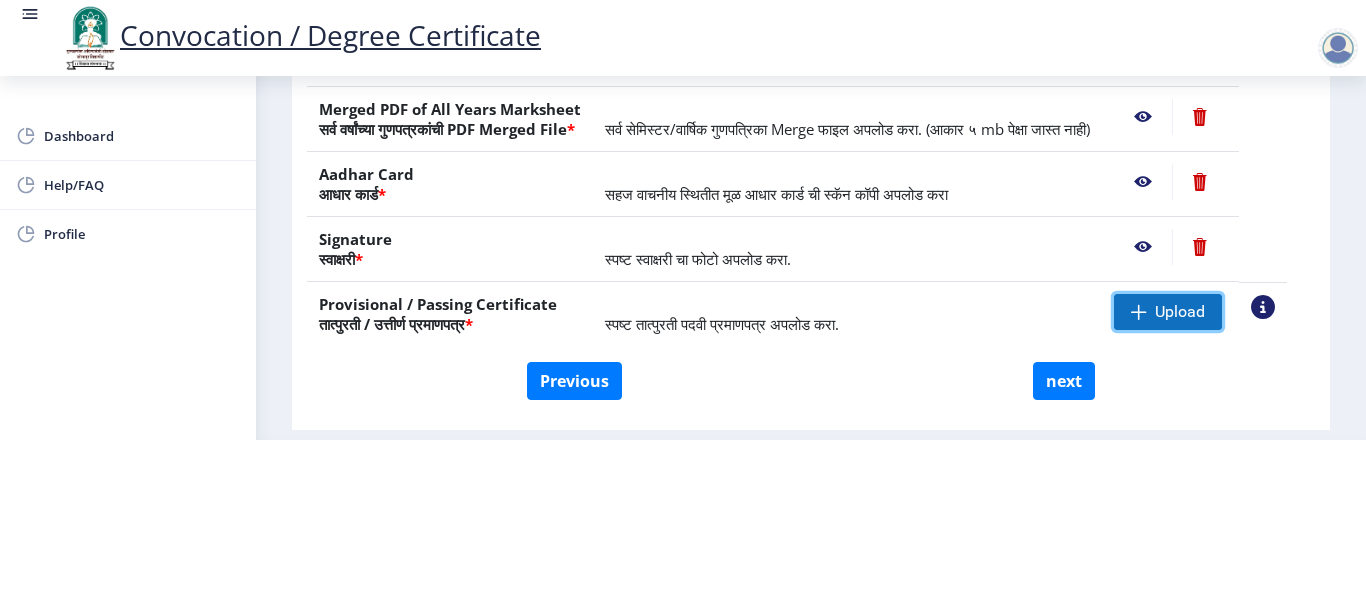 click on "Upload" 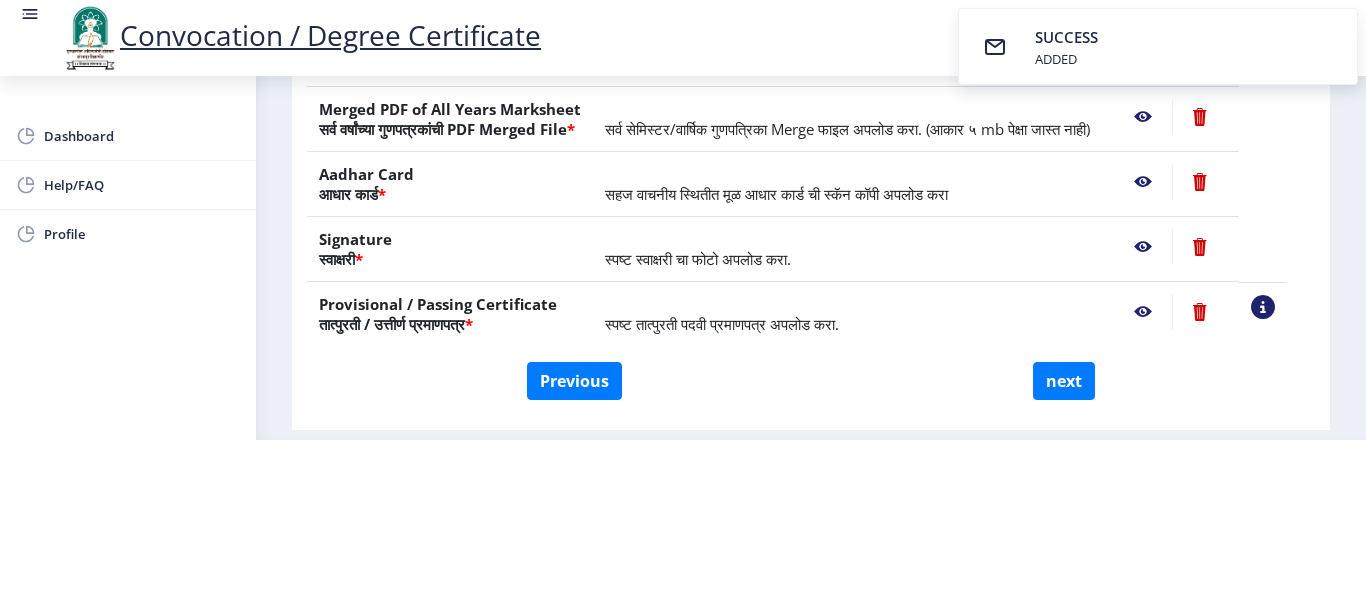 click 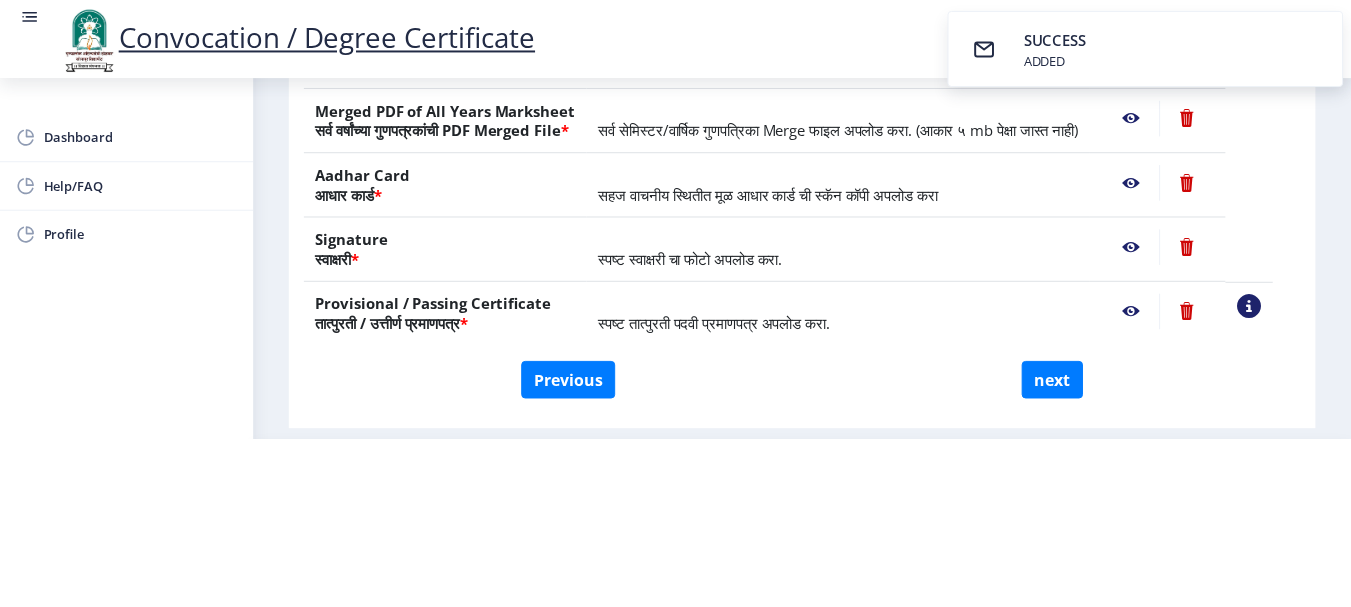 scroll, scrollTop: 0, scrollLeft: 0, axis: both 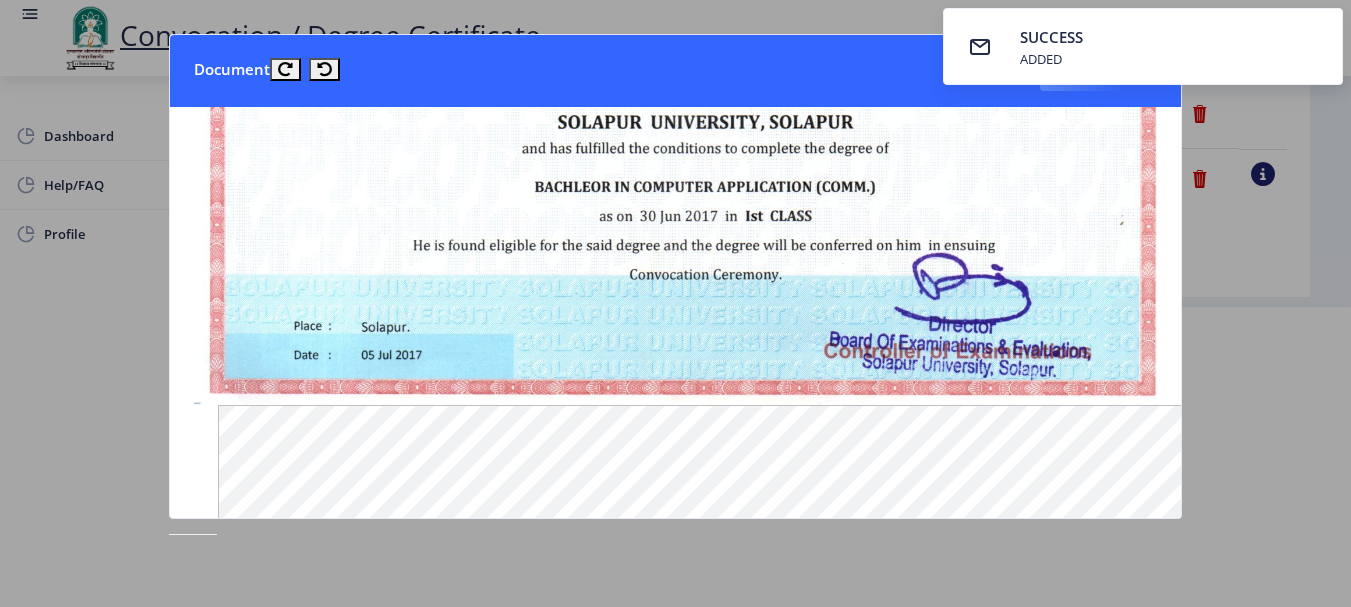 click on "SUCCESS  ADDED" at bounding box center (1143, 46) 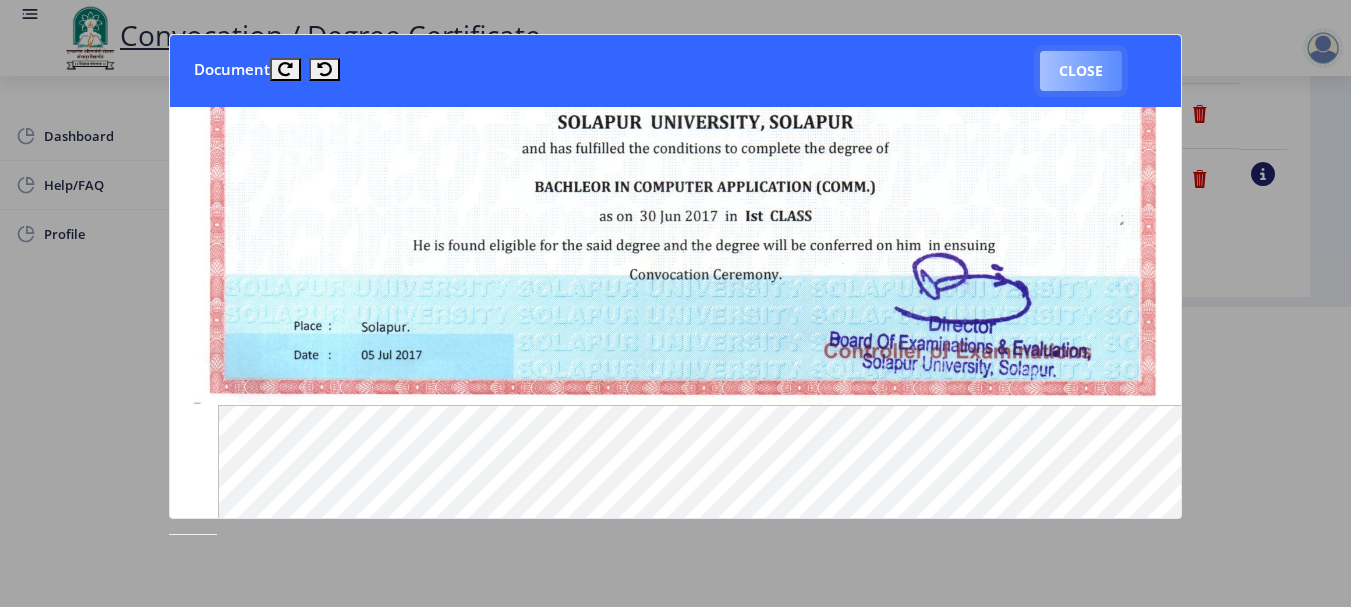 click on "Close" at bounding box center [1081, 71] 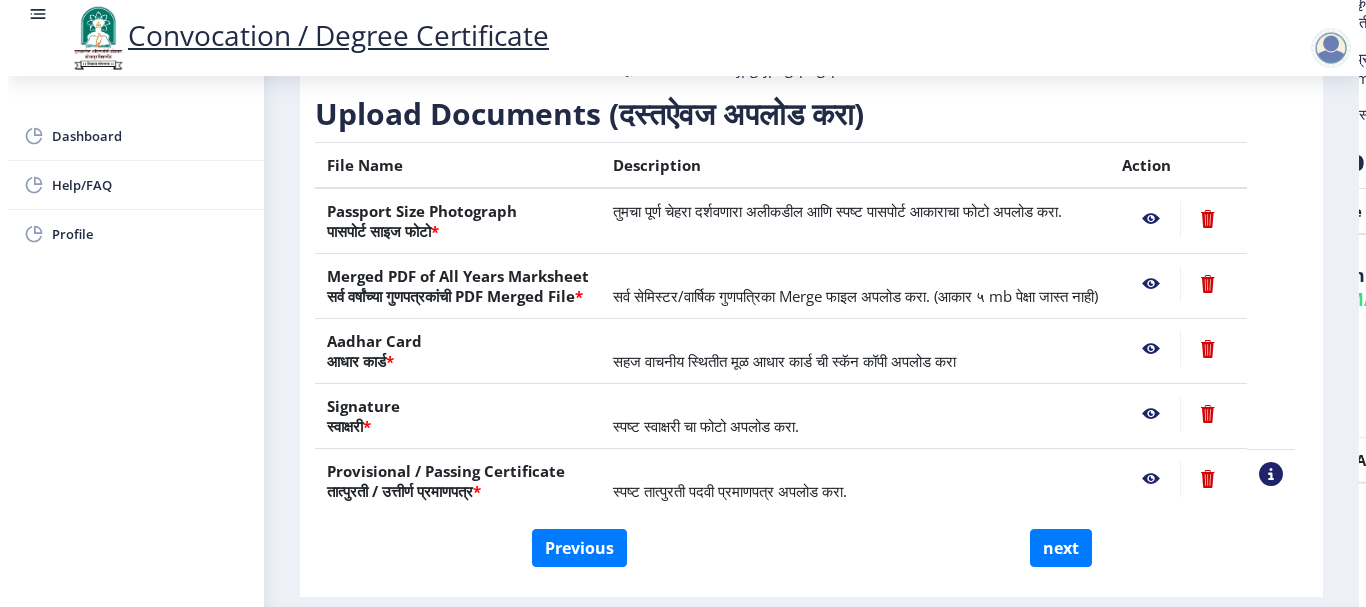 scroll, scrollTop: 207, scrollLeft: 0, axis: vertical 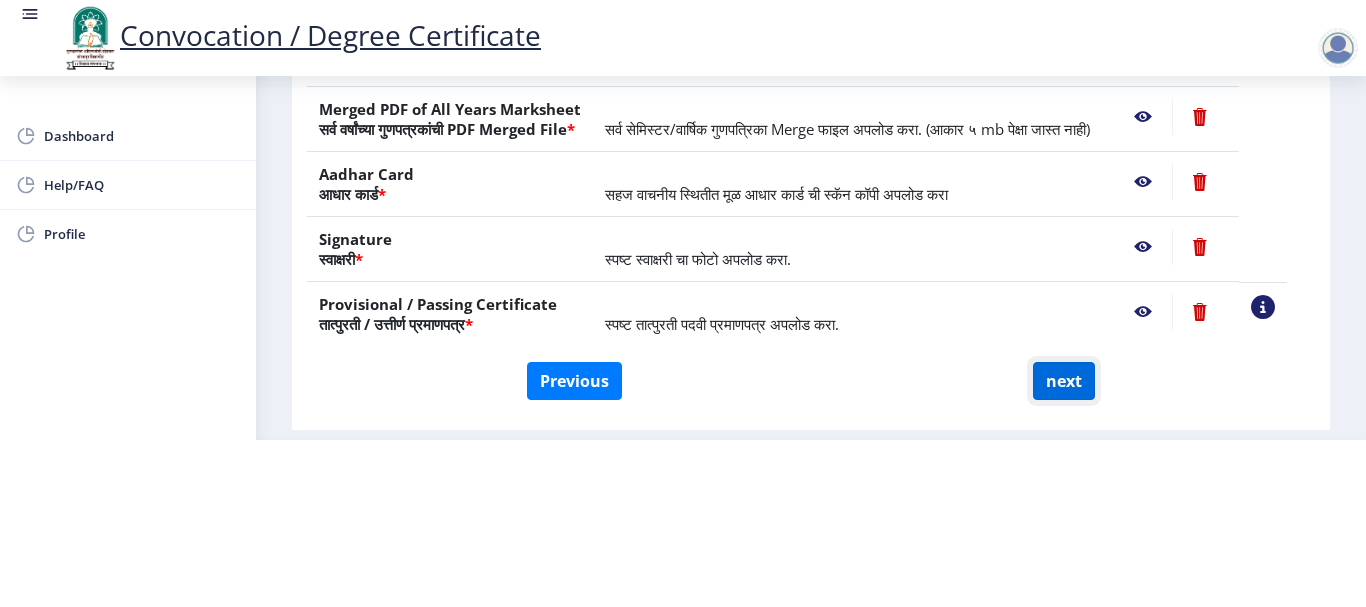 click on "next" 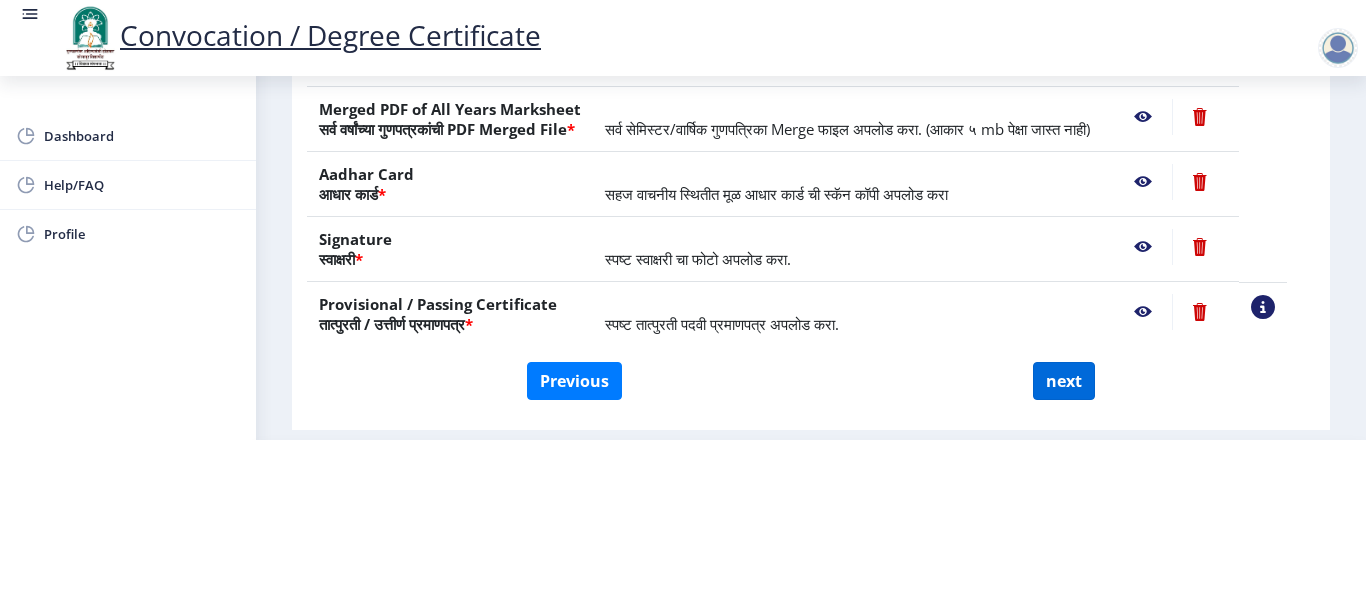 select 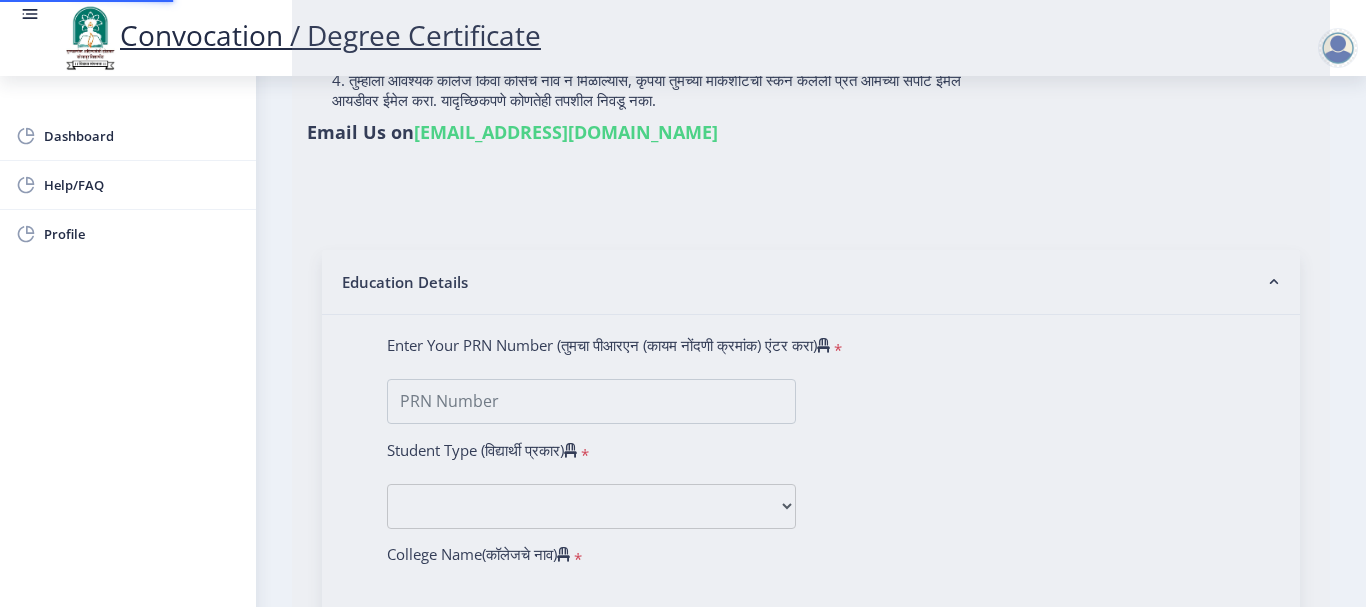 scroll, scrollTop: 0, scrollLeft: 0, axis: both 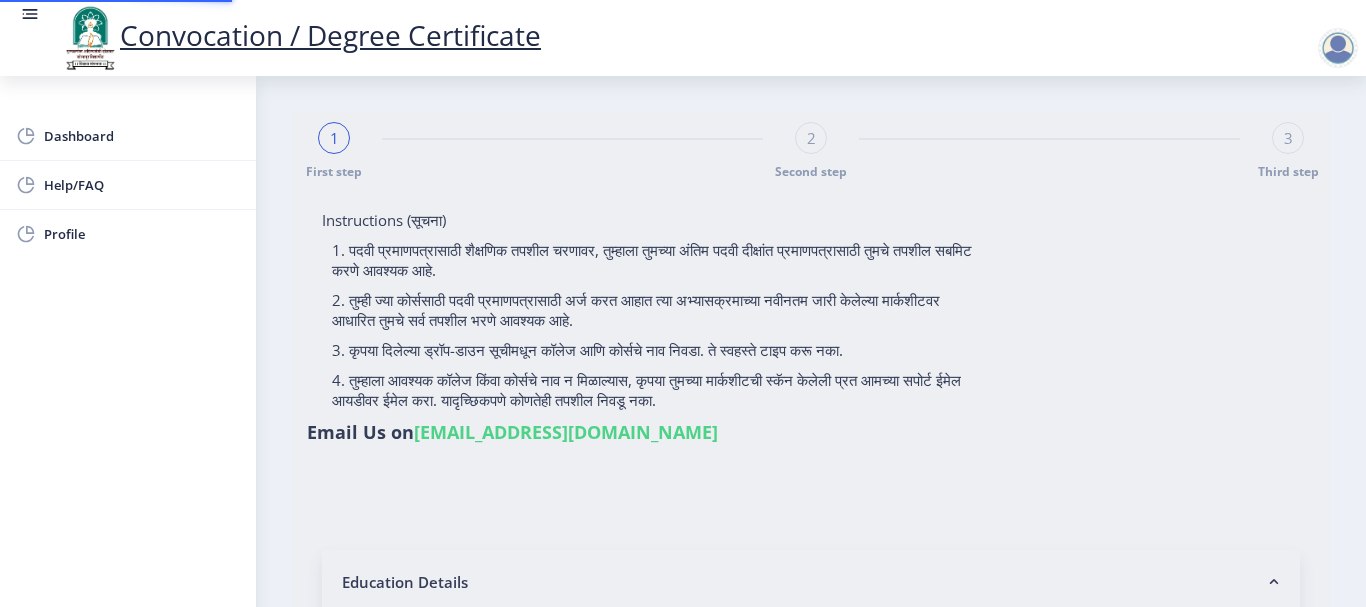 type on "NEHATRAO [PERSON_NAME]" 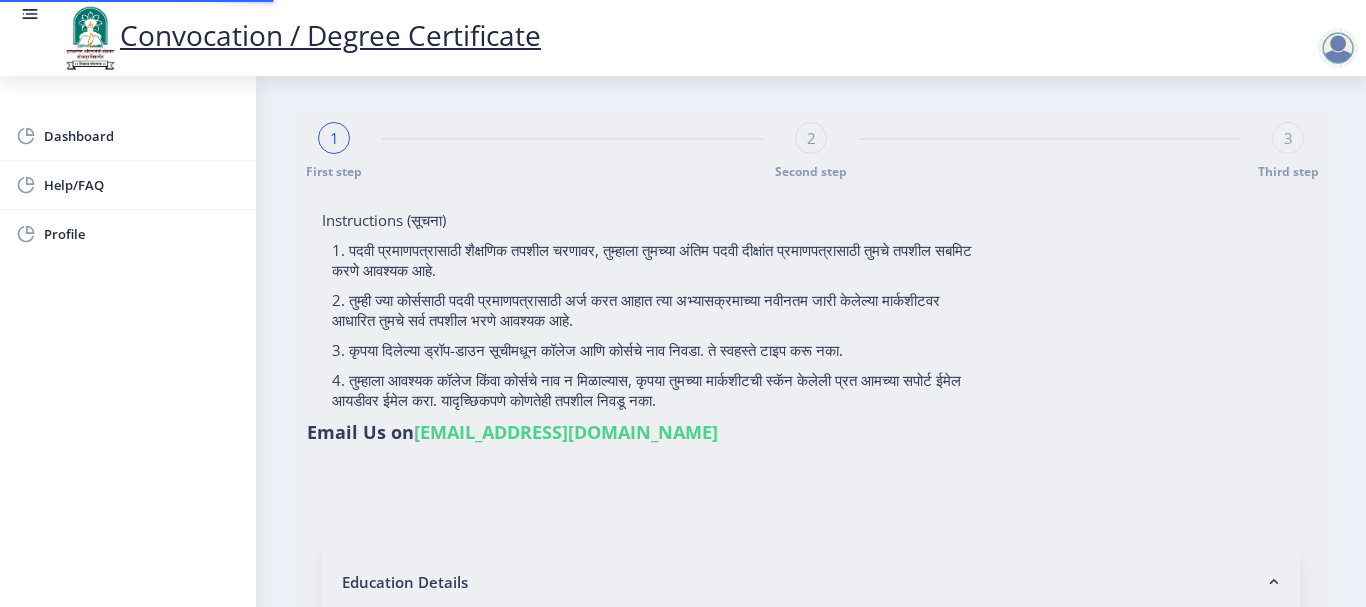 select 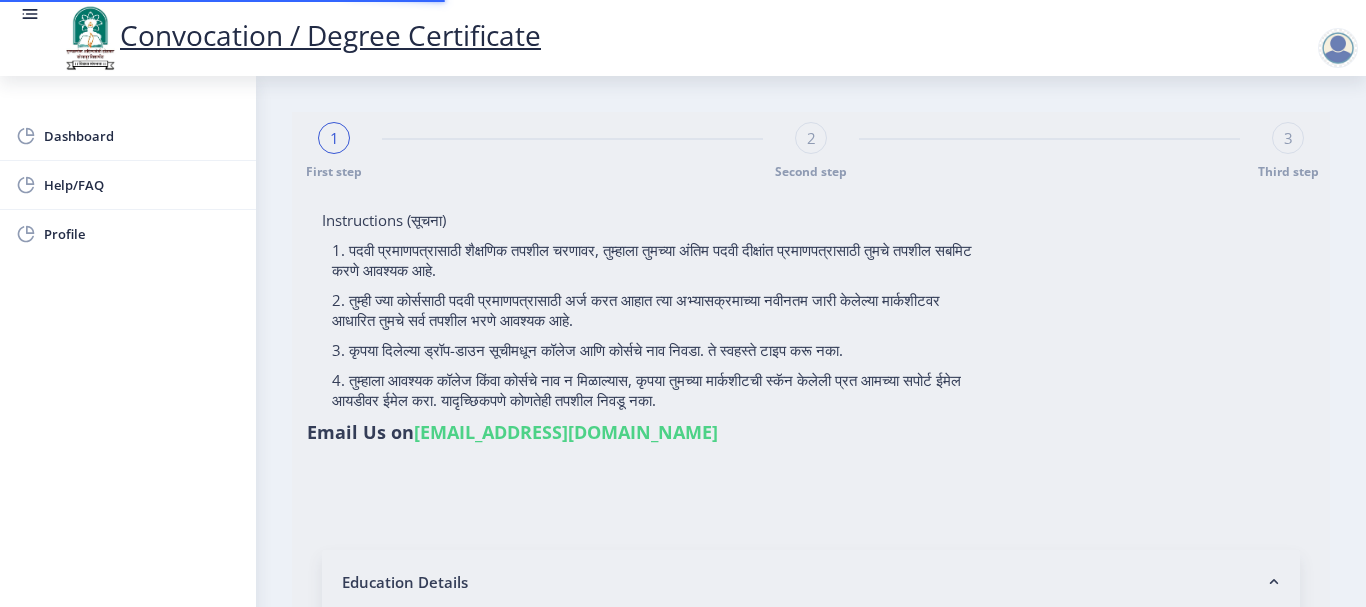 type on "NEHATRAO [PERSON_NAME]" 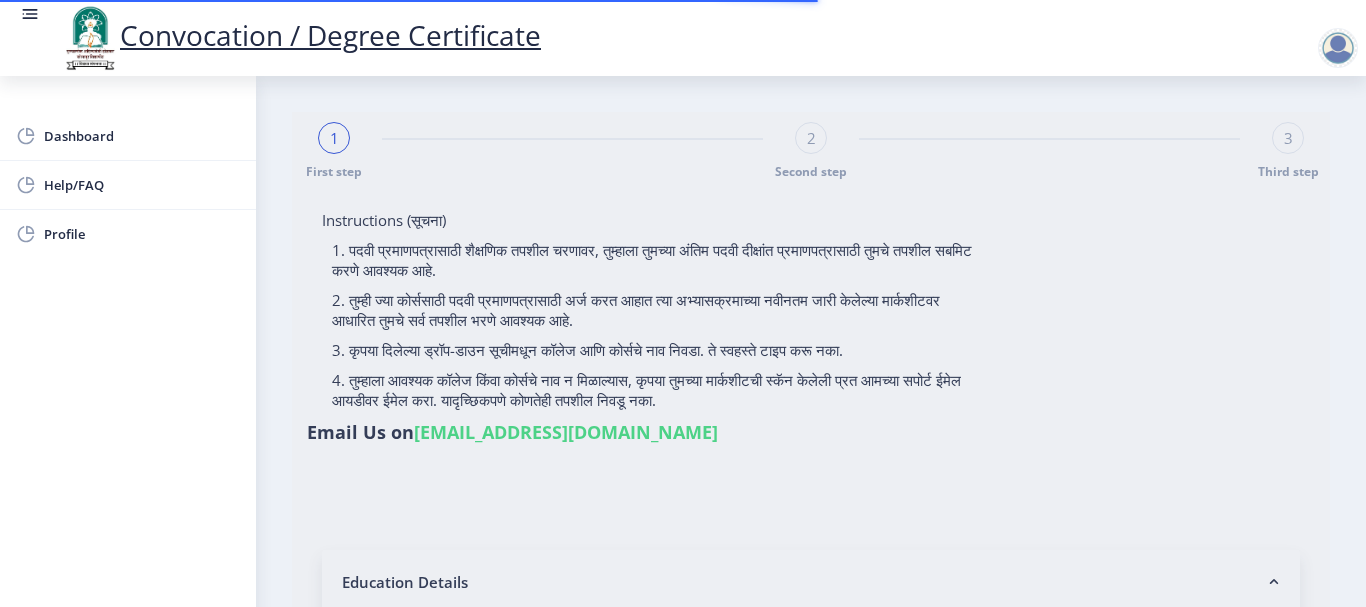 type on "1200000413" 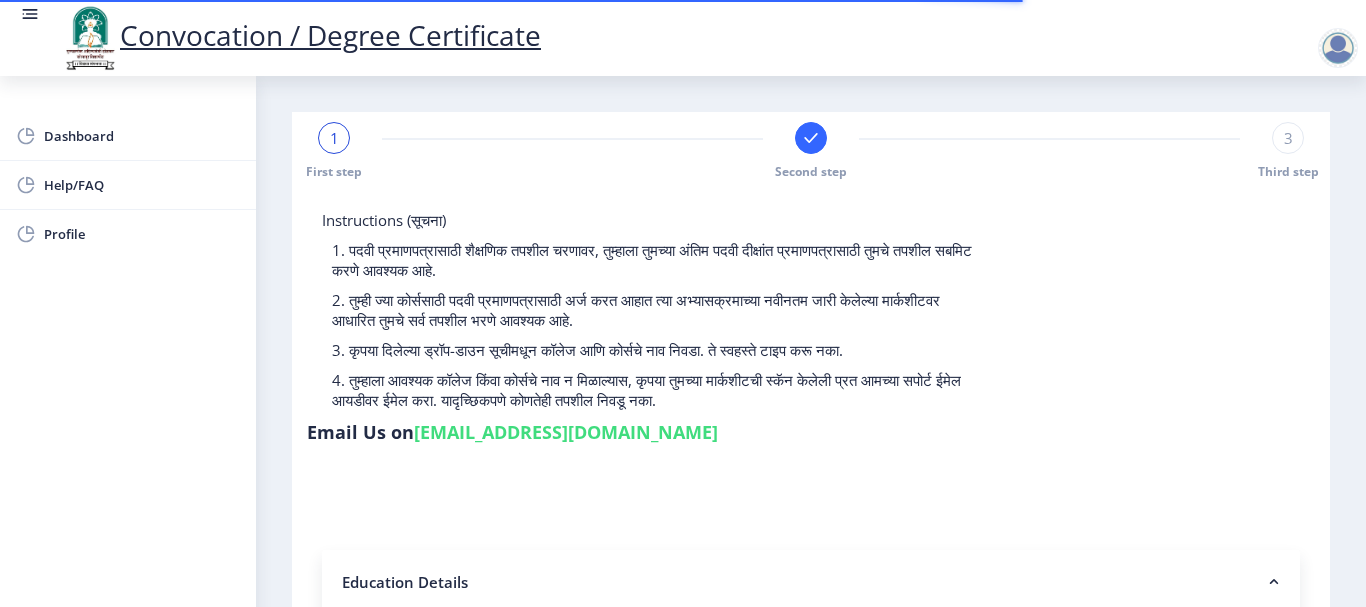 select 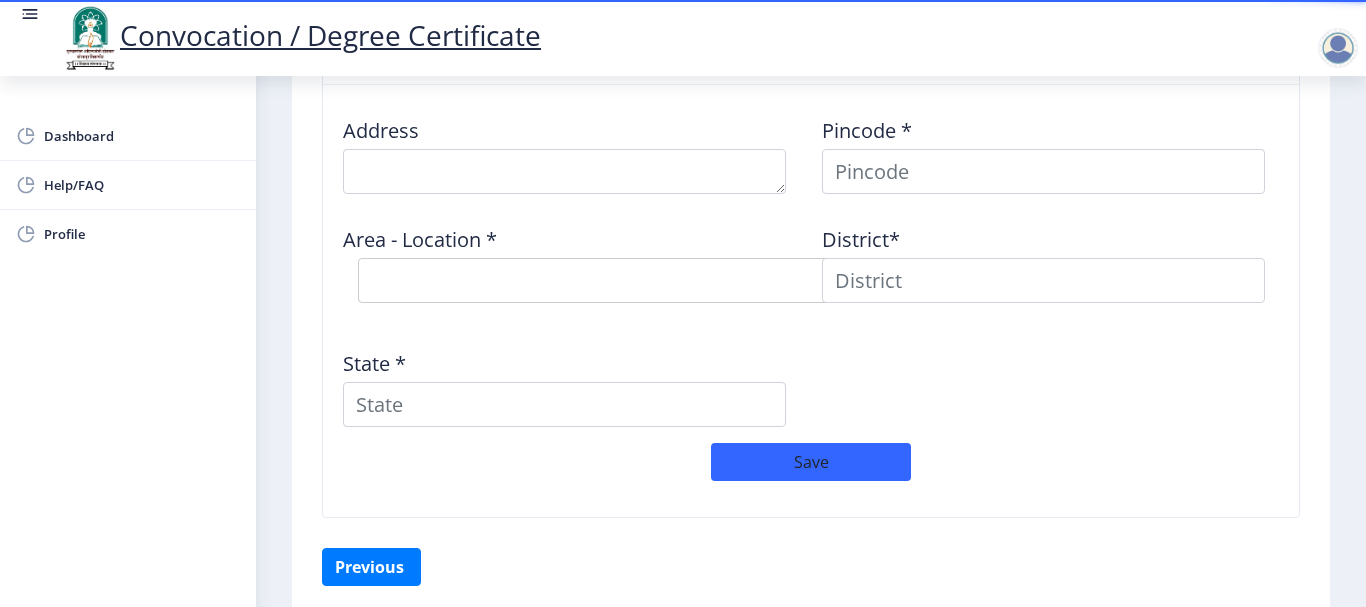 scroll, scrollTop: 1700, scrollLeft: 0, axis: vertical 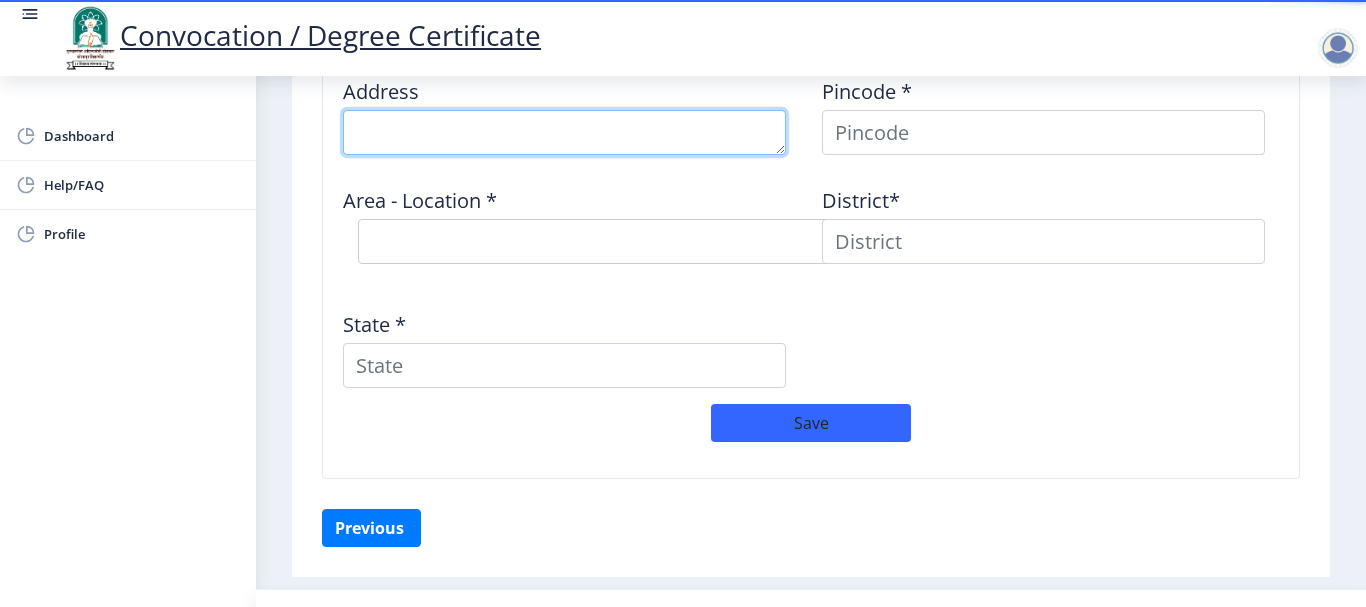 click at bounding box center (564, 132) 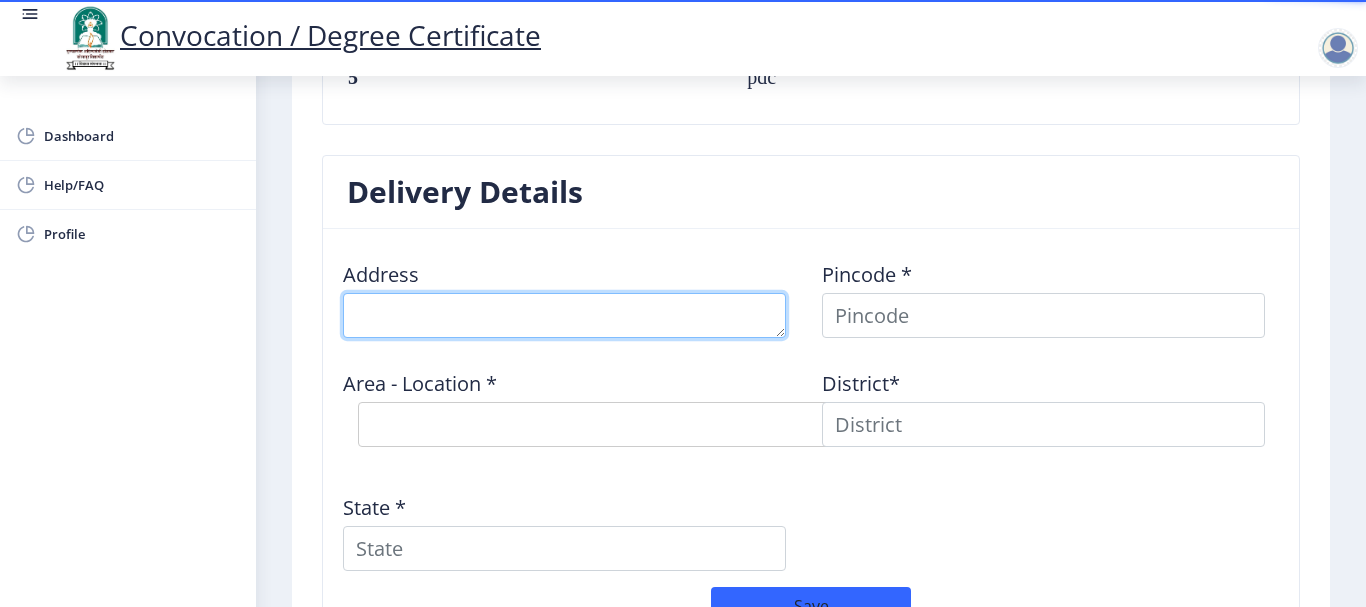 scroll, scrollTop: 1500, scrollLeft: 0, axis: vertical 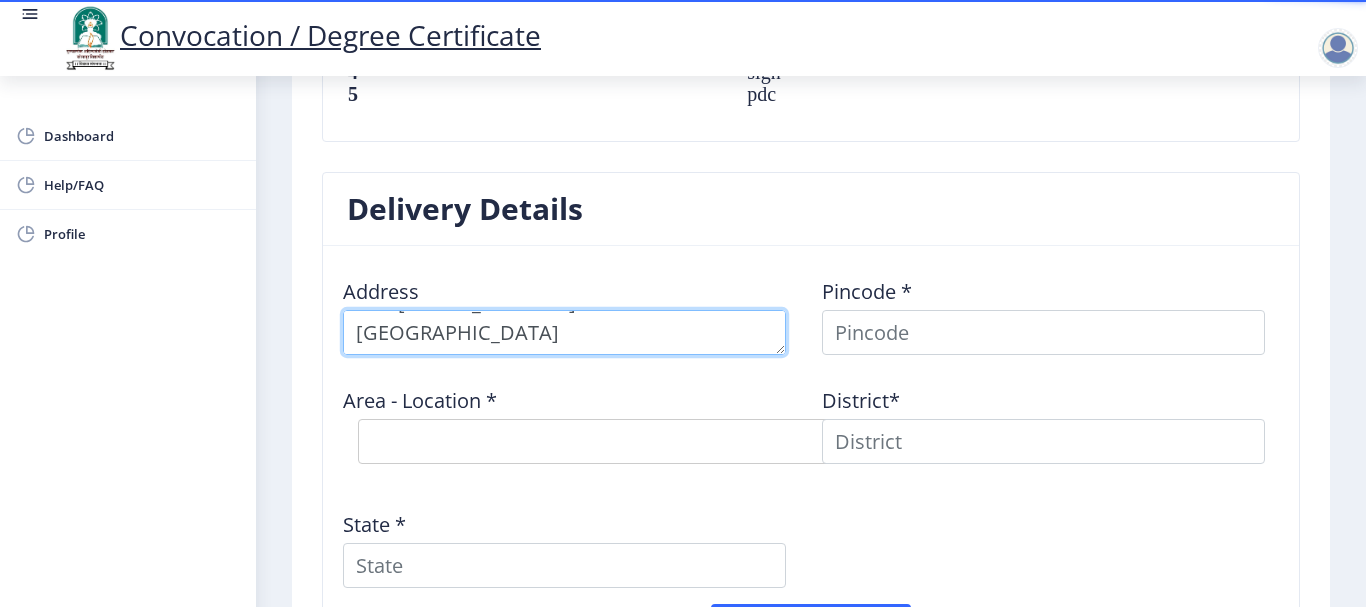 type on "H/N [STREET_ADDRESS] PANDHARPUR DIST [GEOGRAPHIC_DATA]" 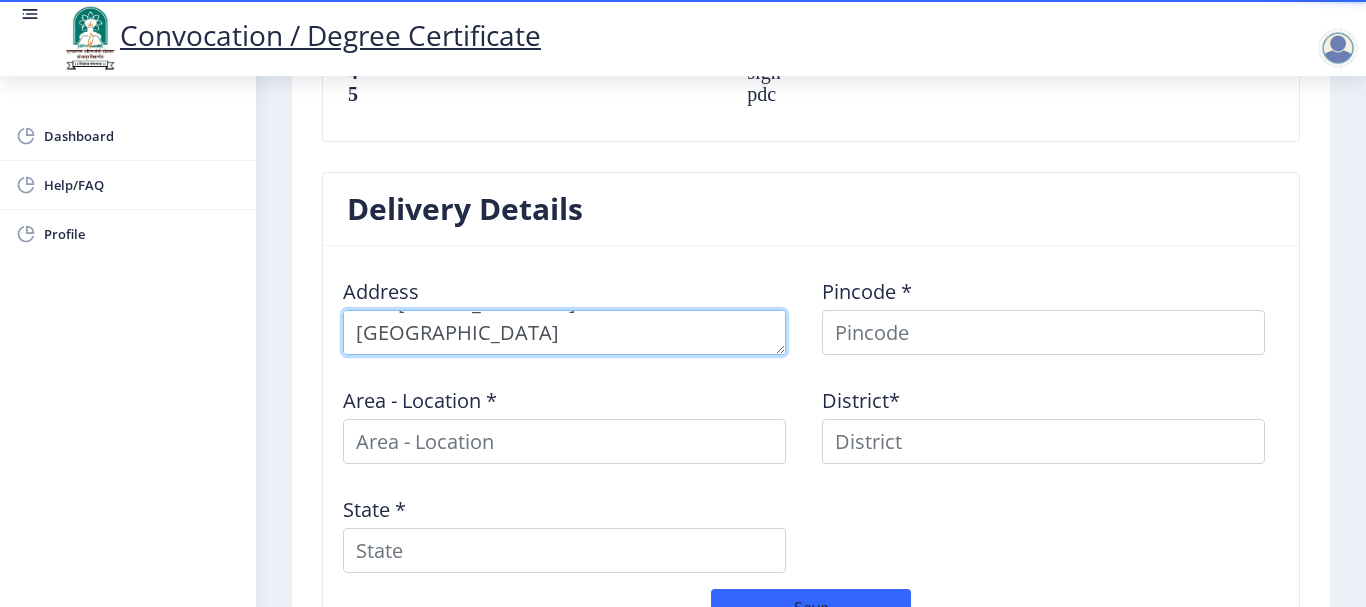 click at bounding box center [564, 332] 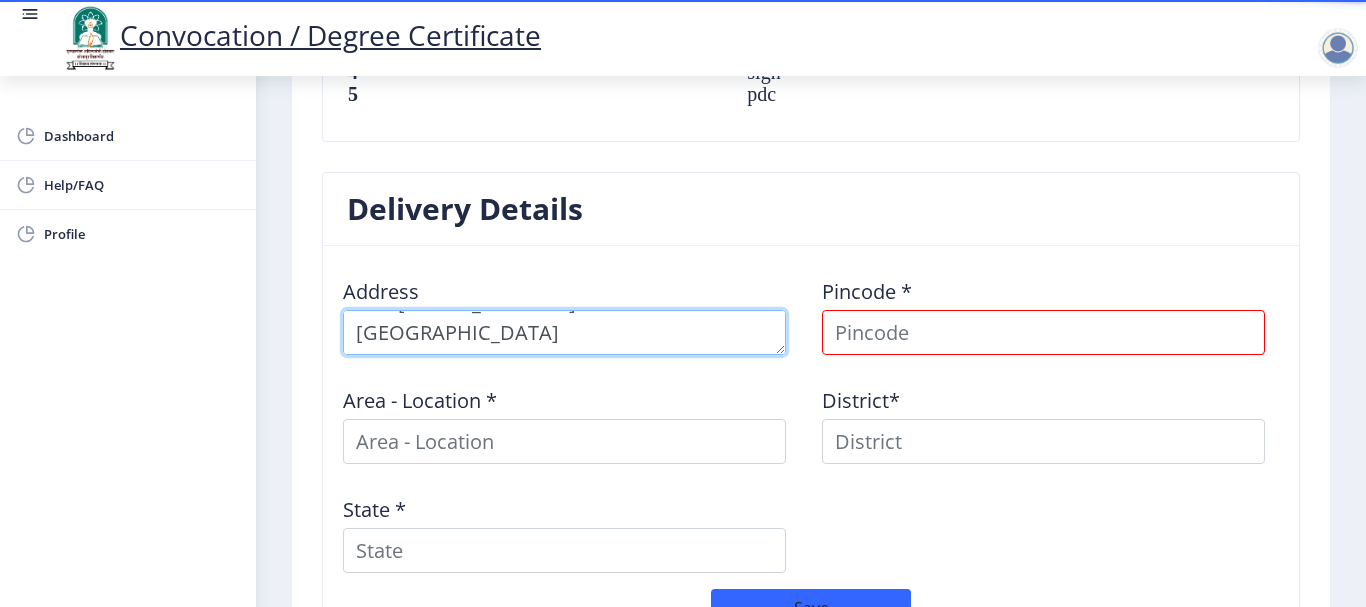 scroll, scrollTop: 37, scrollLeft: 0, axis: vertical 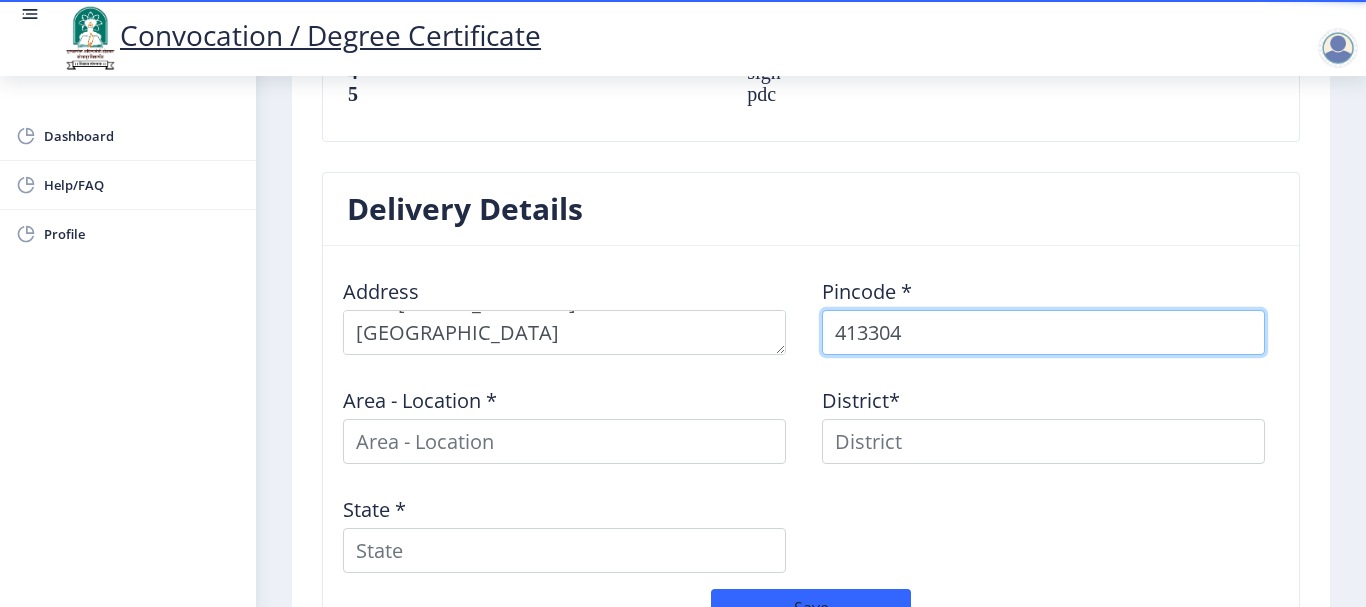type on "413304" 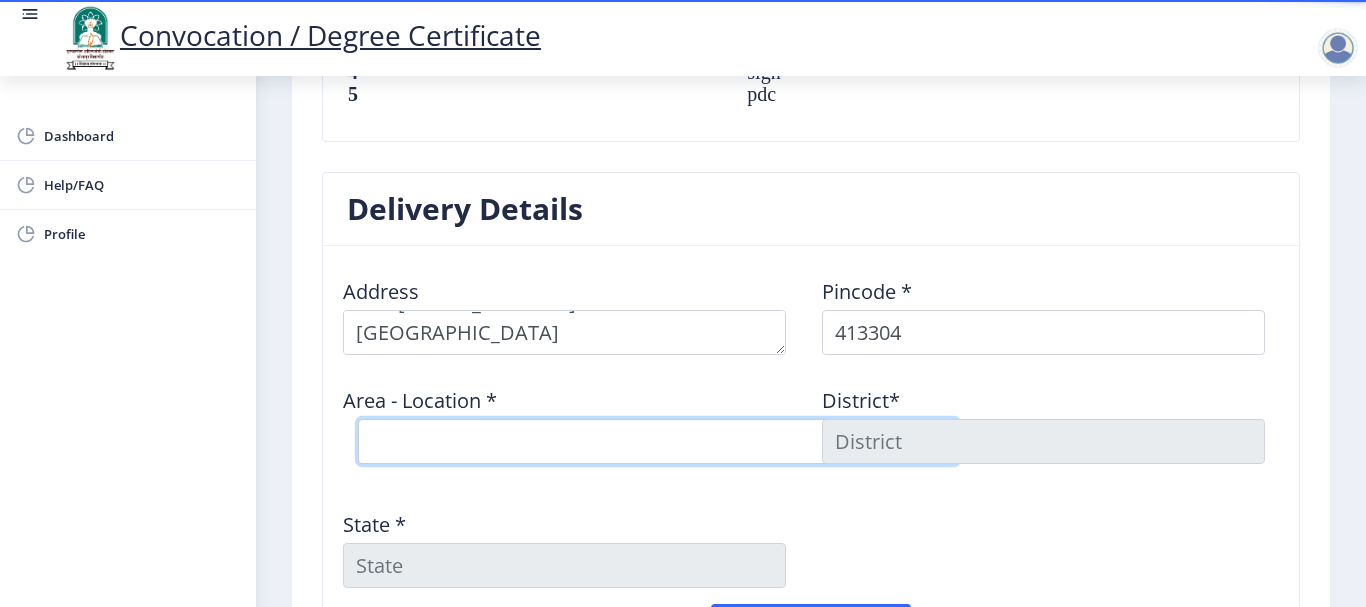 click on "Select Area Location Adhiv [PERSON_NAME] B.O Anawali B.O Babhulgaon B.O Bhandishegaon B.O Chale B.O Degaon (PPR) B.O [GEOGRAPHIC_DATA] B.O [GEOGRAPHIC_DATA] [PERSON_NAME] B.O Kasegaon [PERSON_NAME] B.O [GEOGRAPHIC_DATA]( [GEOGRAPHIC_DATA]) S.O [GEOGRAPHIC_DATA]([GEOGRAPHIC_DATA]) S.O Mendhapur B.O Mundhewadi B.O Navi Peth (Pandharpur) S.O Ozewadi B.O Pandharechiwadi B.O Pandharpur H.O Phulchincholi B.O Puluj [PERSON_NAME] [PERSON_NAME] BK B.O Sarkoli B.O Shelve B.O Siddhewadi [PERSON_NAME] [PERSON_NAME] B.O Tarapur B.O Tawashi B.O Tungat B.O Wakhari B.O" at bounding box center (658, 441) 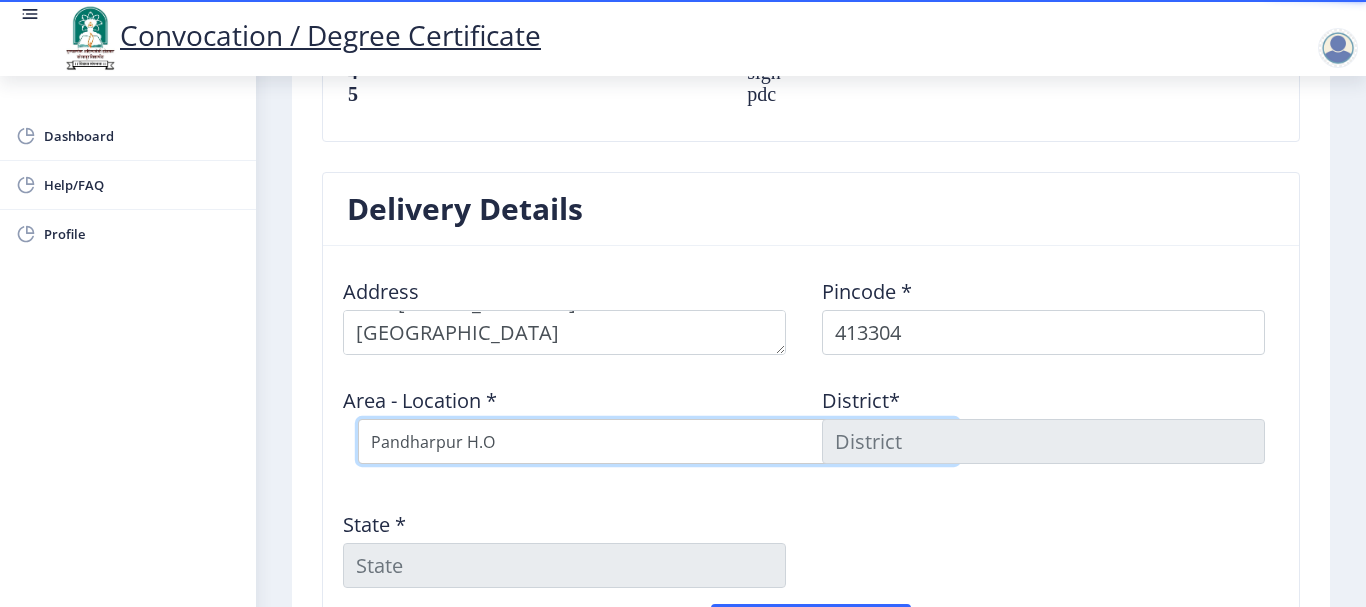 click on "Select Area Location Adhiv [PERSON_NAME] B.O Anawali B.O Babhulgaon B.O Bhandishegaon B.O Chale B.O Degaon (PPR) B.O [GEOGRAPHIC_DATA] B.O [GEOGRAPHIC_DATA] [PERSON_NAME] B.O Kasegaon [PERSON_NAME] B.O [GEOGRAPHIC_DATA]( [GEOGRAPHIC_DATA]) S.O [GEOGRAPHIC_DATA]([GEOGRAPHIC_DATA]) S.O Mendhapur B.O Mundhewadi B.O Navi Peth (Pandharpur) S.O Ozewadi B.O Pandharechiwadi B.O Pandharpur H.O Phulchincholi B.O Puluj [PERSON_NAME] [PERSON_NAME] BK B.O Sarkoli B.O Shelve B.O Siddhewadi [PERSON_NAME] [PERSON_NAME] B.O Tarapur B.O Tawashi B.O Tungat B.O Wakhari B.O" at bounding box center (658, 441) 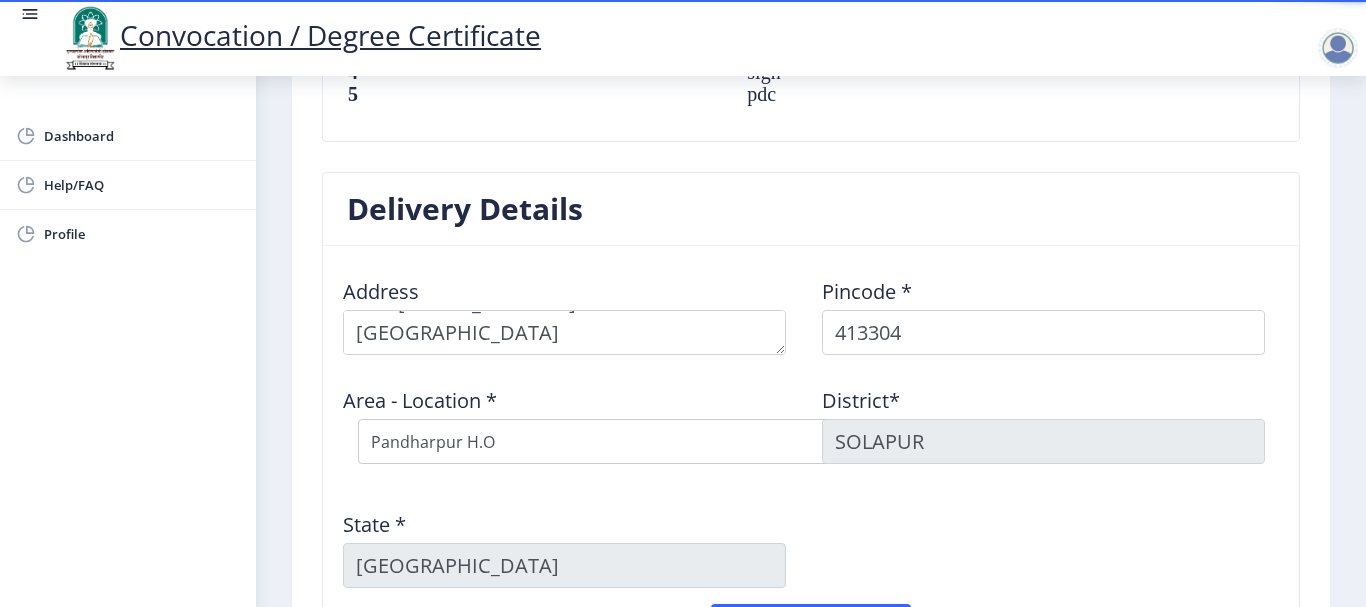 click on "State *  [GEOGRAPHIC_DATA]" 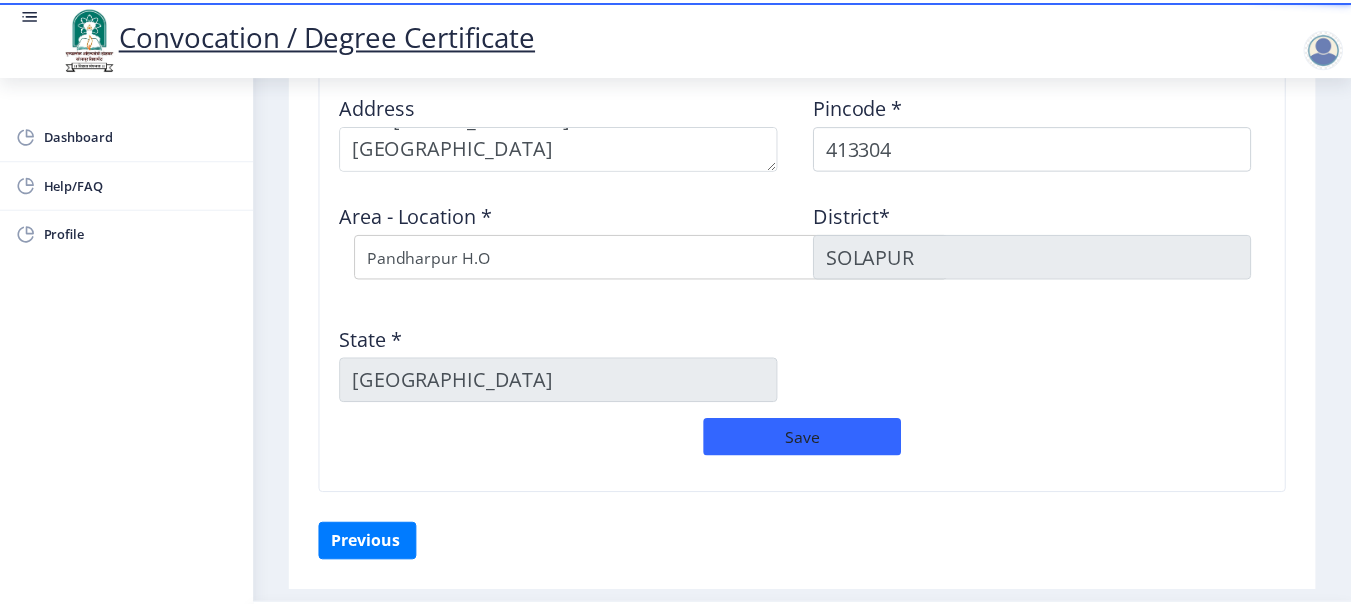 scroll, scrollTop: 1700, scrollLeft: 0, axis: vertical 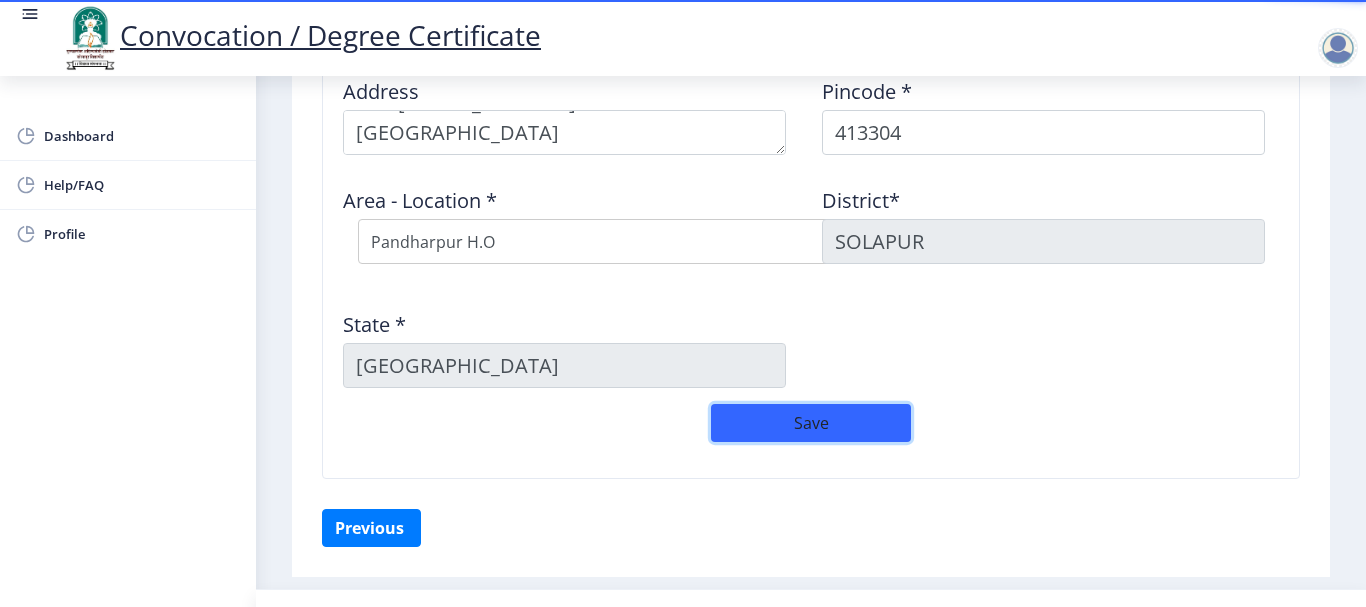 click on "Save" 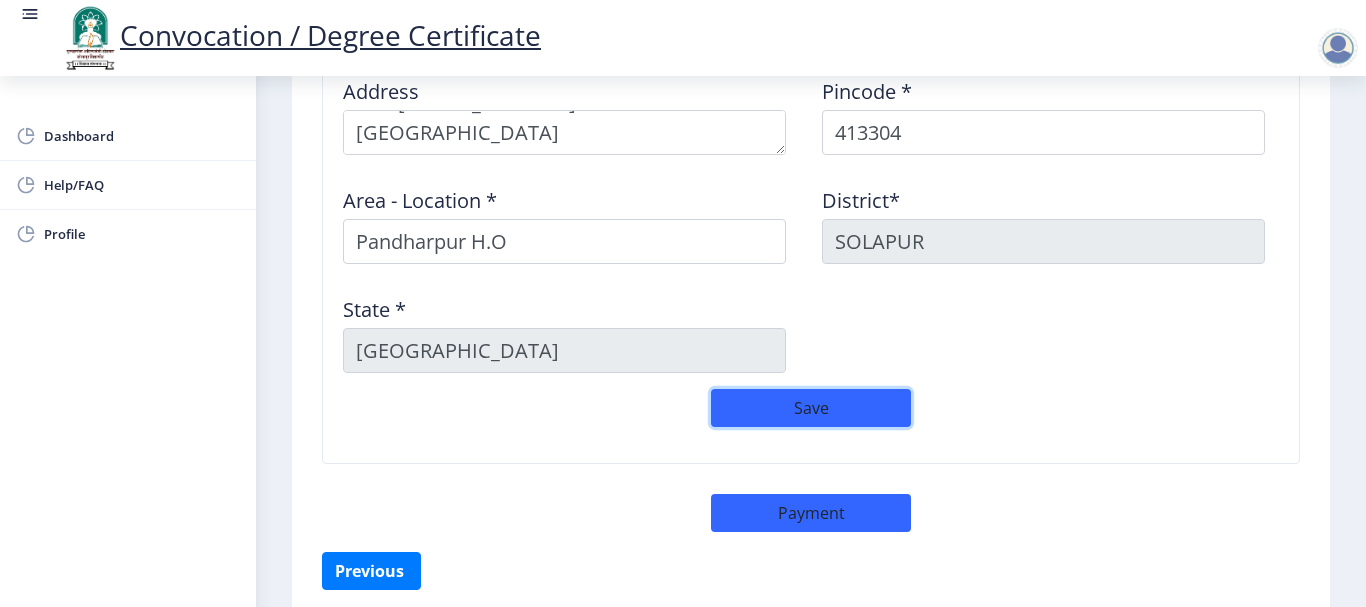 click on "Save" 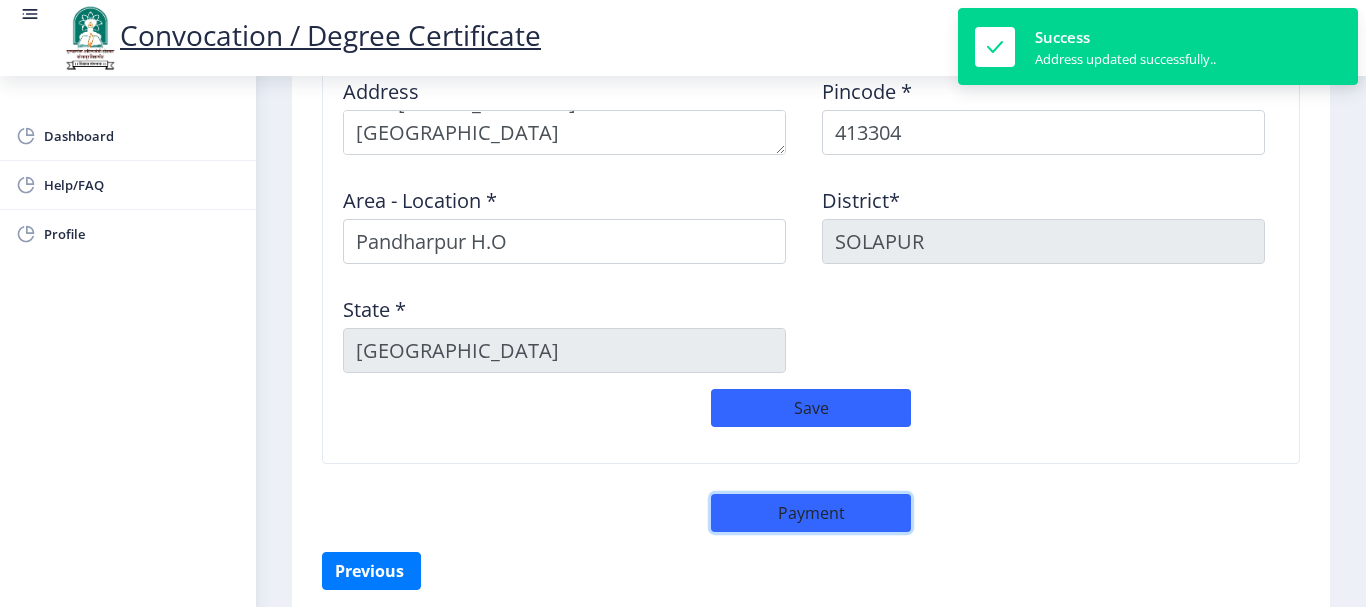 click on "Payment" 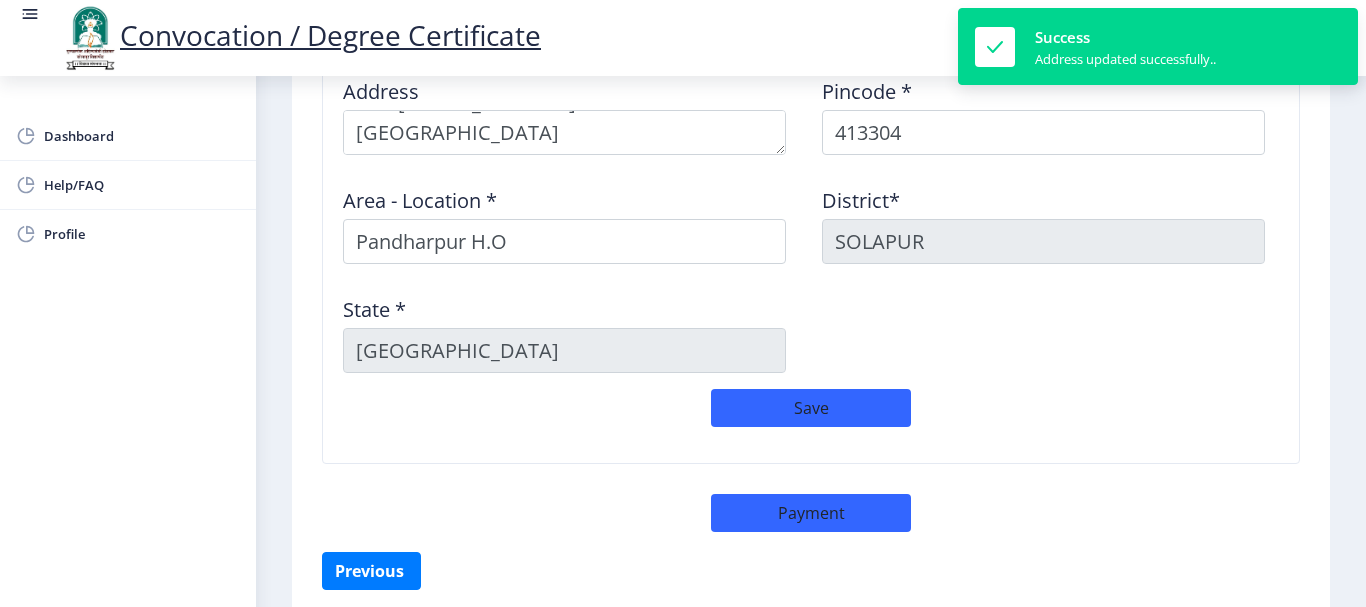 select on "sealed" 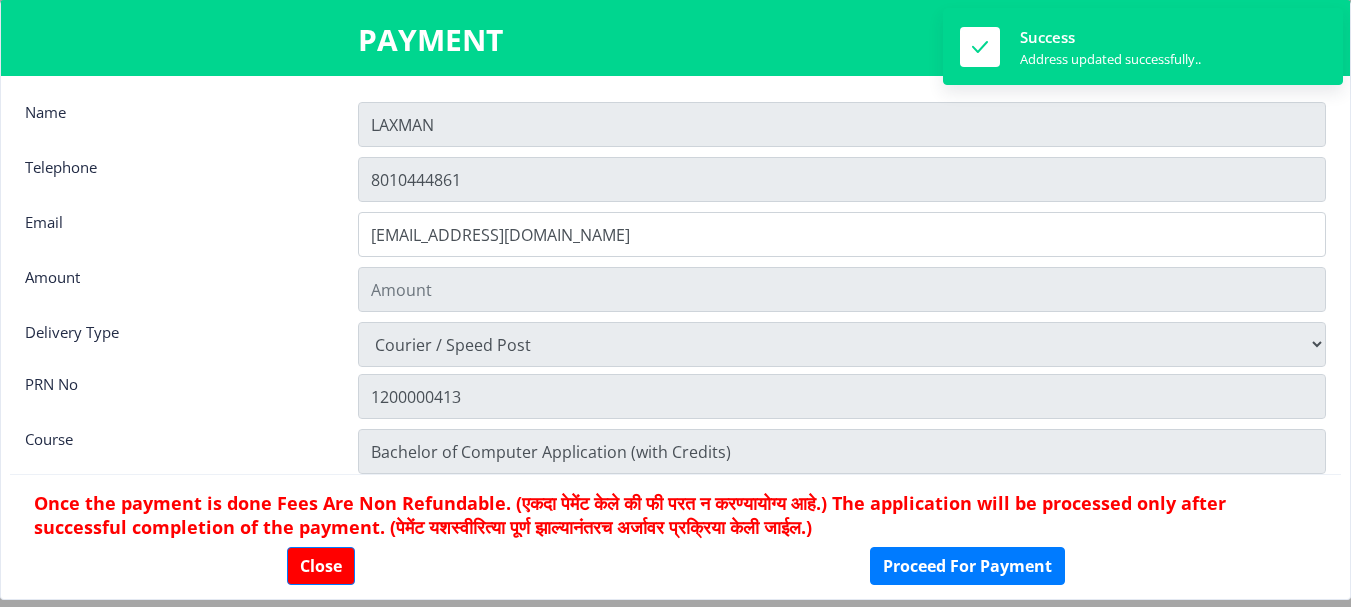 type on "900" 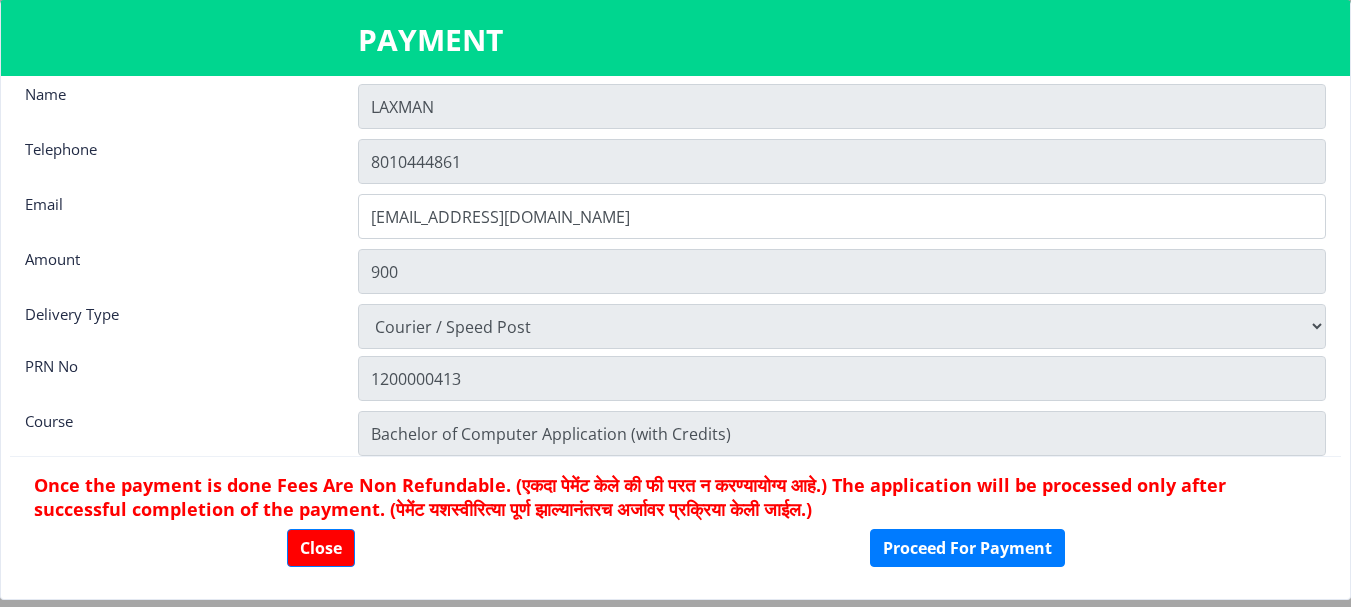 scroll, scrollTop: 28, scrollLeft: 0, axis: vertical 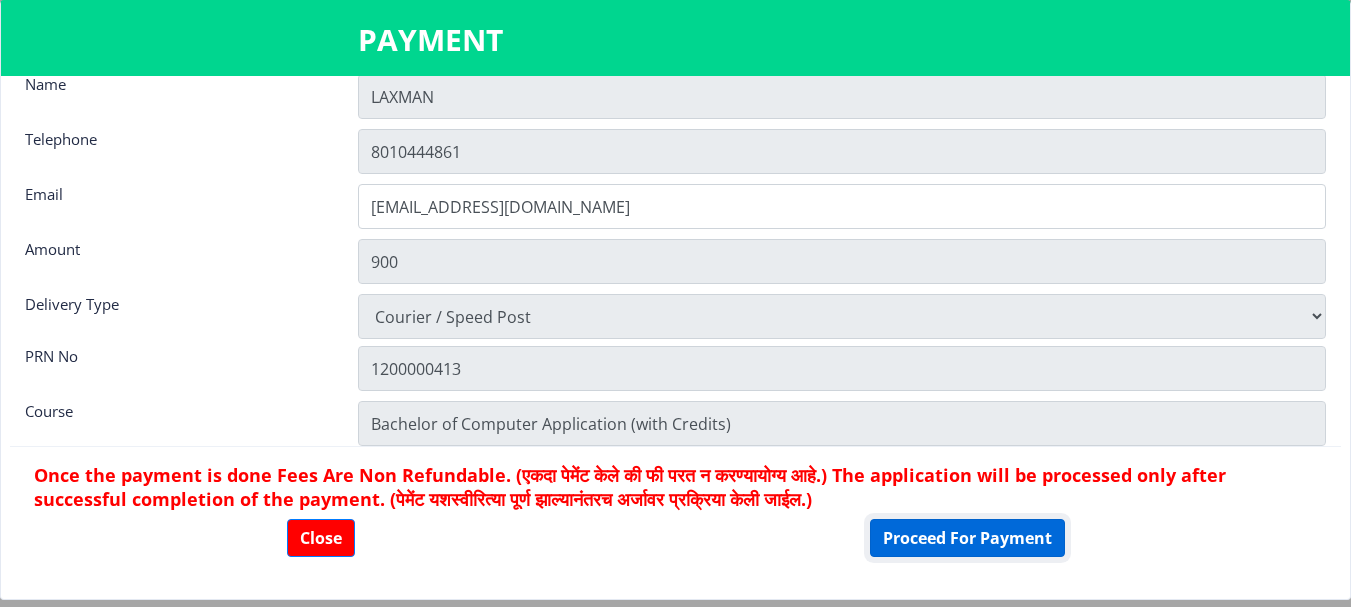 click on "Proceed For Payment" 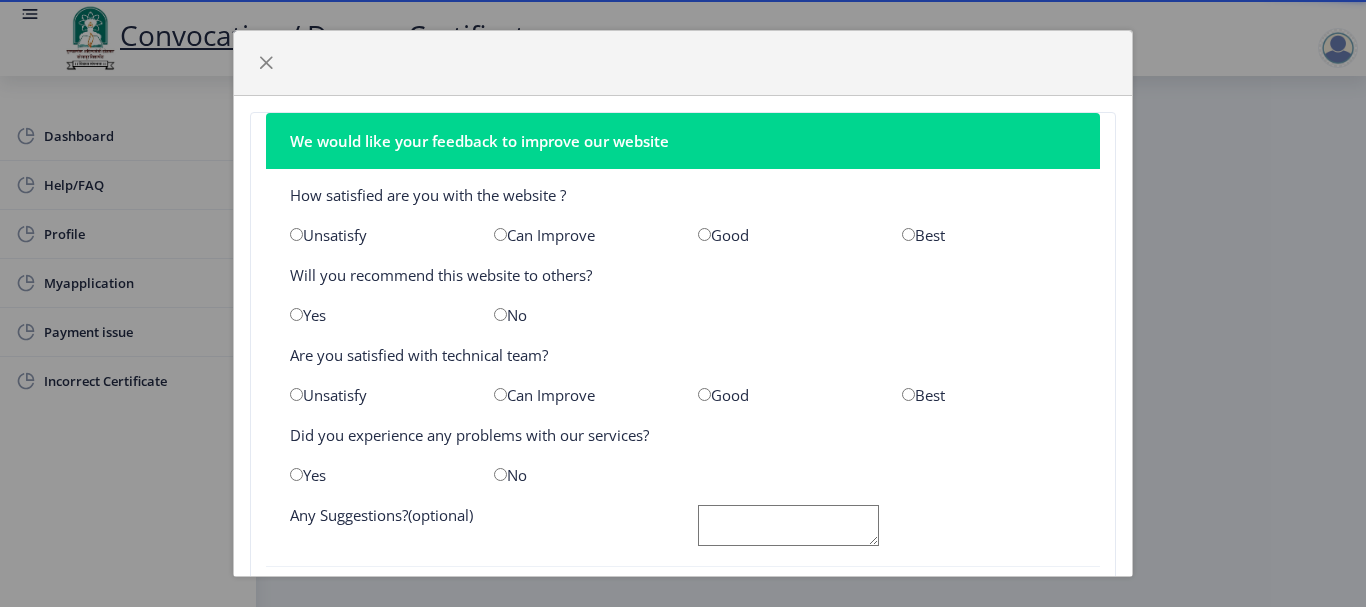 scroll, scrollTop: 0, scrollLeft: 0, axis: both 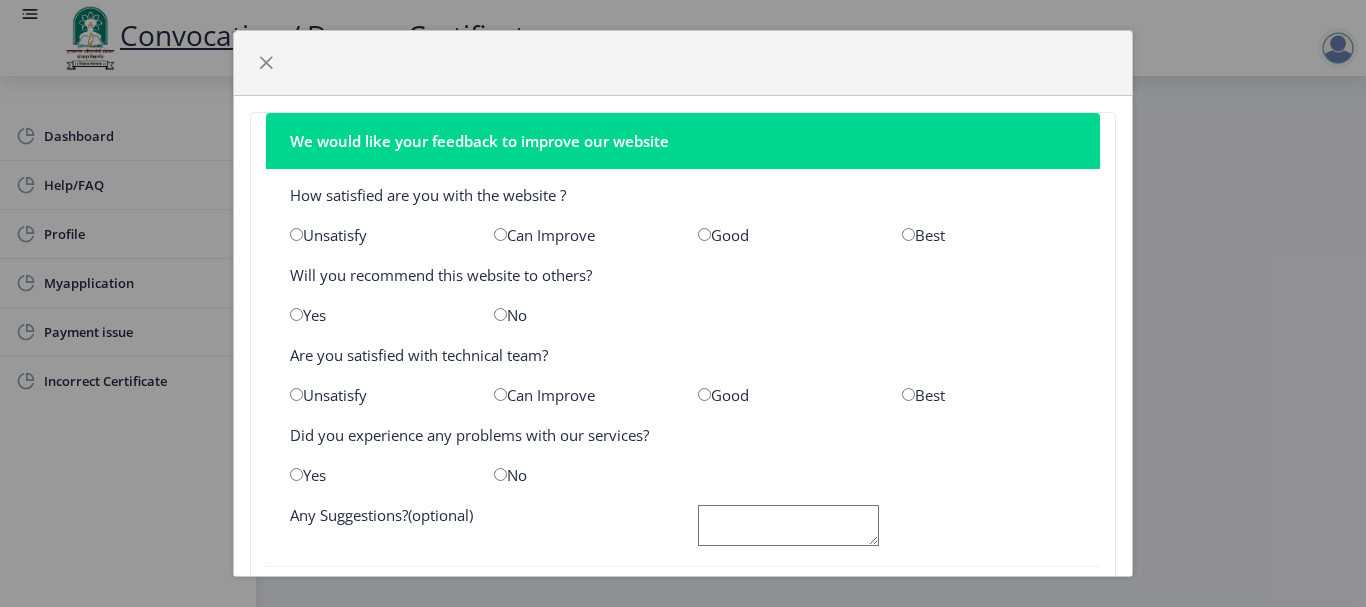 click at bounding box center (908, 234) 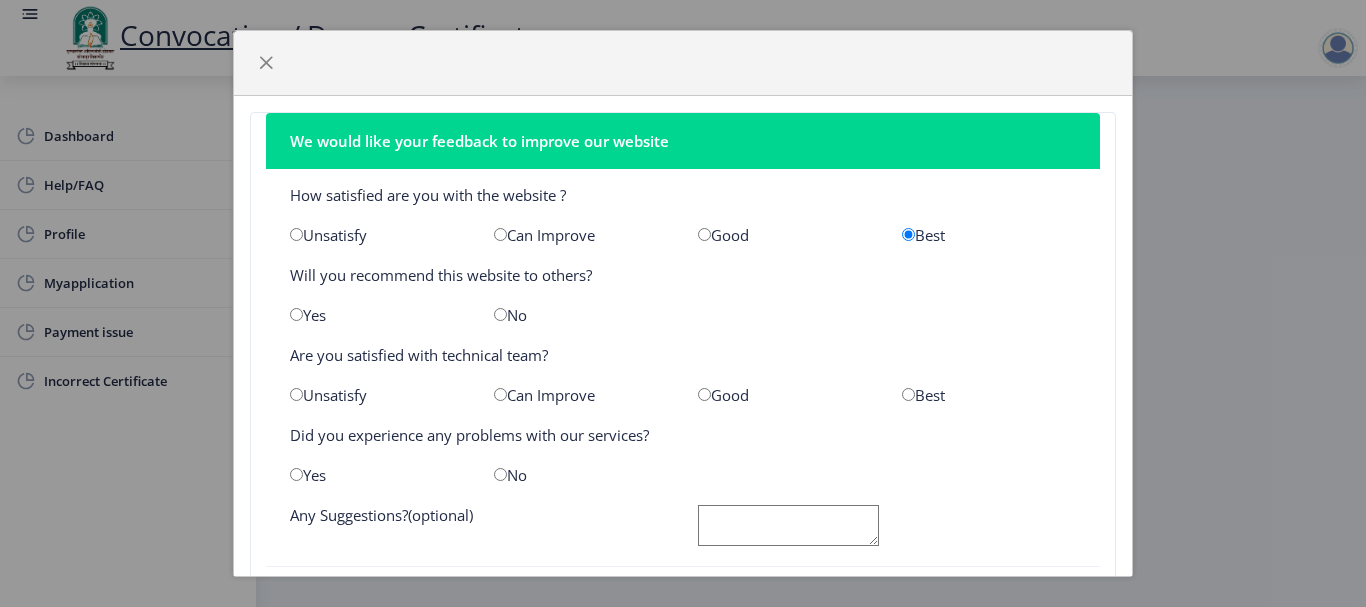 click at bounding box center (500, 314) 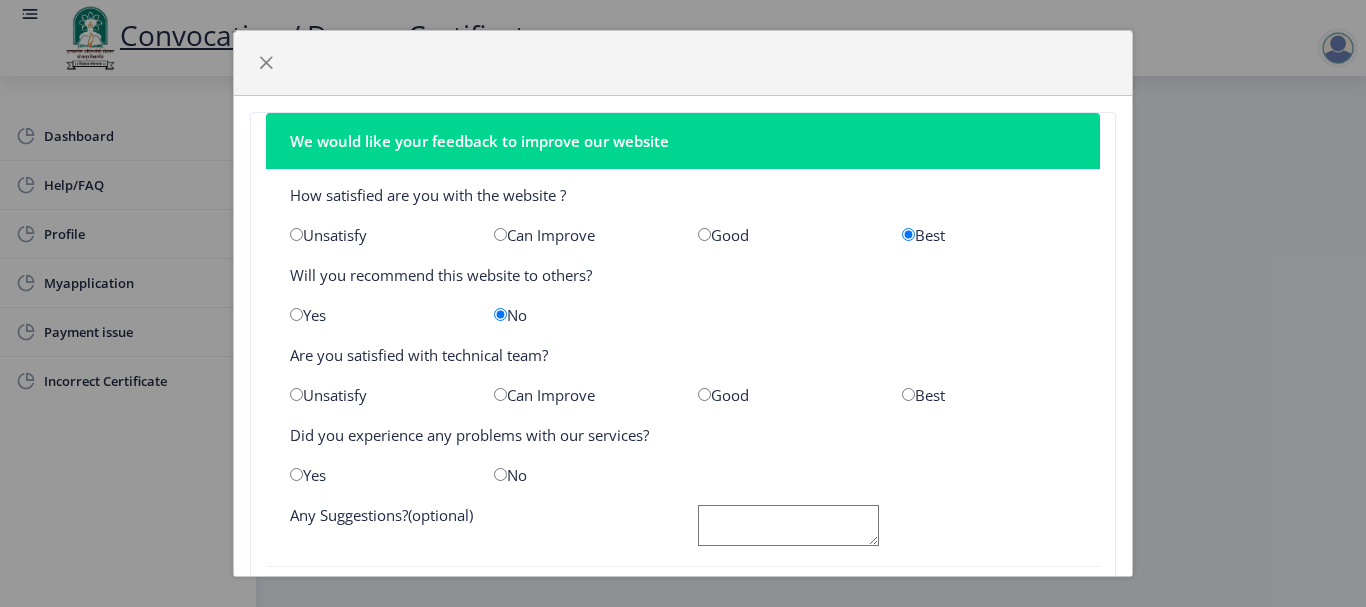 click at bounding box center (908, 394) 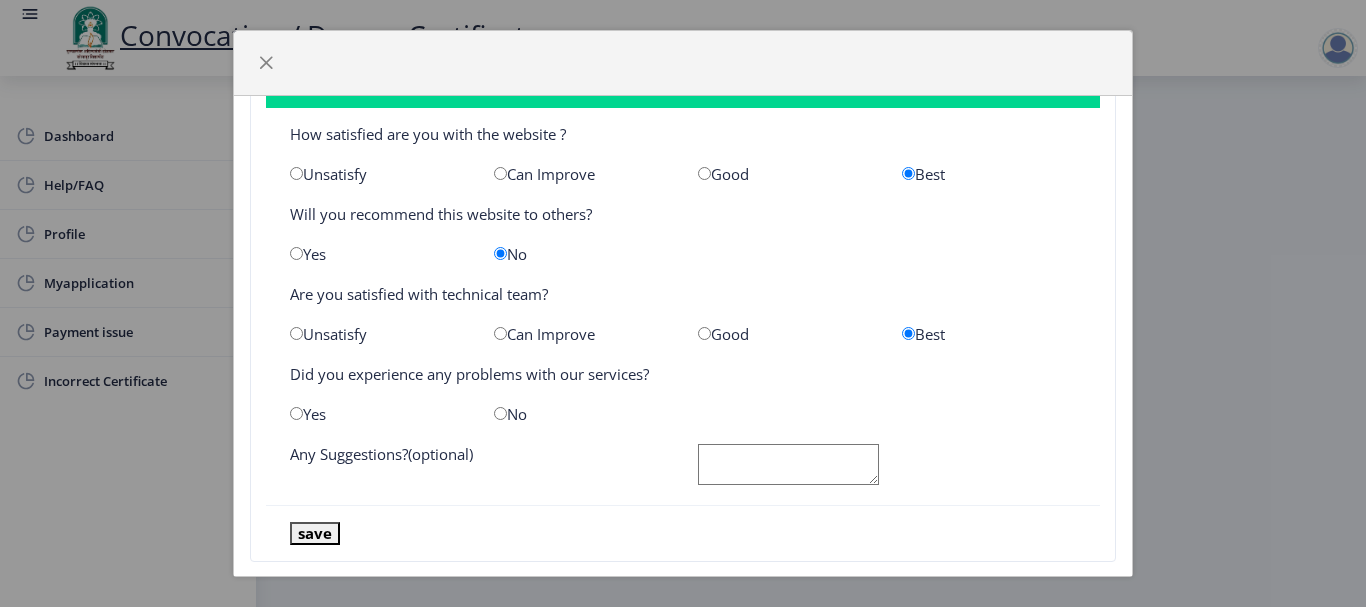 scroll, scrollTop: 93, scrollLeft: 0, axis: vertical 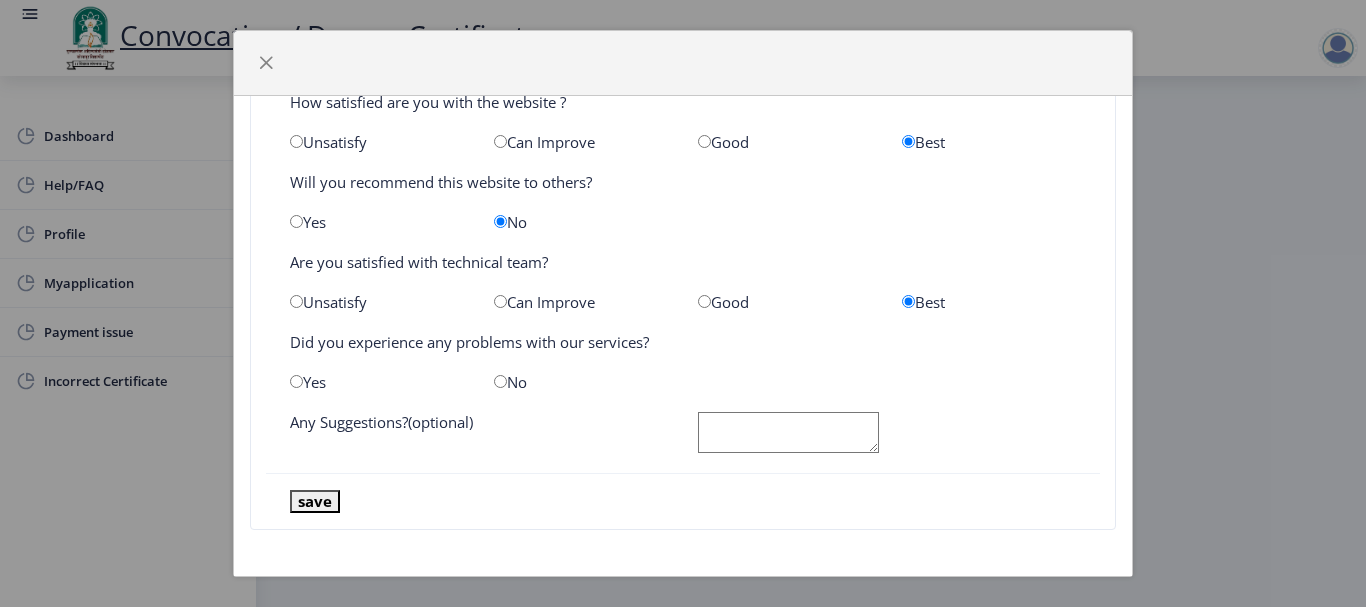 click at bounding box center (500, 381) 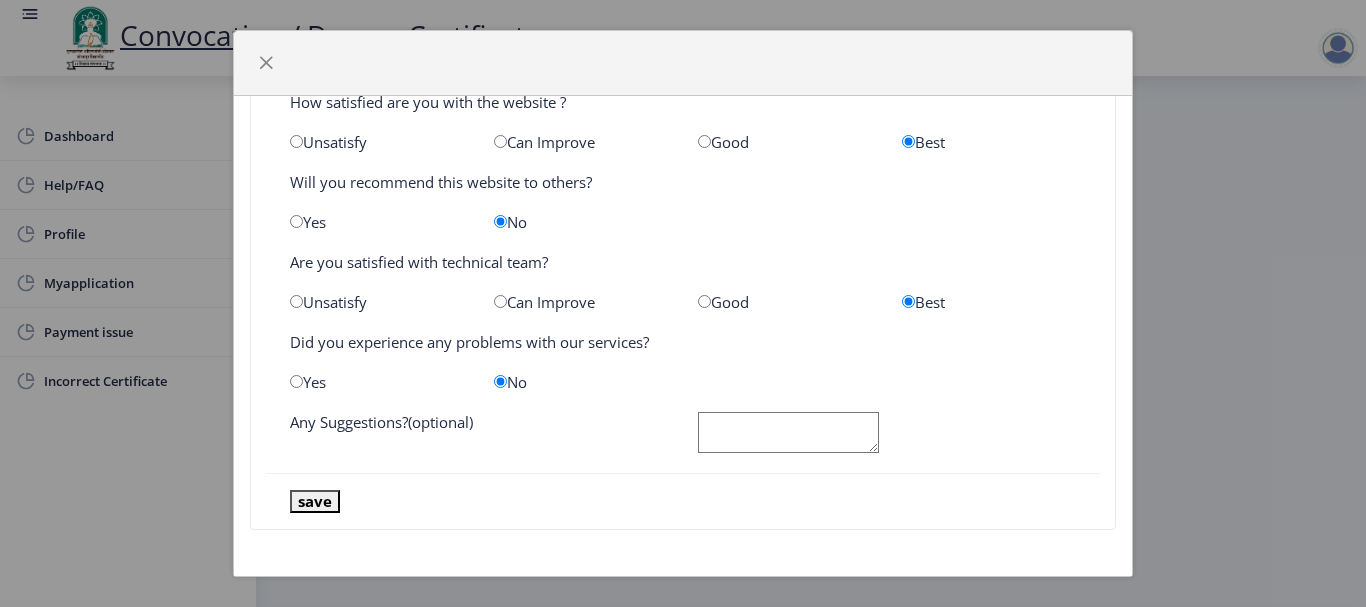 click 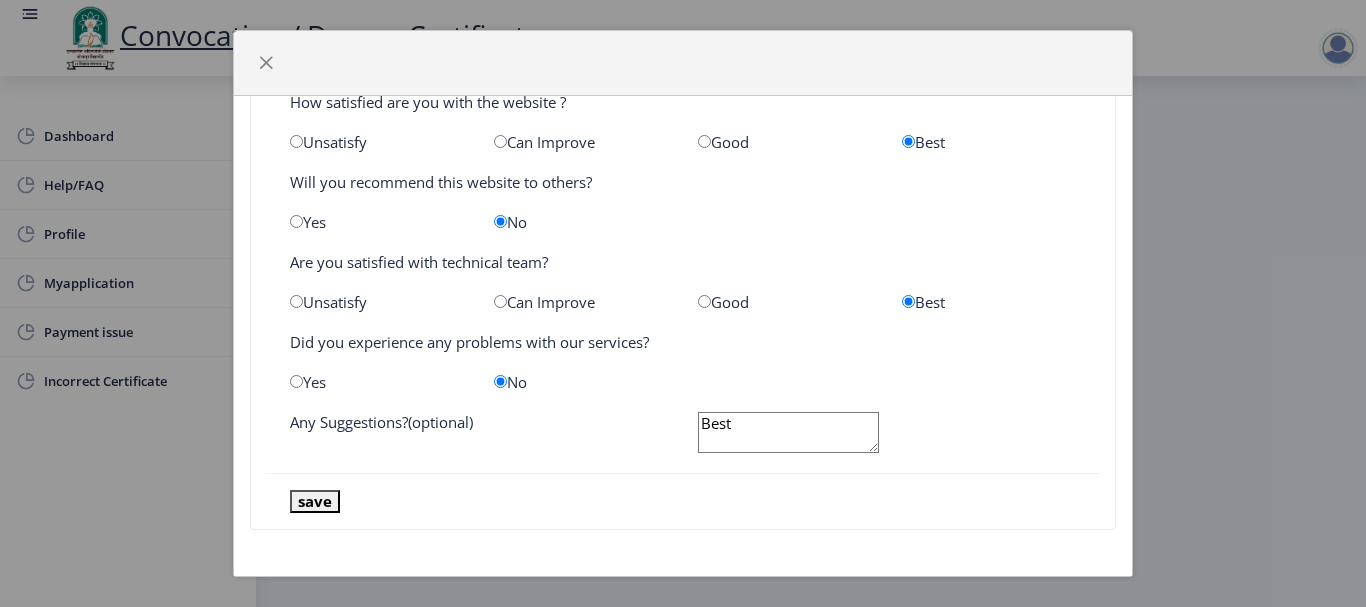 drag, startPoint x: 741, startPoint y: 428, endPoint x: 661, endPoint y: 428, distance: 80 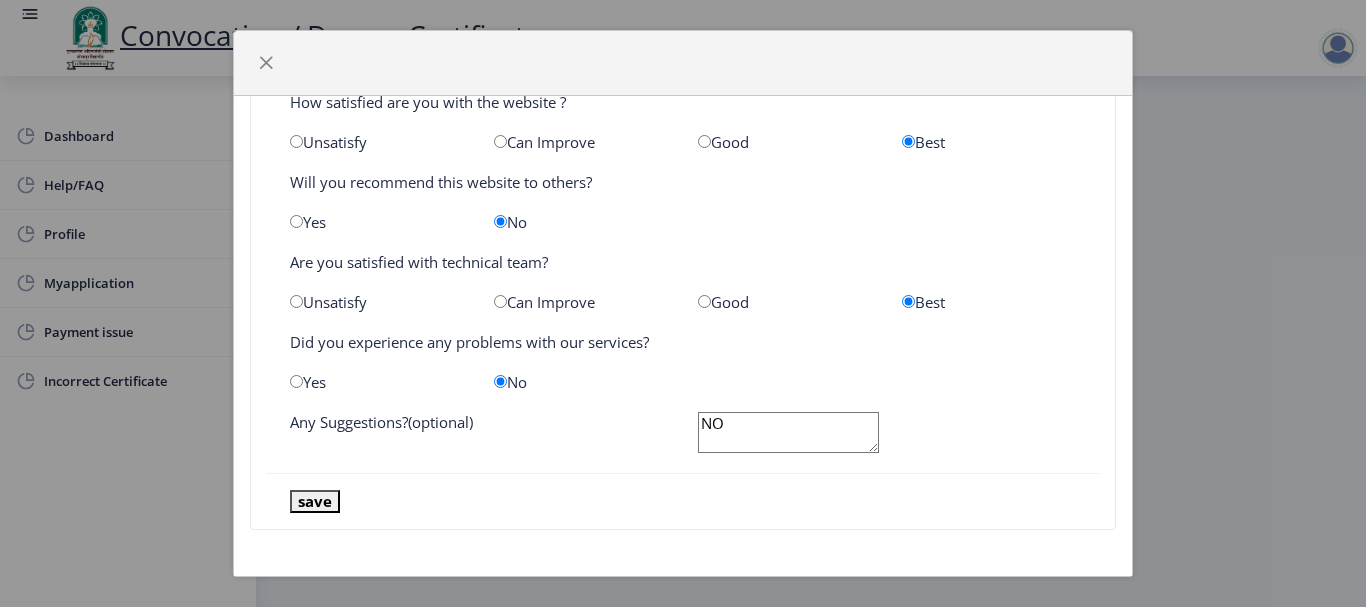type on "NO" 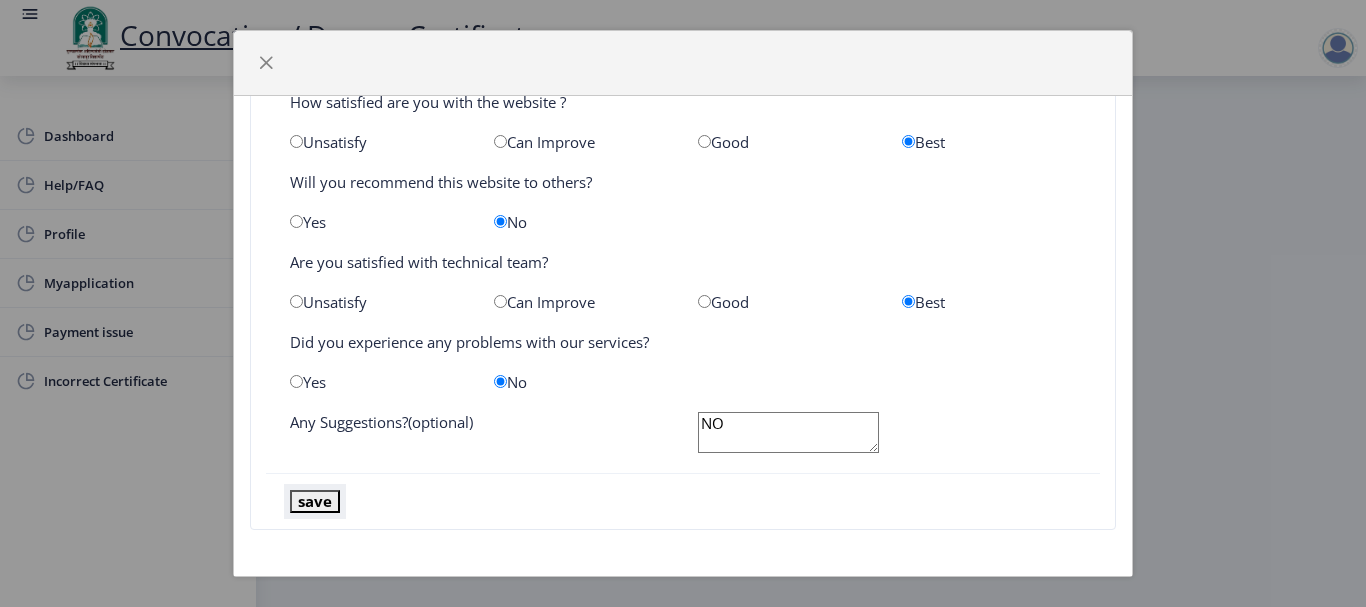 click on "save" 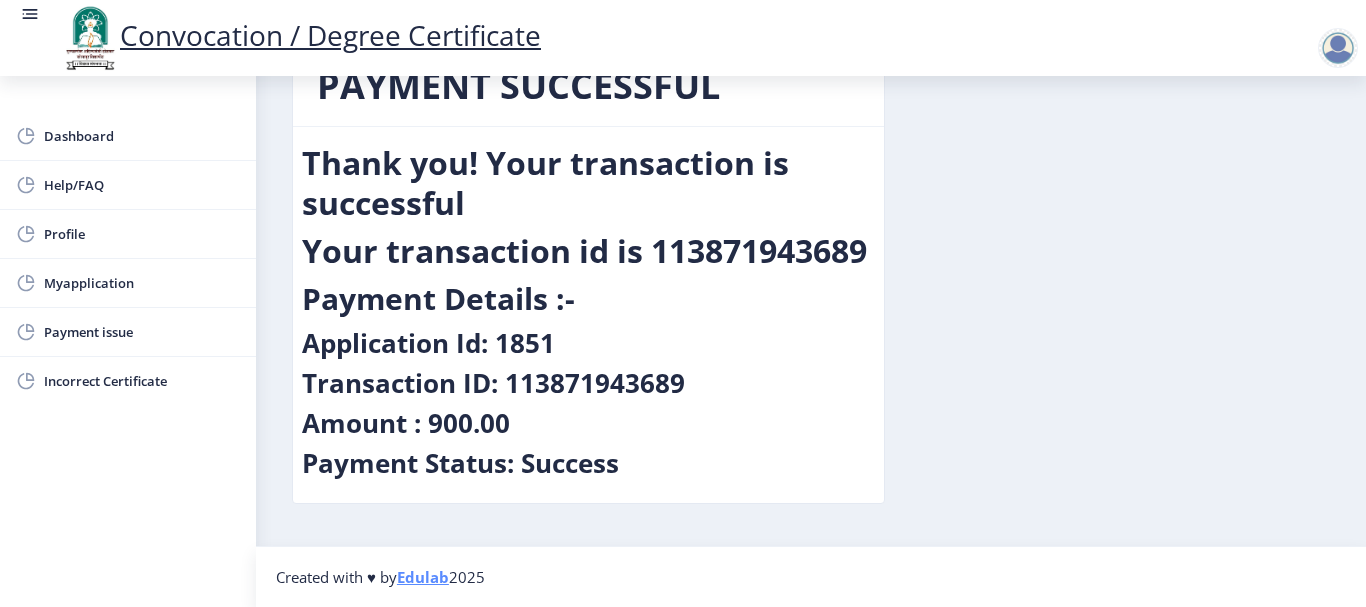 scroll, scrollTop: 0, scrollLeft: 0, axis: both 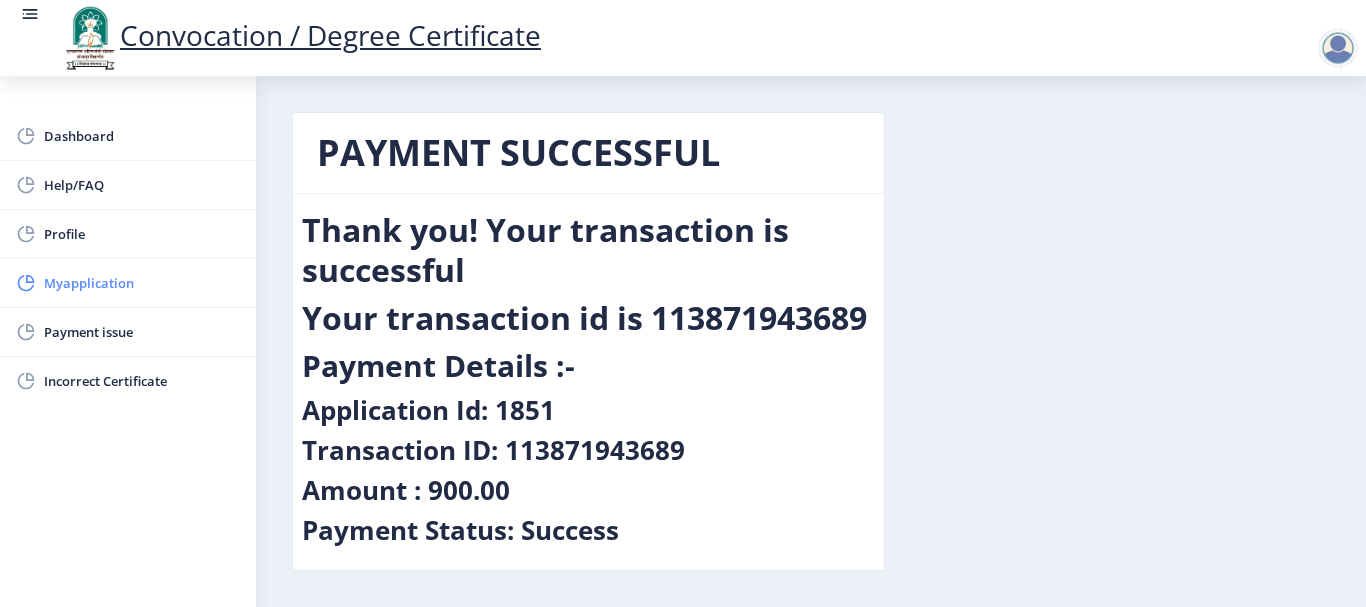 click on "Myapplication" 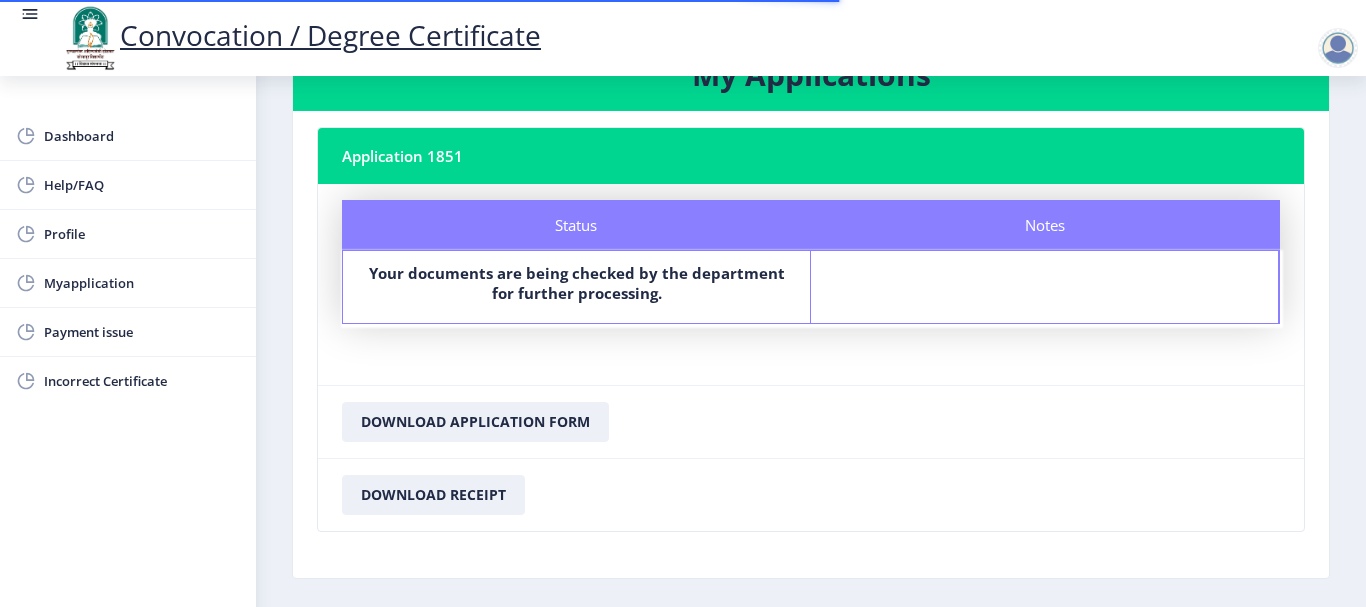scroll, scrollTop: 149, scrollLeft: 0, axis: vertical 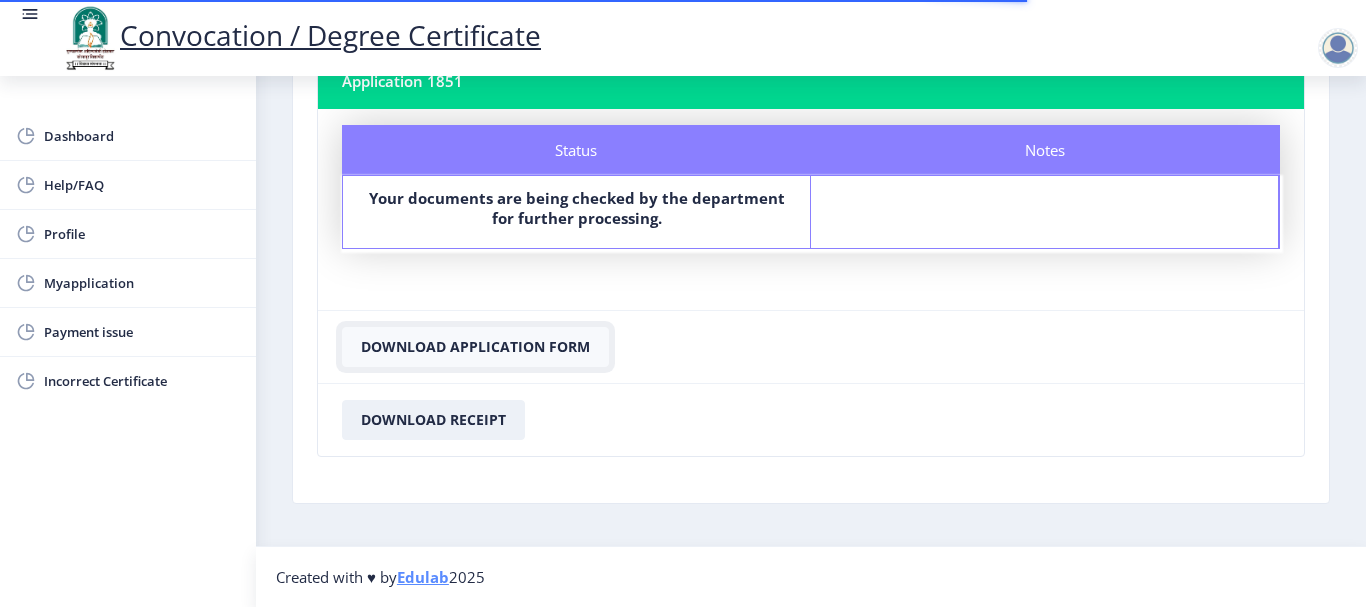 click on "Download Application Form" 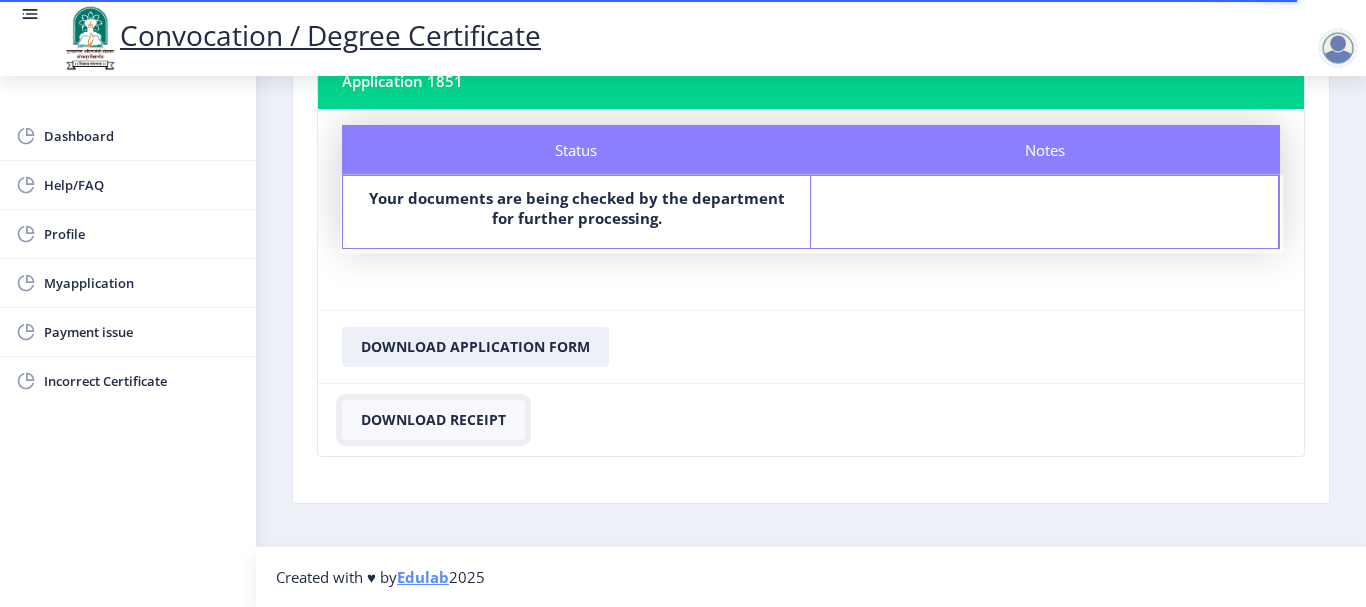 click on "Download Receipt" 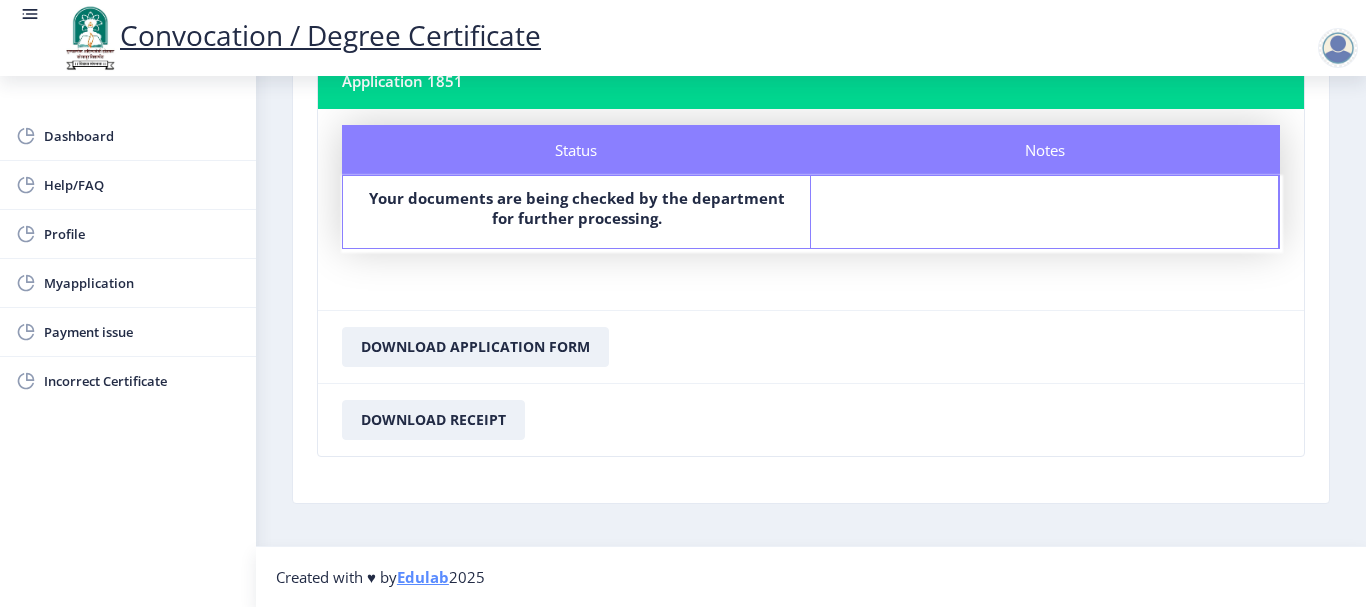 click 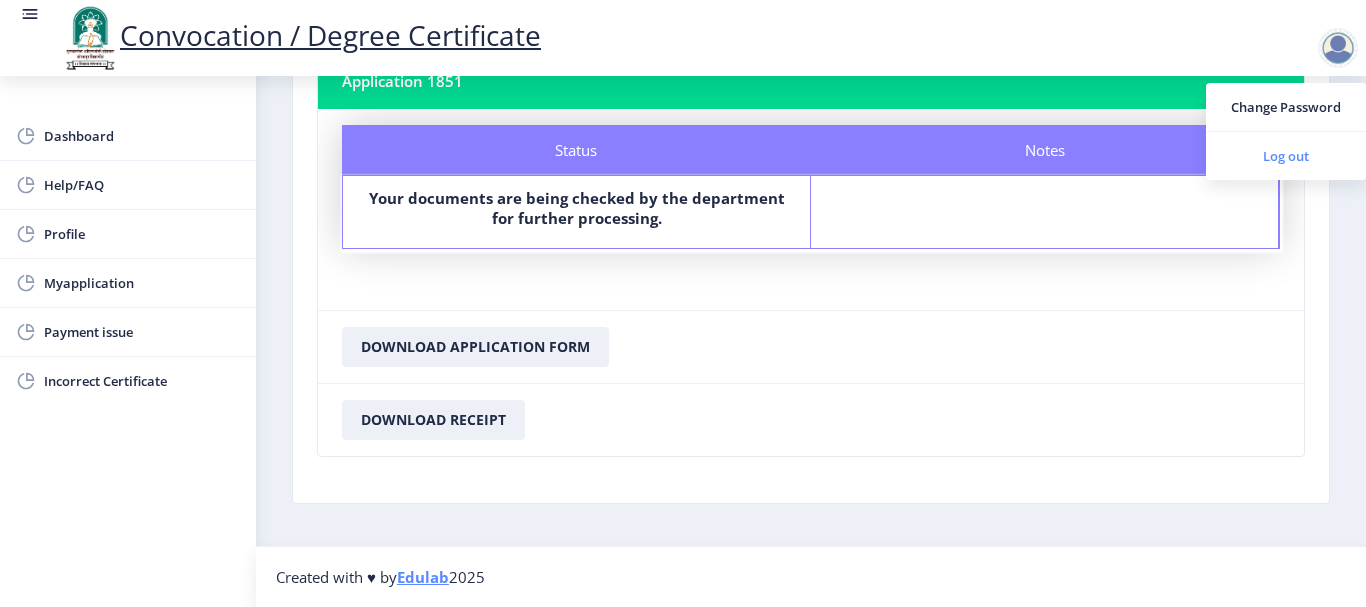 click on "Log out" at bounding box center [1286, 156] 